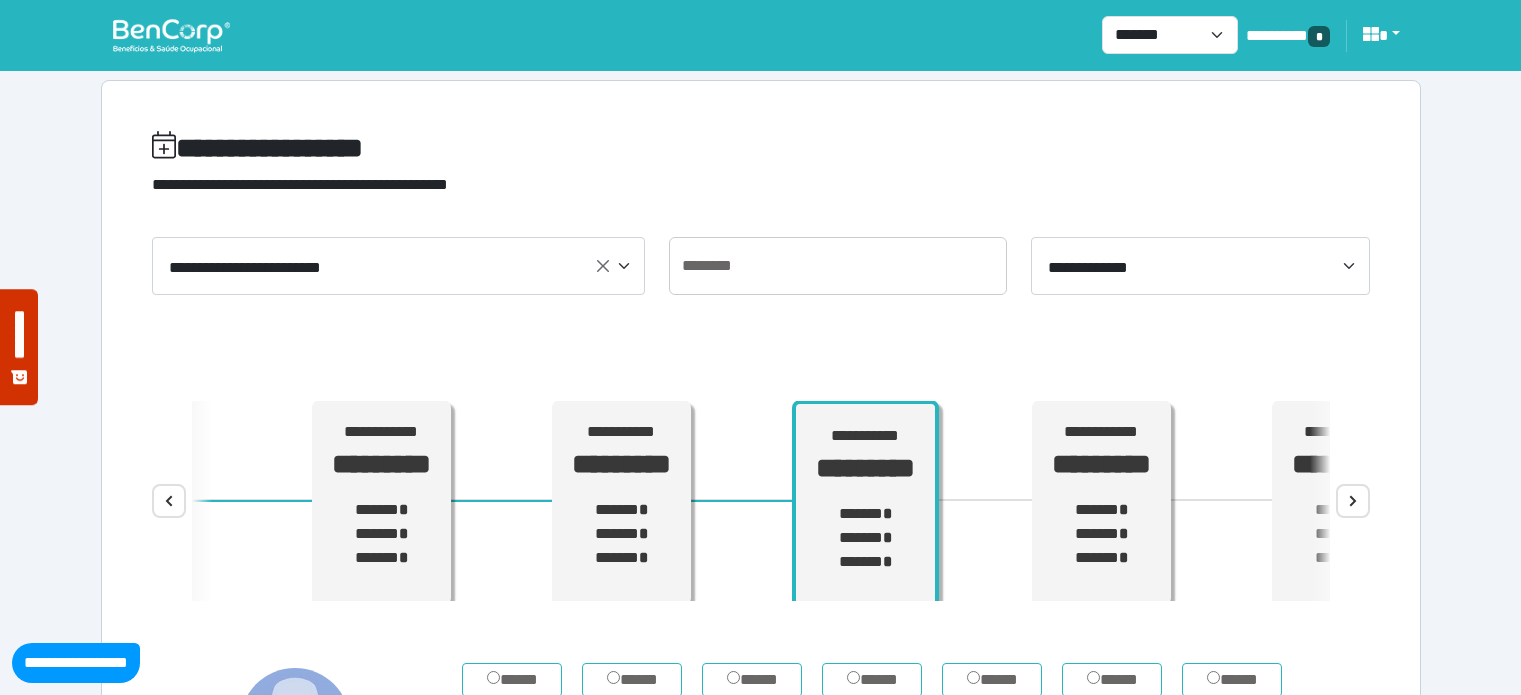 select on "****" 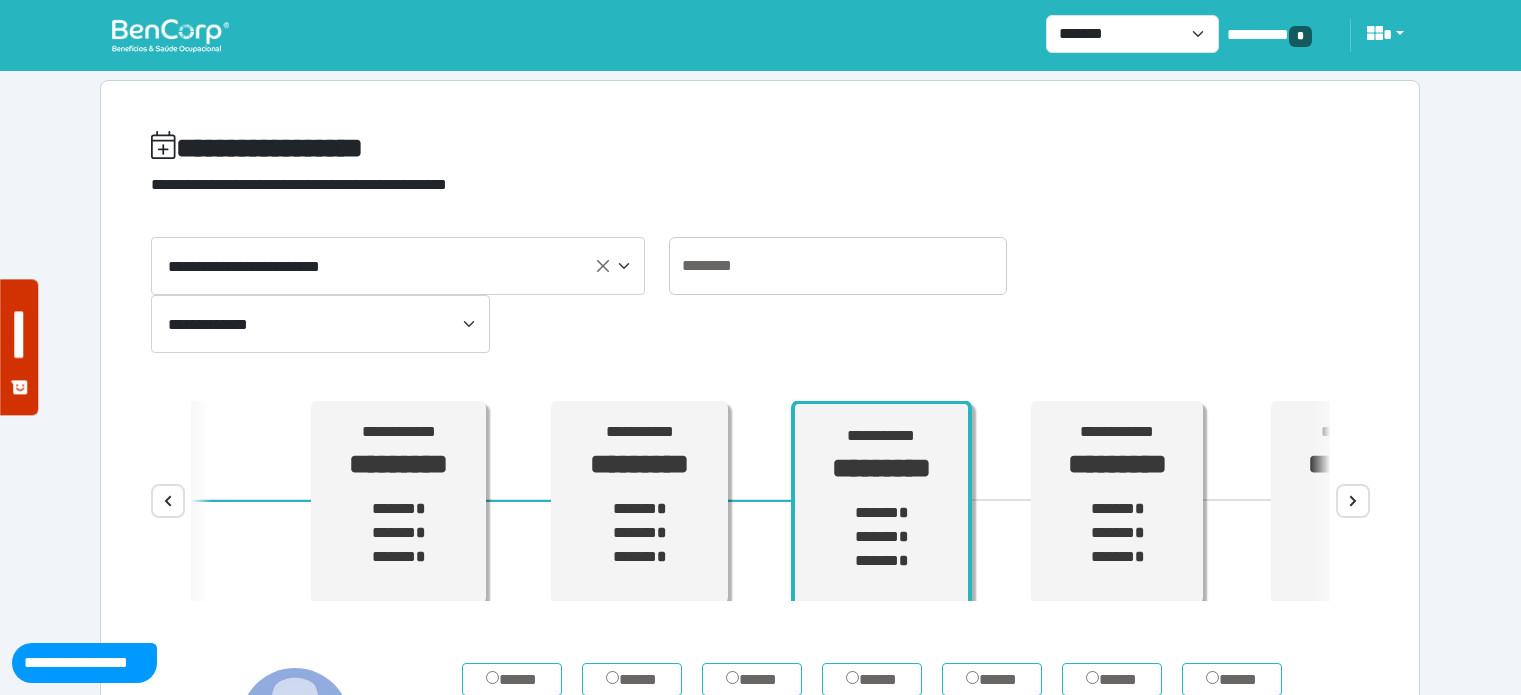 scroll, scrollTop: 200, scrollLeft: 0, axis: vertical 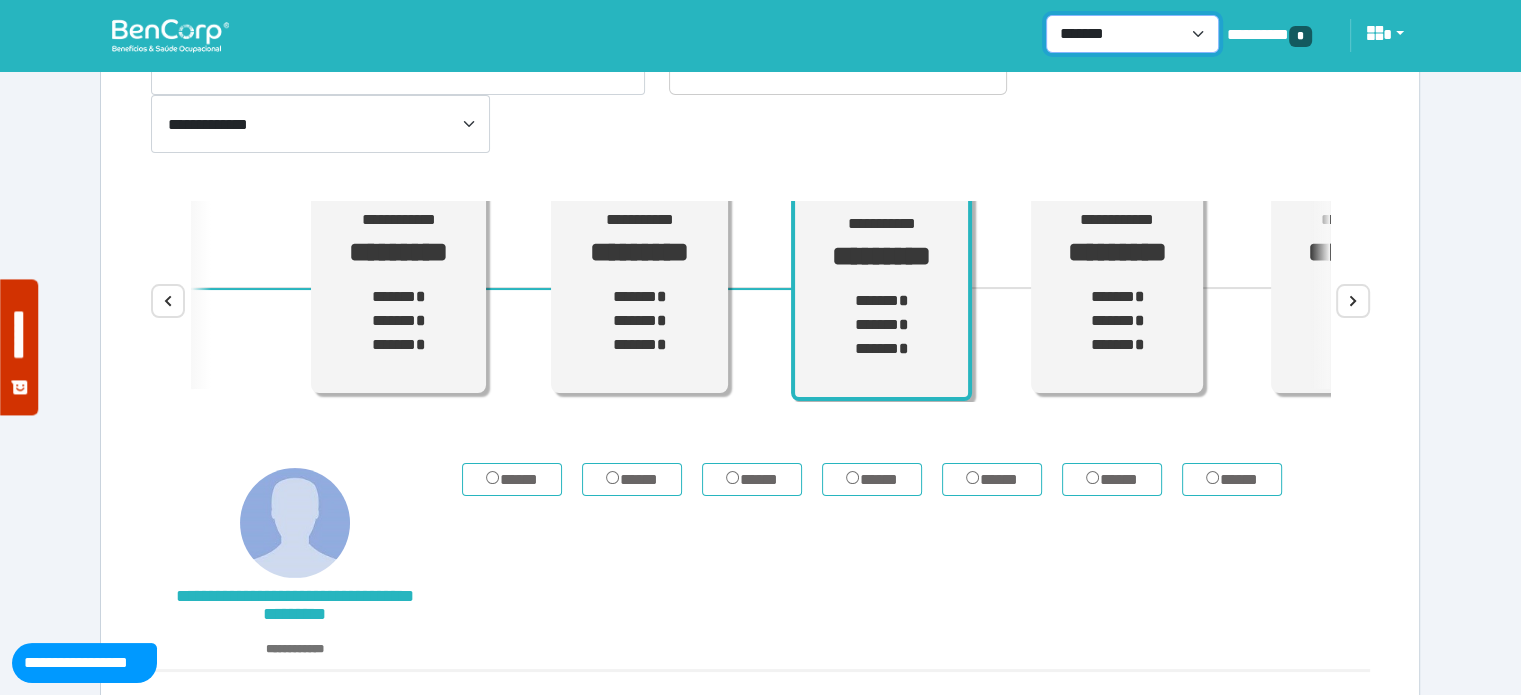 click on "**********" at bounding box center [1132, 34] 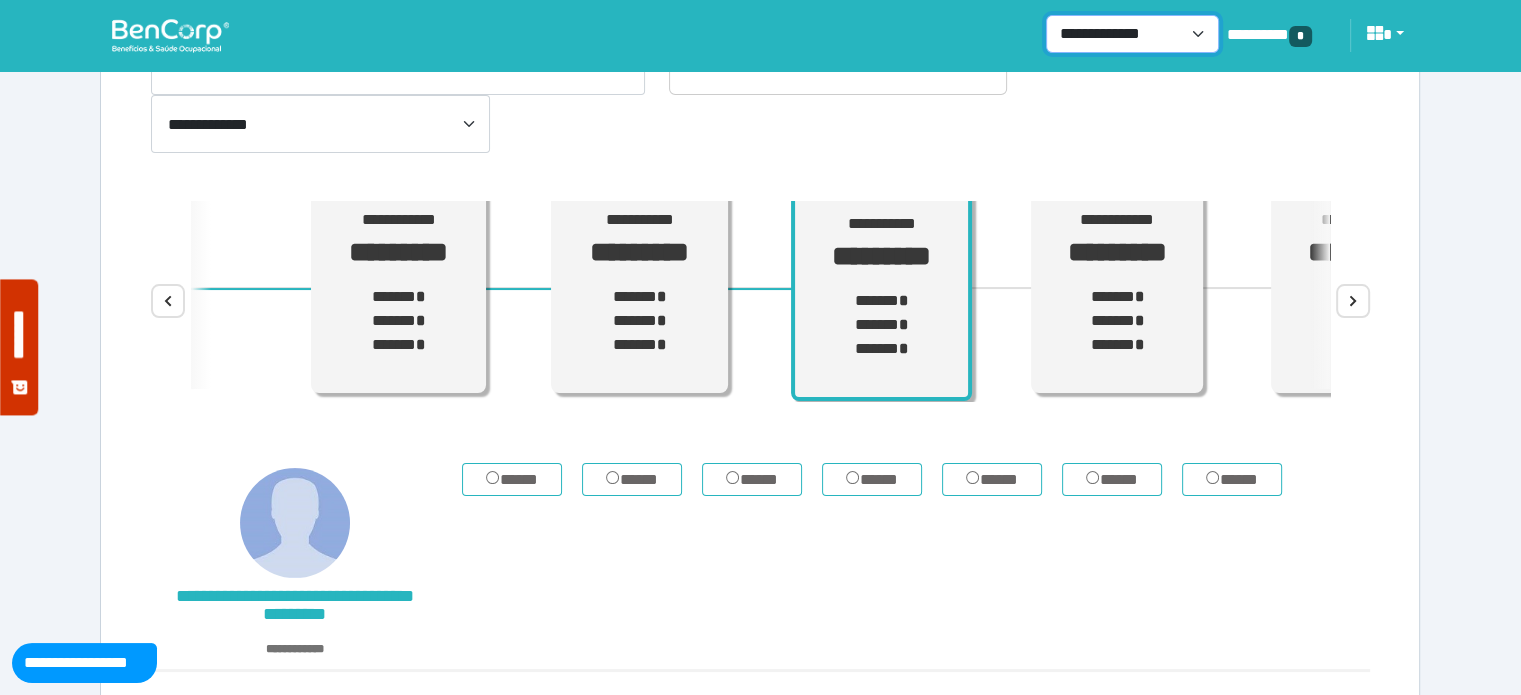 click on "**********" at bounding box center [1132, 34] 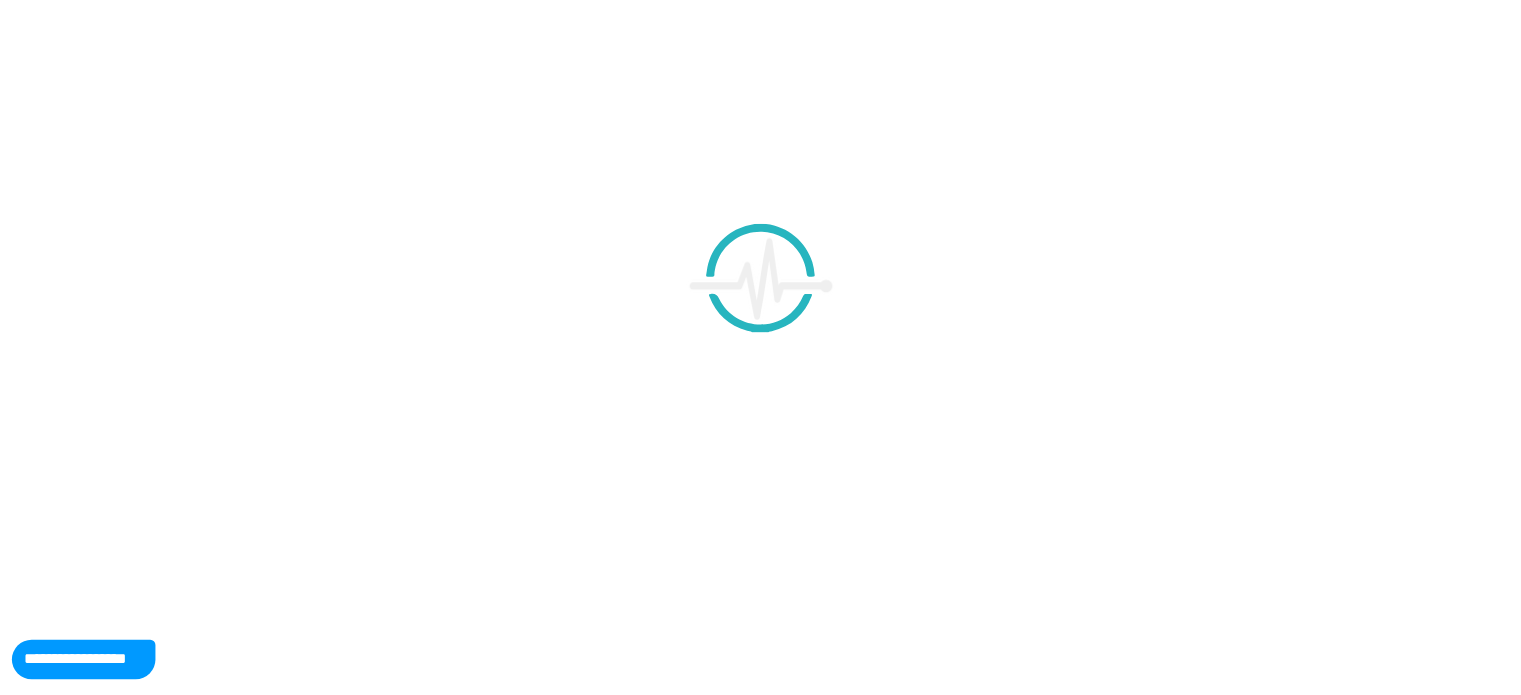 scroll, scrollTop: 0, scrollLeft: 0, axis: both 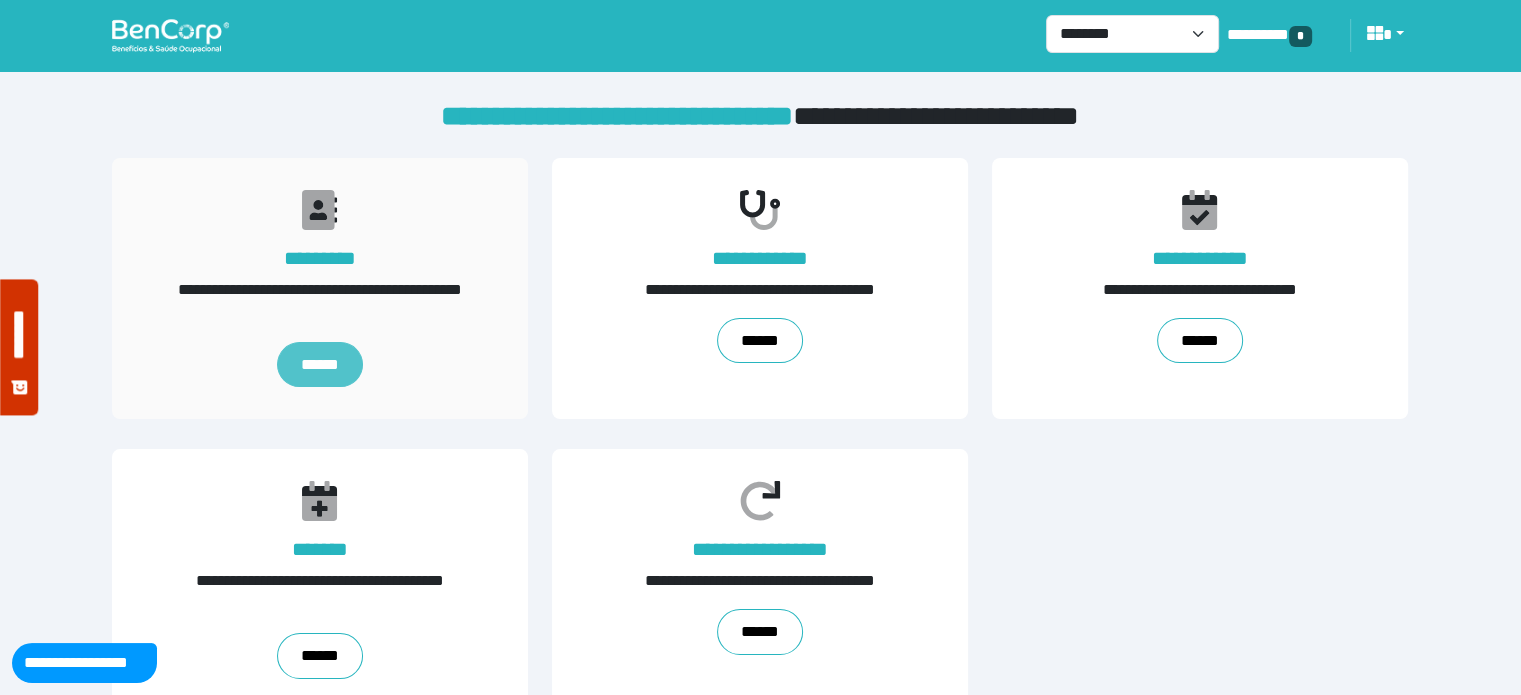 click on "******" at bounding box center [320, 365] 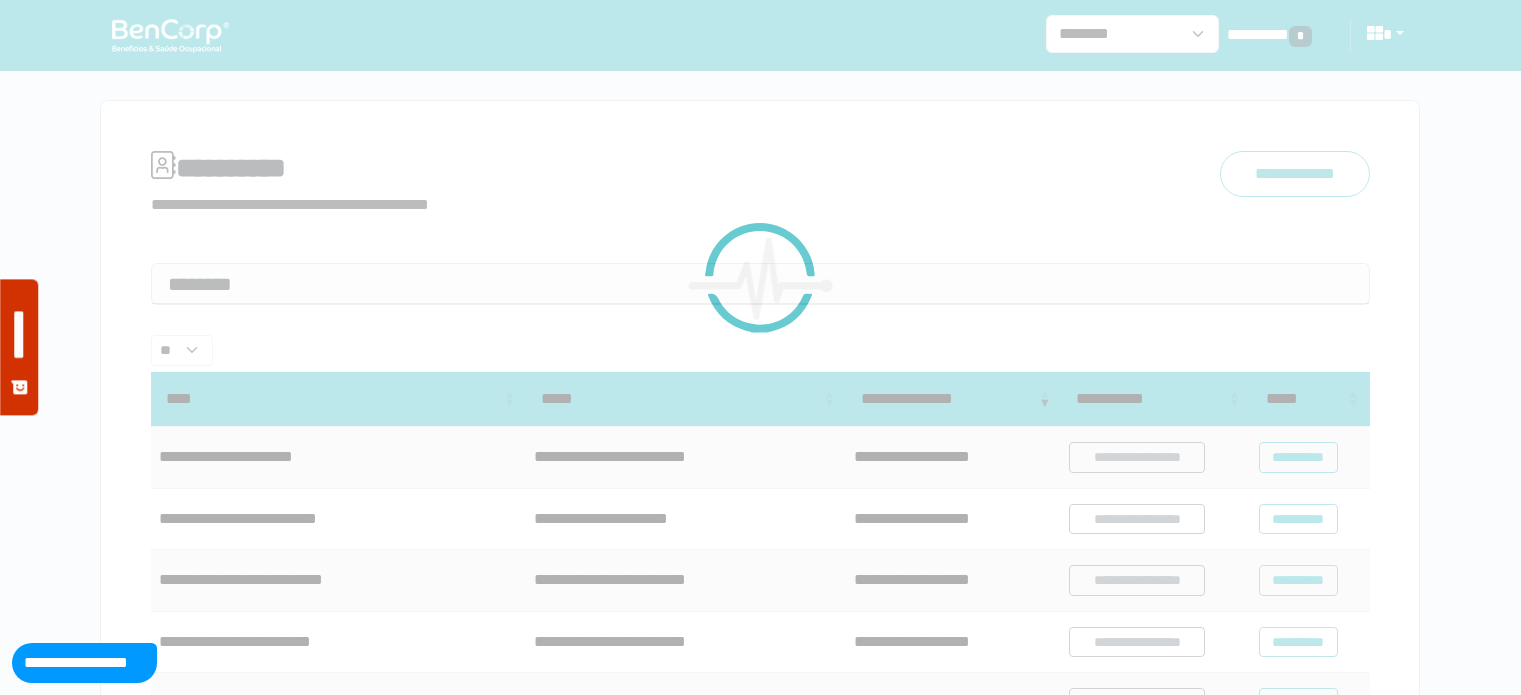 scroll, scrollTop: 0, scrollLeft: 0, axis: both 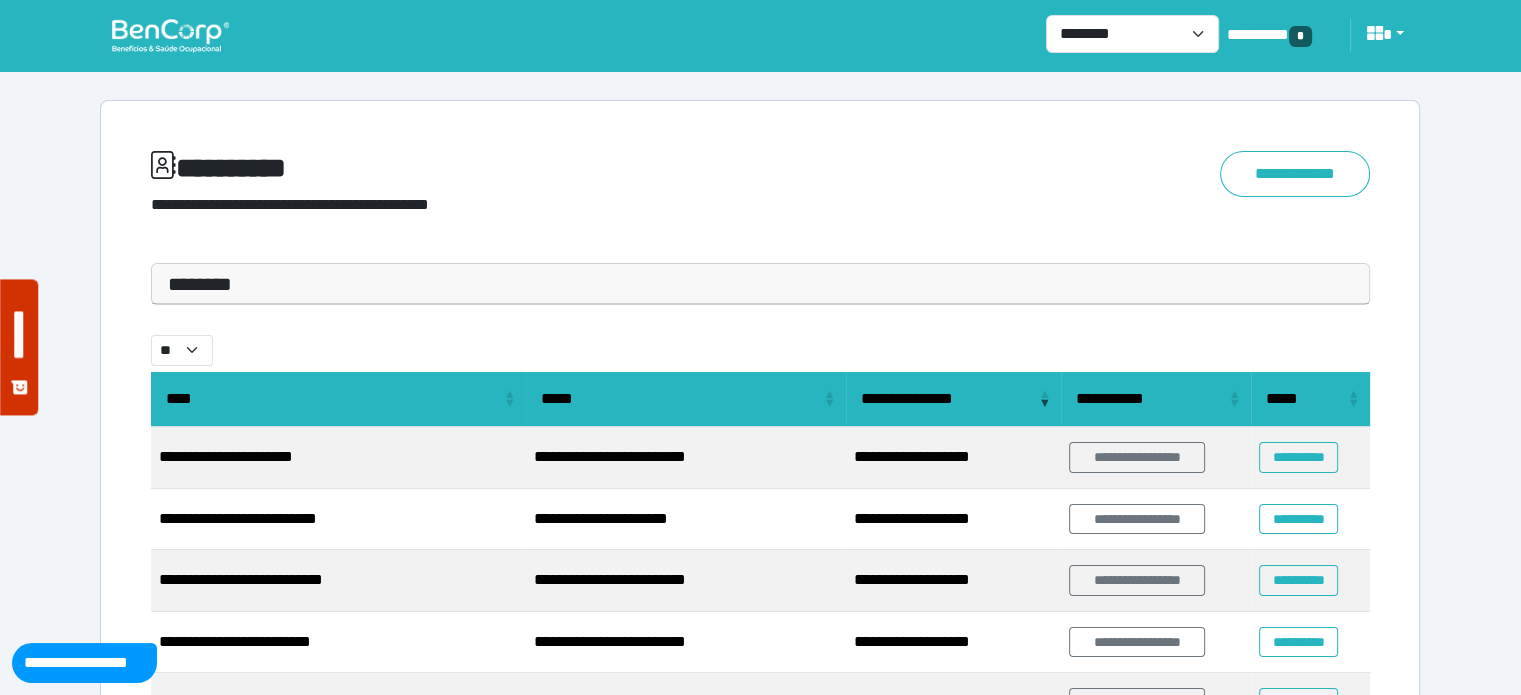 click on "********" at bounding box center [760, 284] 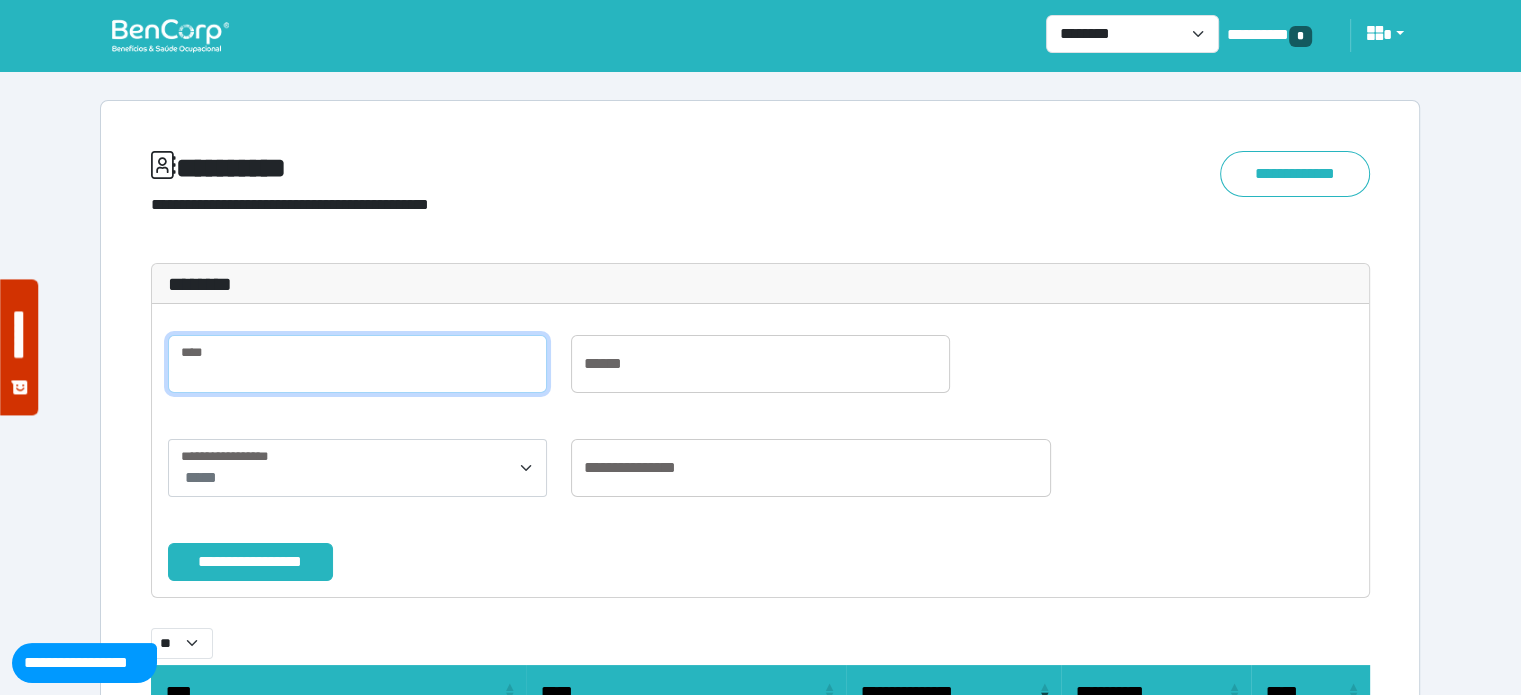 click at bounding box center (357, 364) 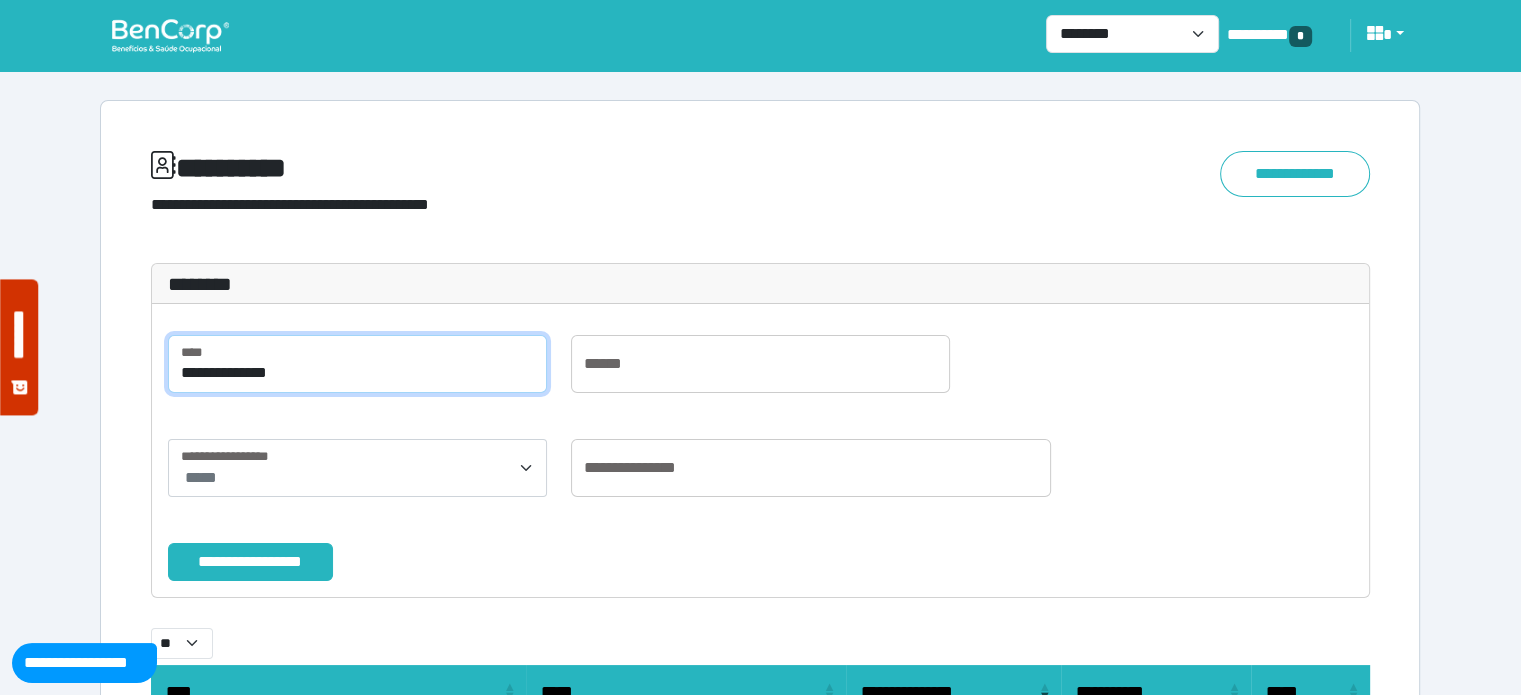 type on "**********" 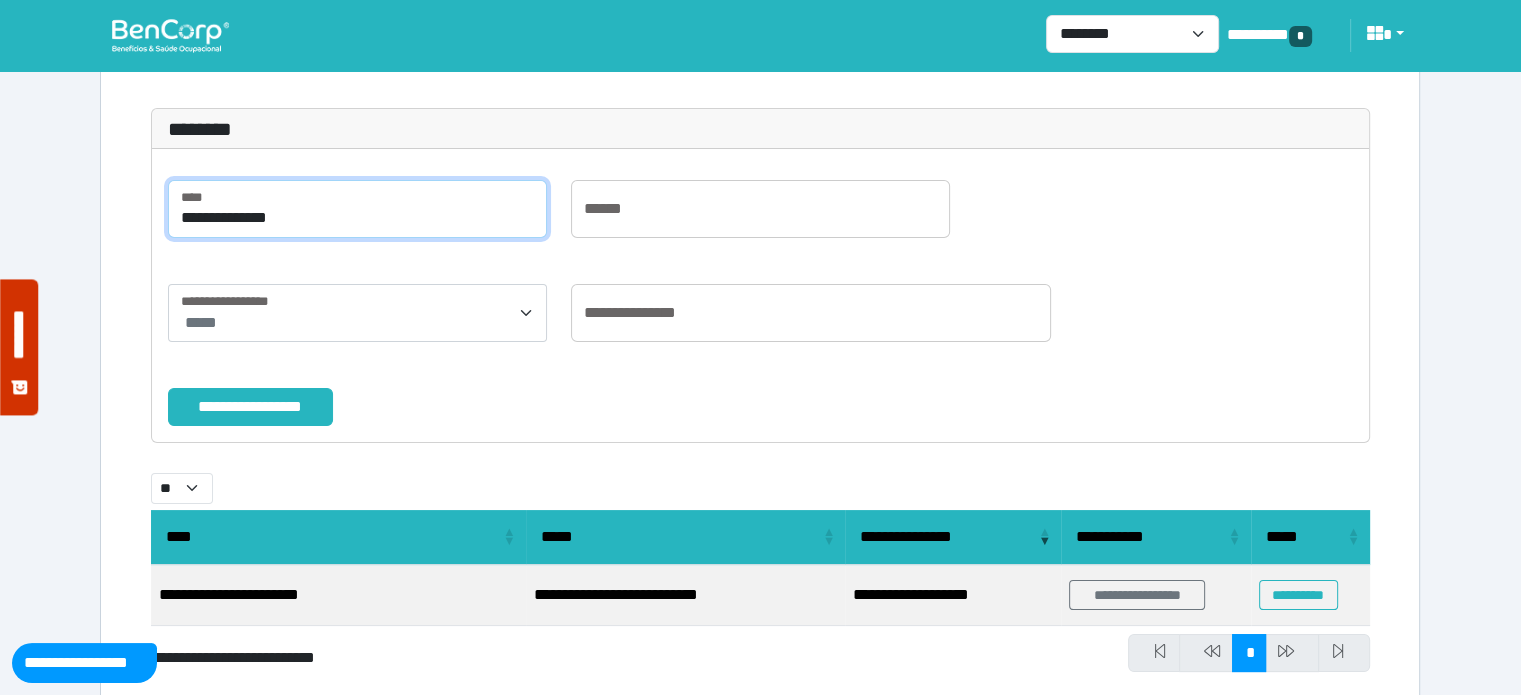scroll, scrollTop: 203, scrollLeft: 0, axis: vertical 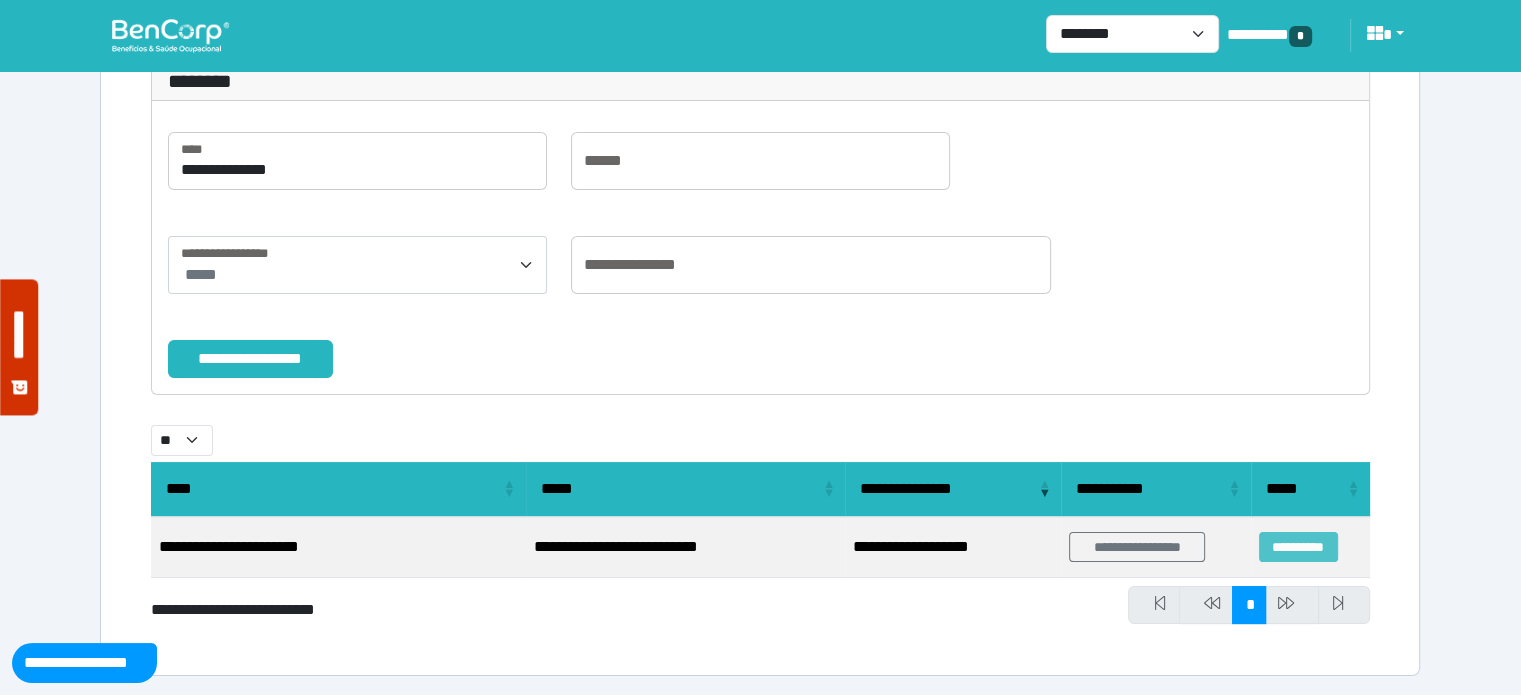 click on "**********" at bounding box center [1298, 547] 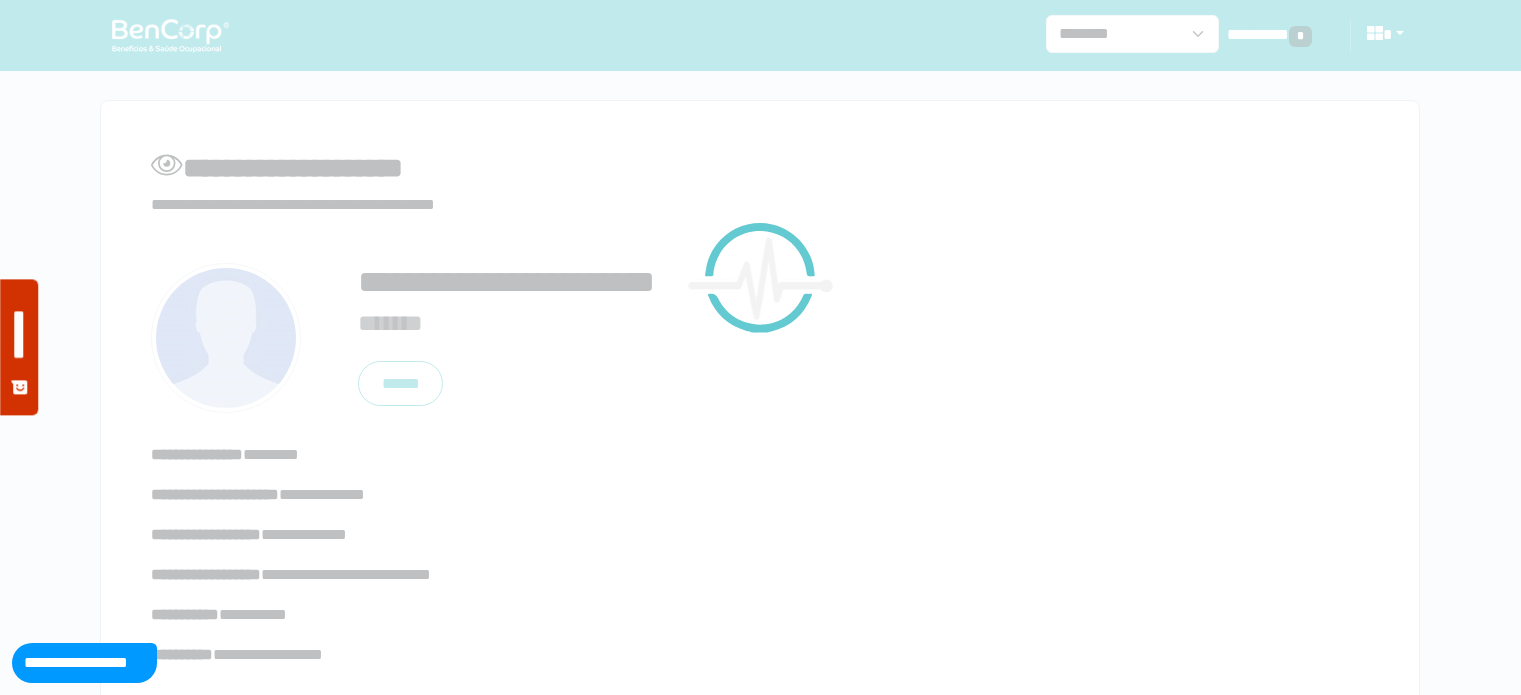 scroll, scrollTop: 0, scrollLeft: 0, axis: both 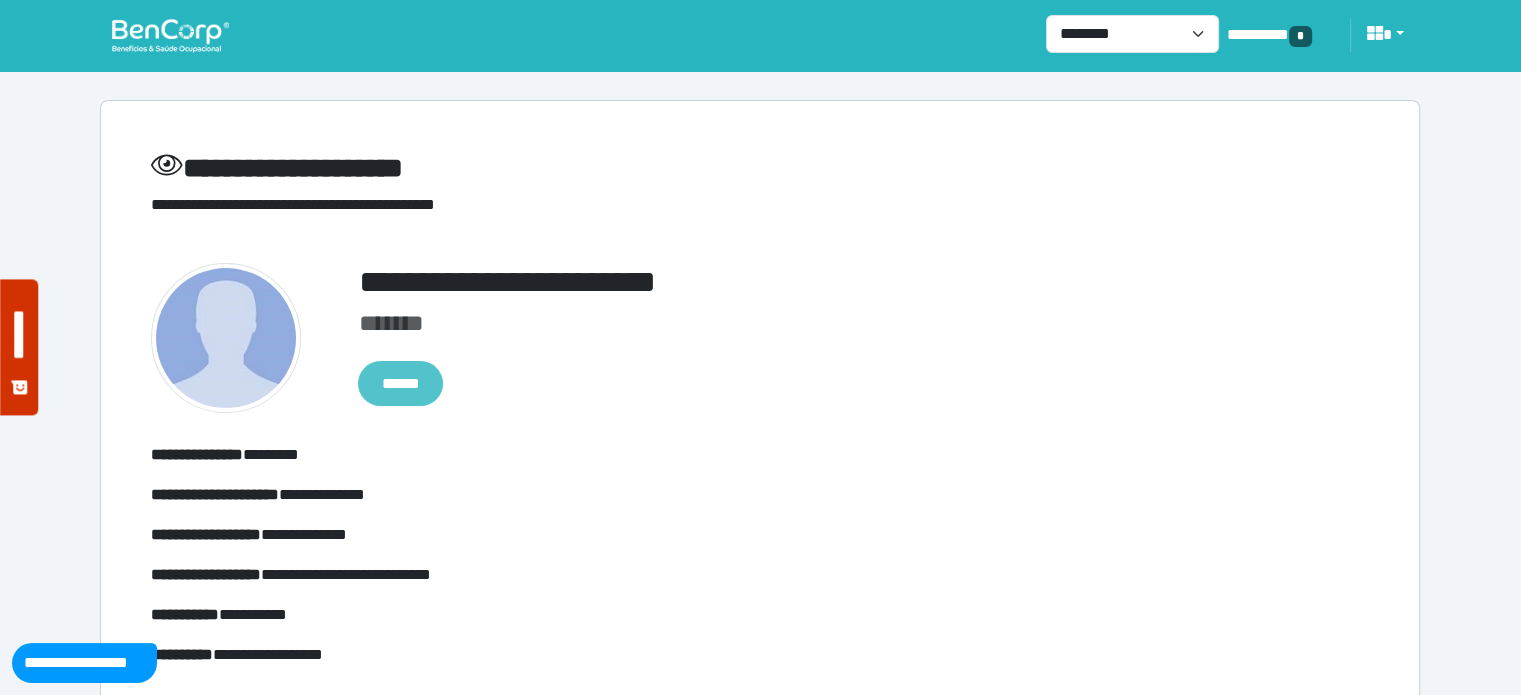 click on "******" at bounding box center [400, 384] 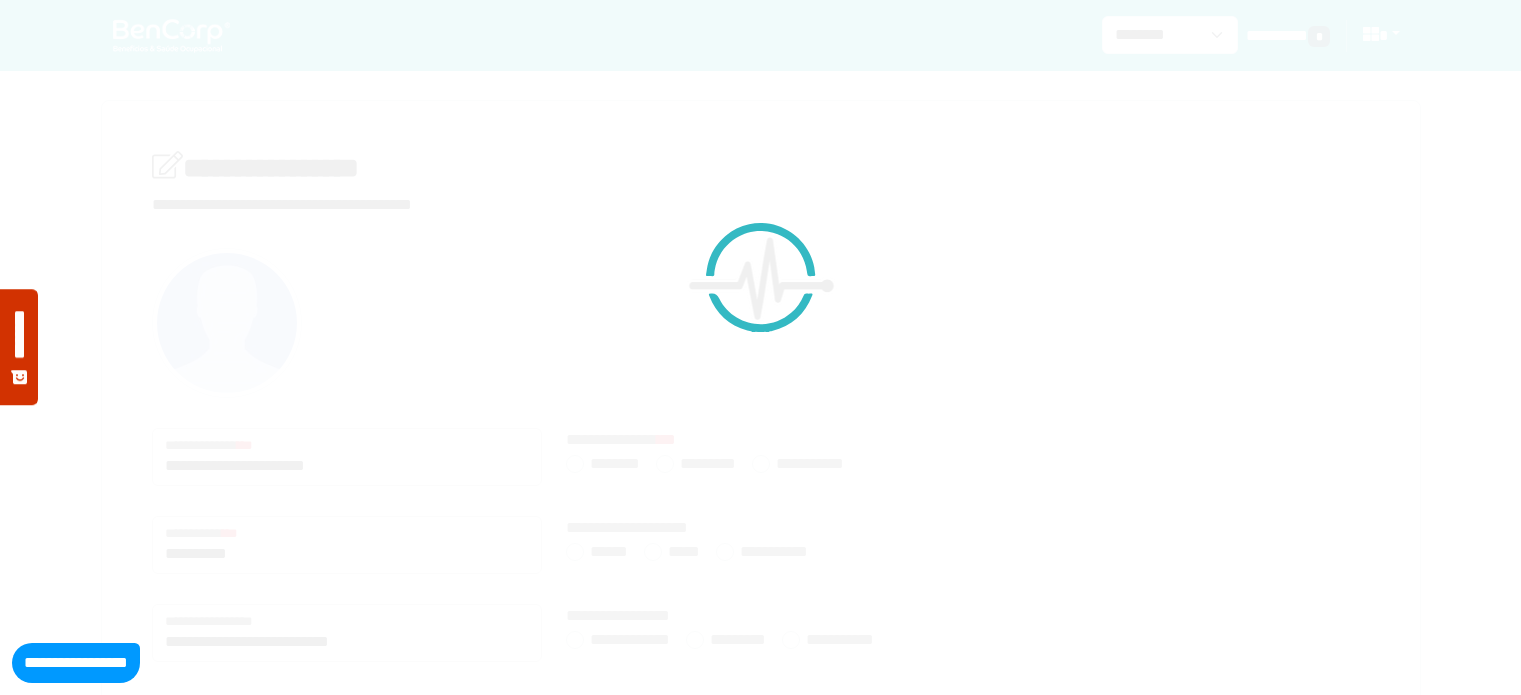 scroll, scrollTop: 0, scrollLeft: 0, axis: both 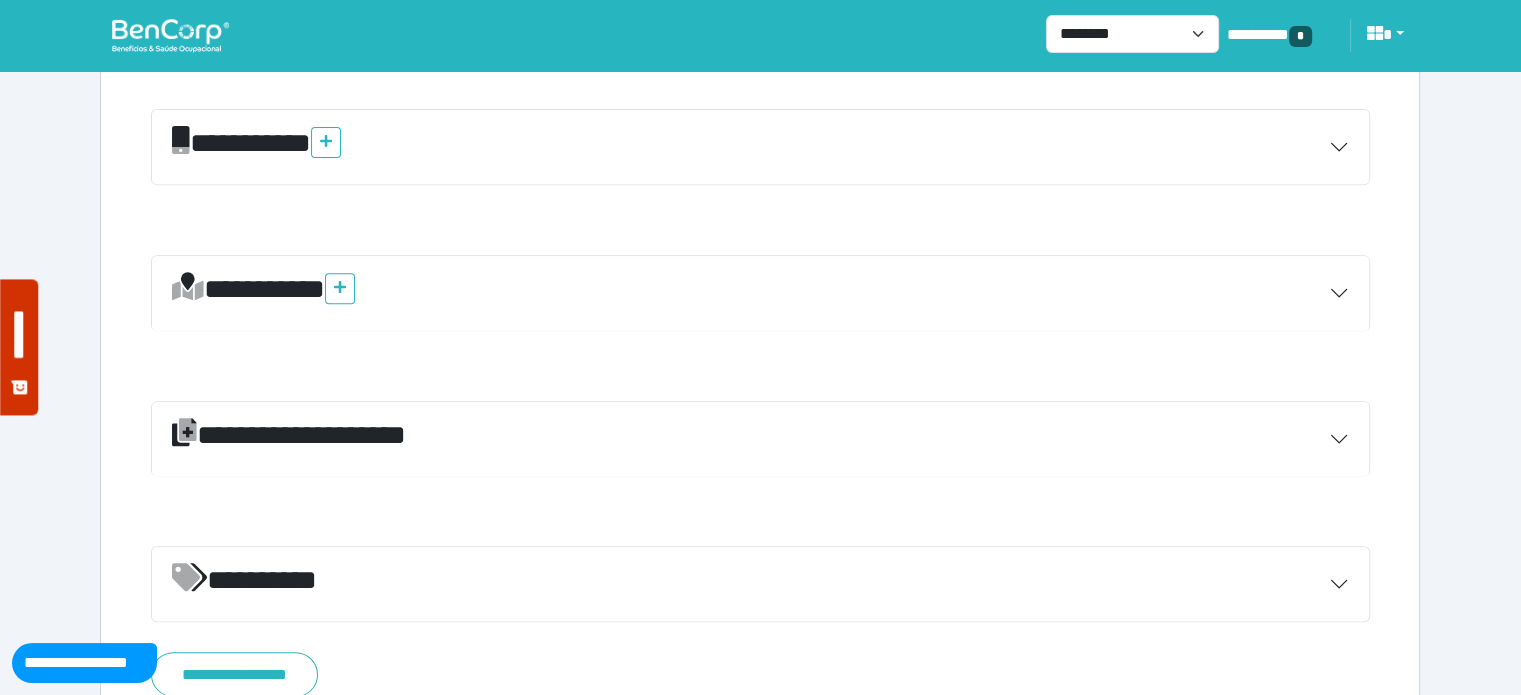 click on "*********" at bounding box center (760, 293) 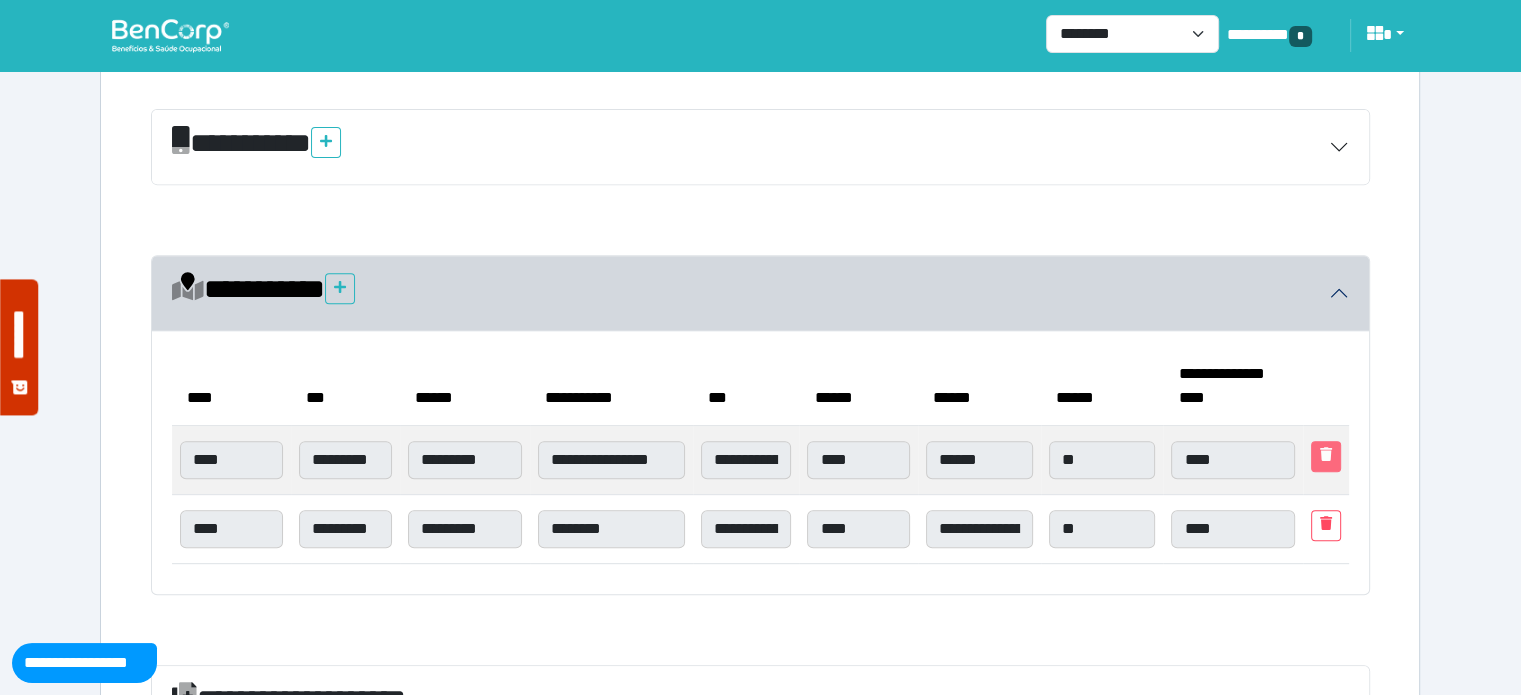 click 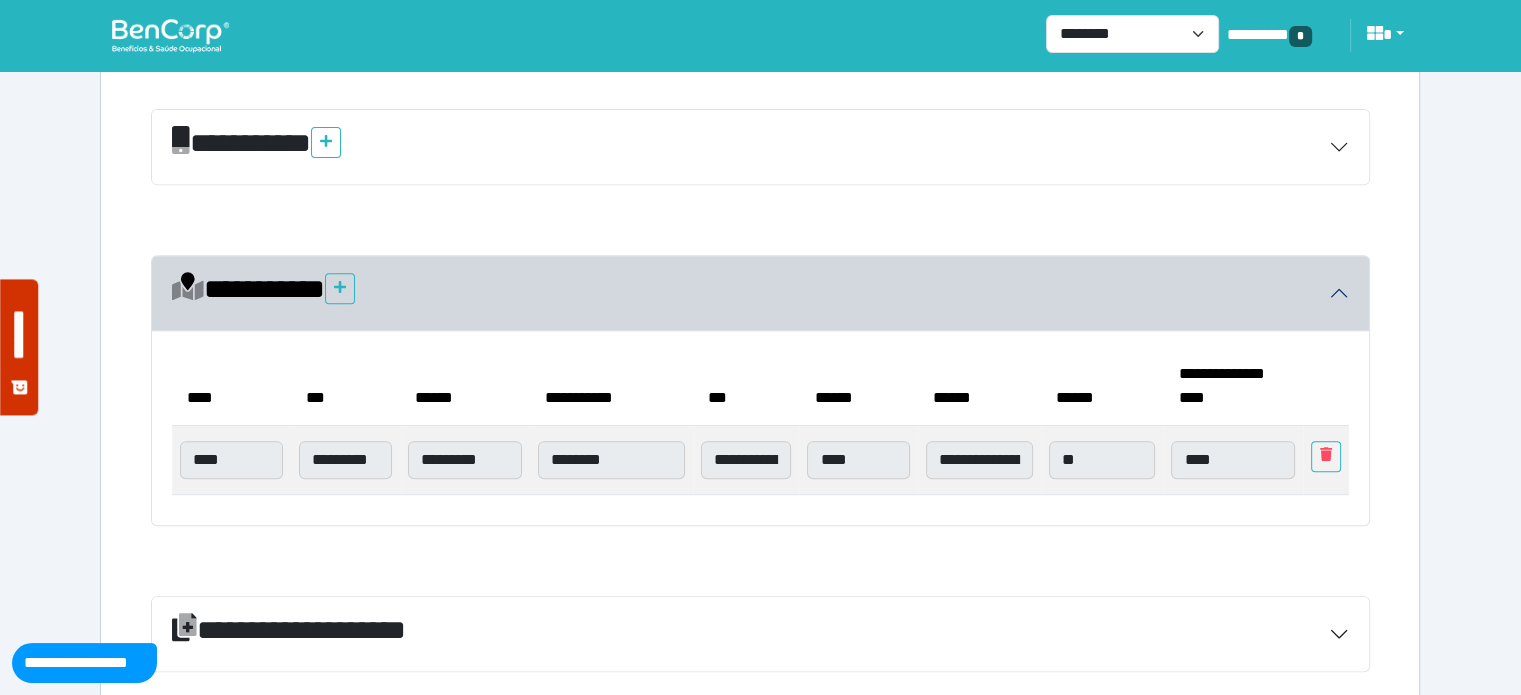 click 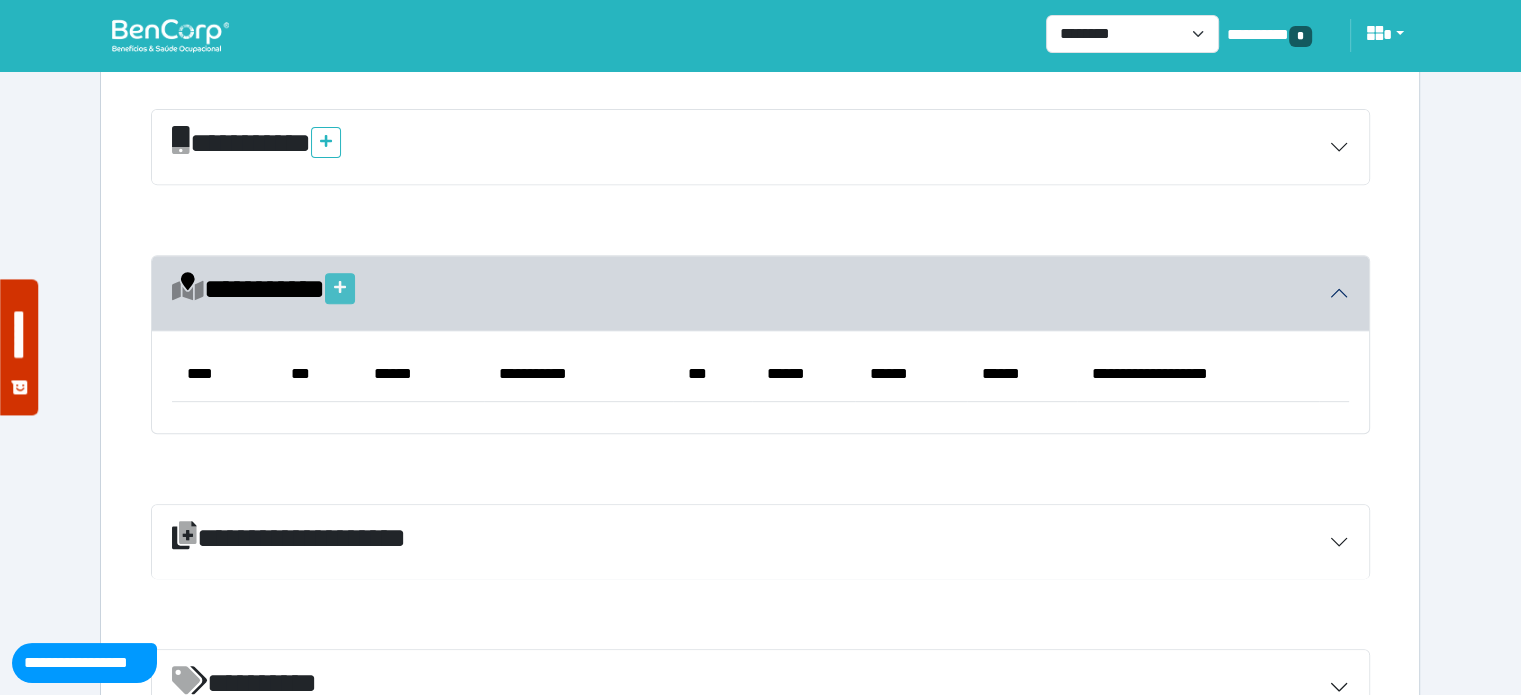 click at bounding box center [340, 288] 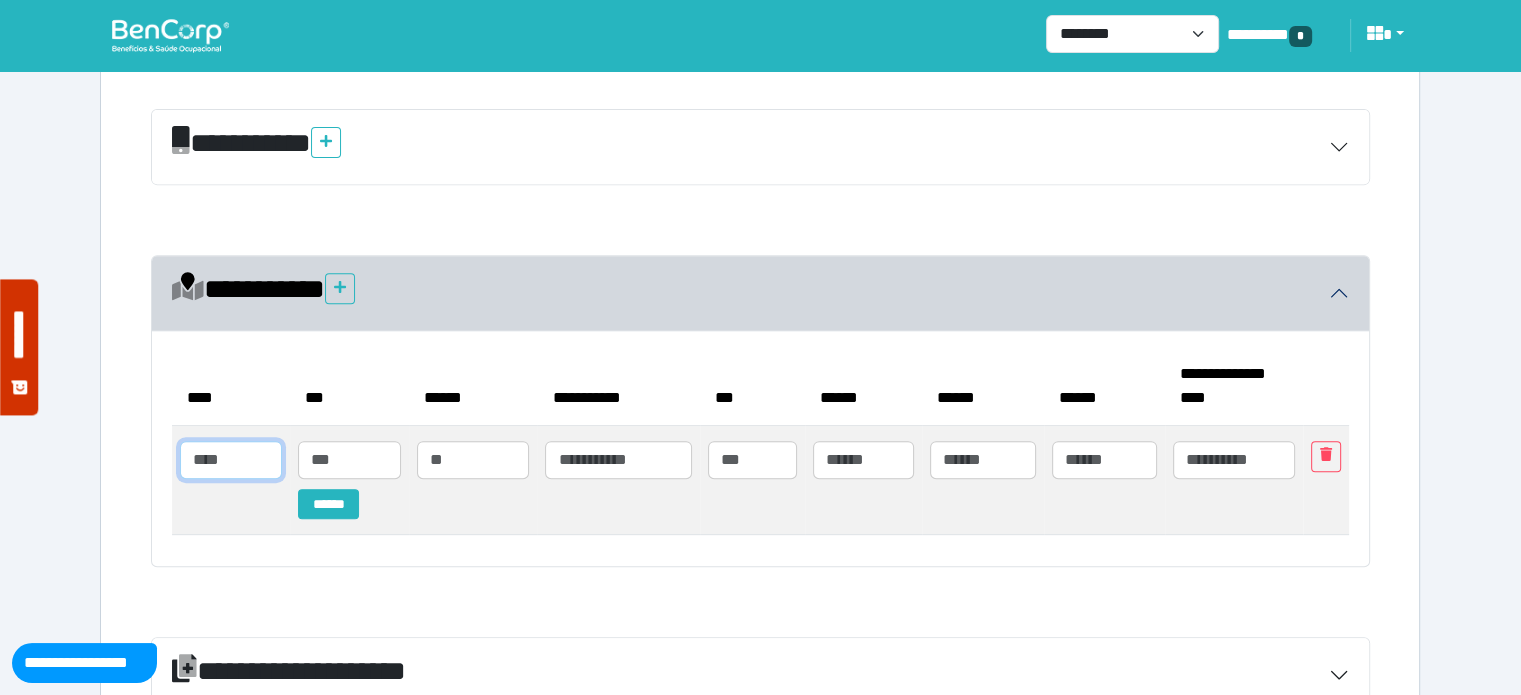 click at bounding box center [231, 460] 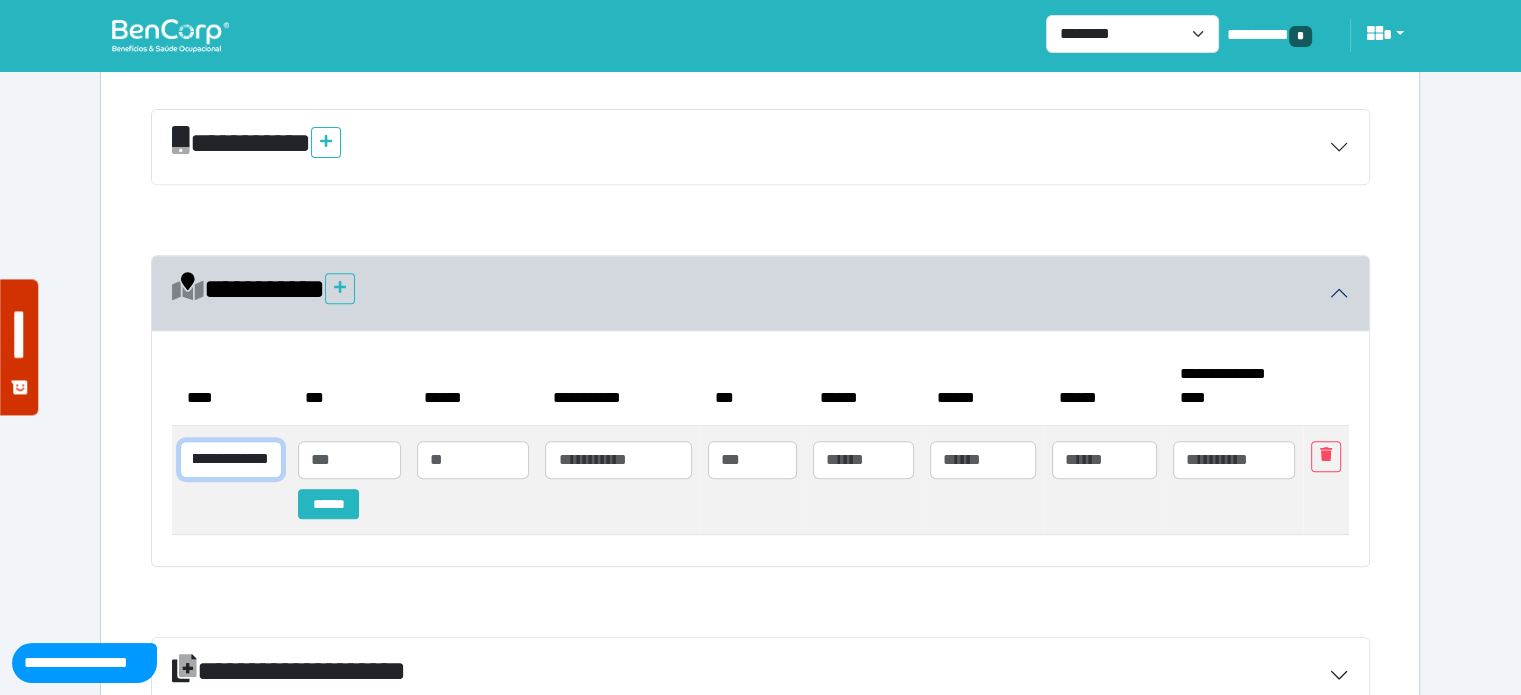 scroll, scrollTop: 0, scrollLeft: 99, axis: horizontal 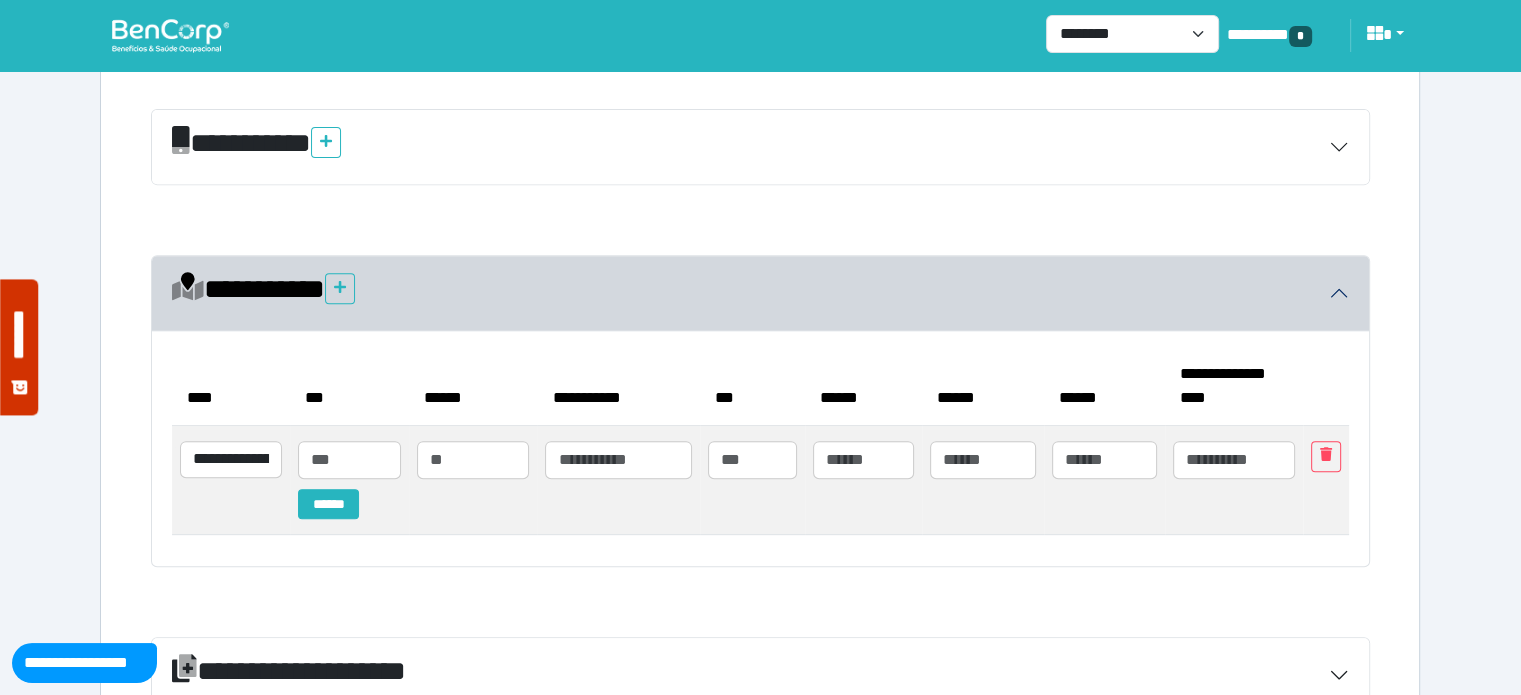 type 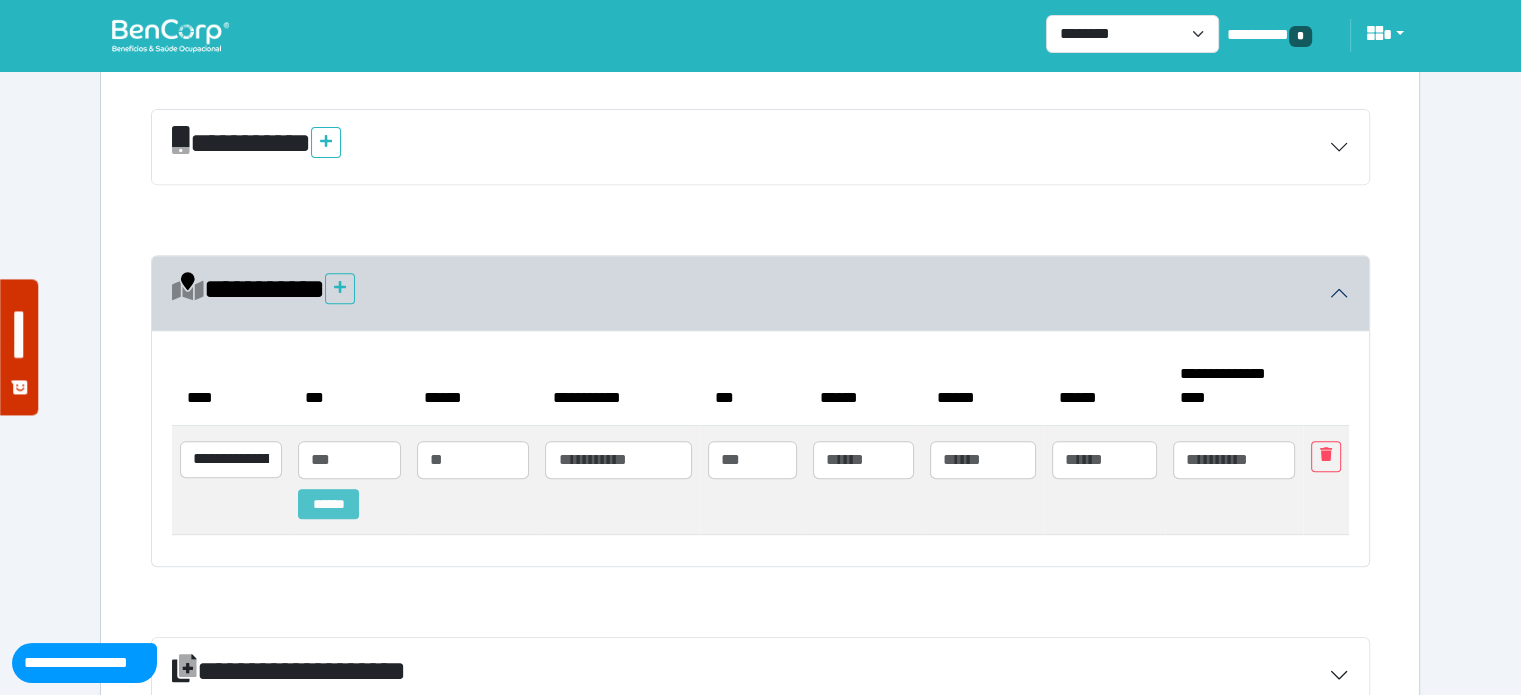 click on "******" at bounding box center (328, 504) 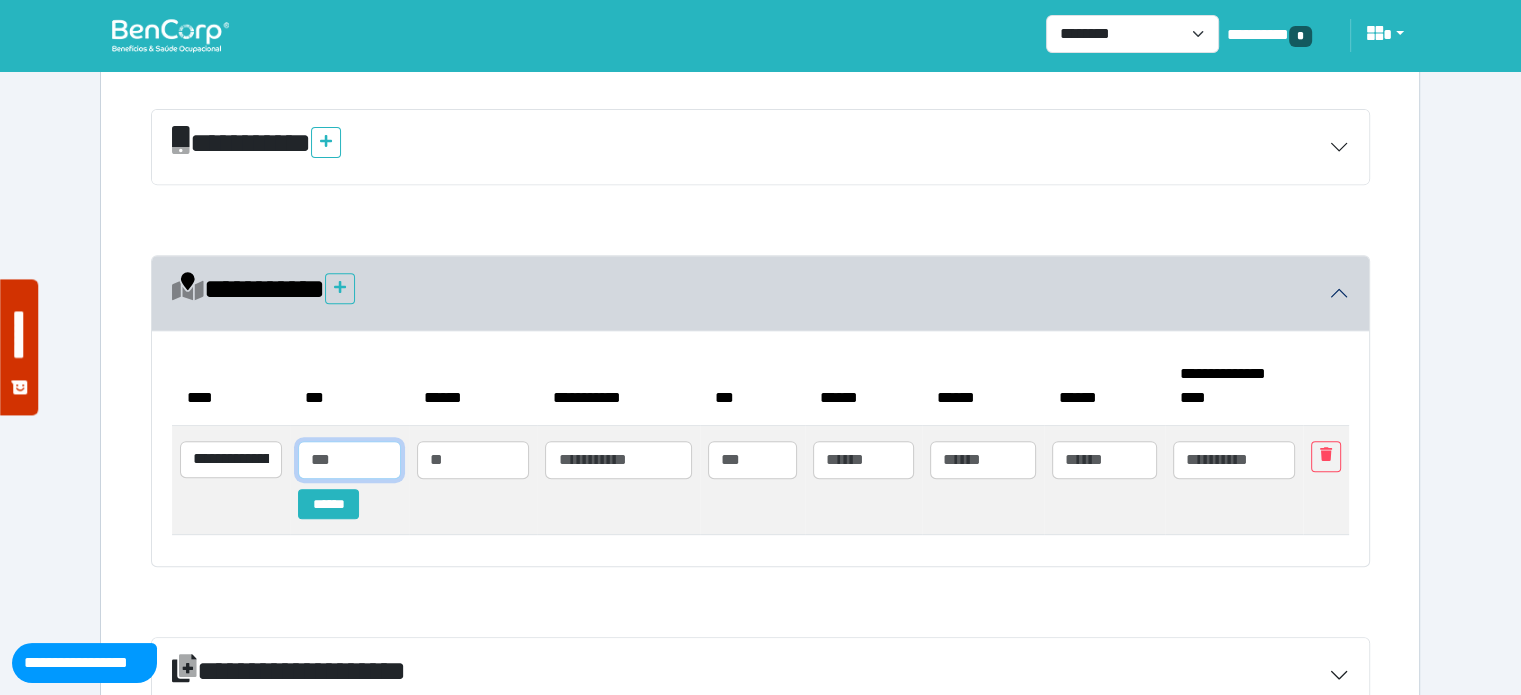 click at bounding box center [349, 460] 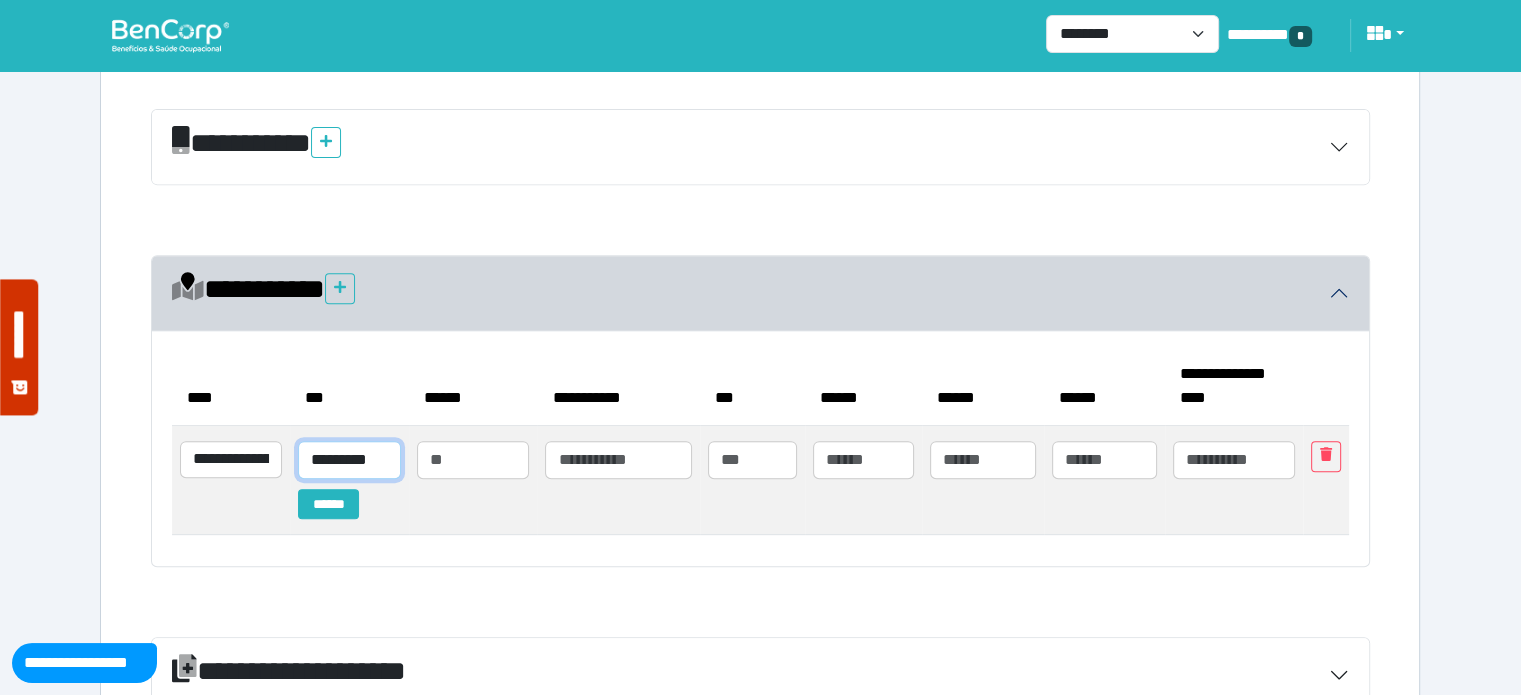 scroll, scrollTop: 0, scrollLeft: 8, axis: horizontal 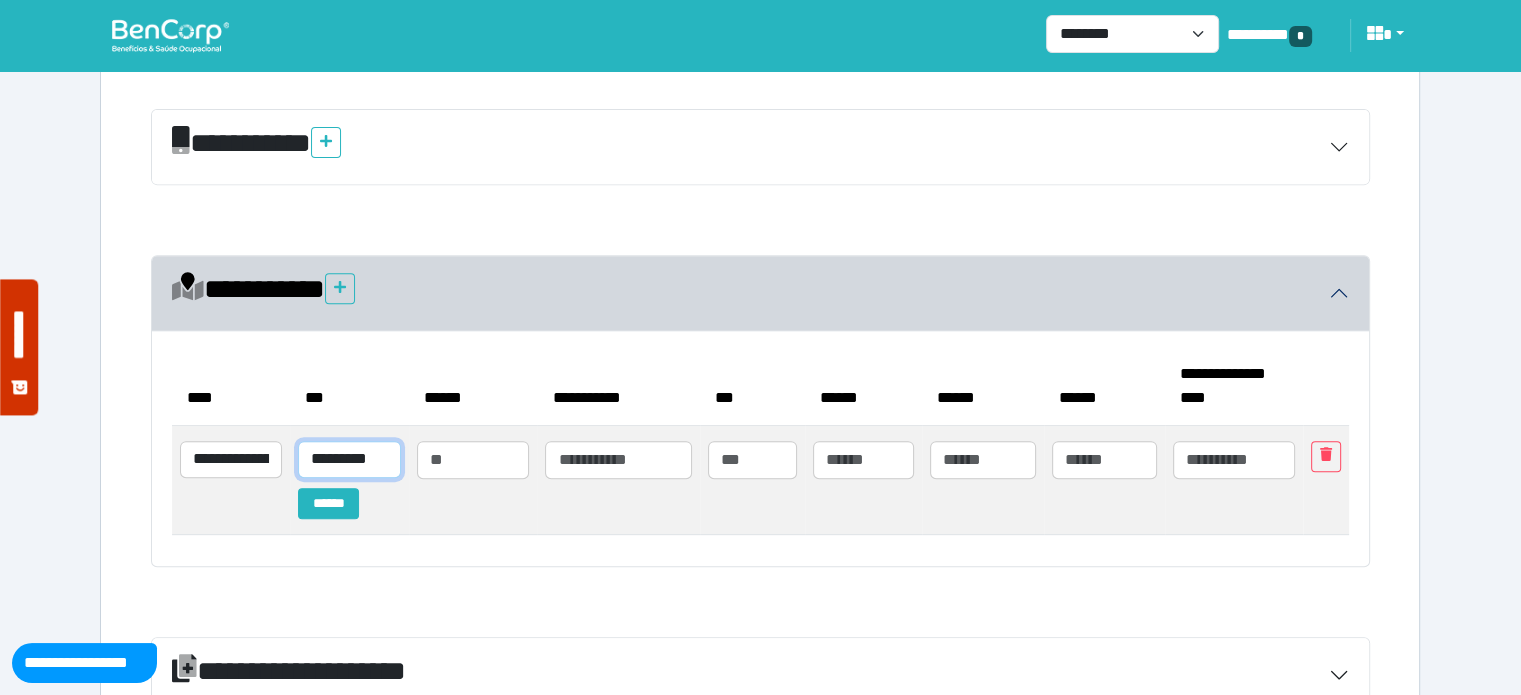 type on "*********" 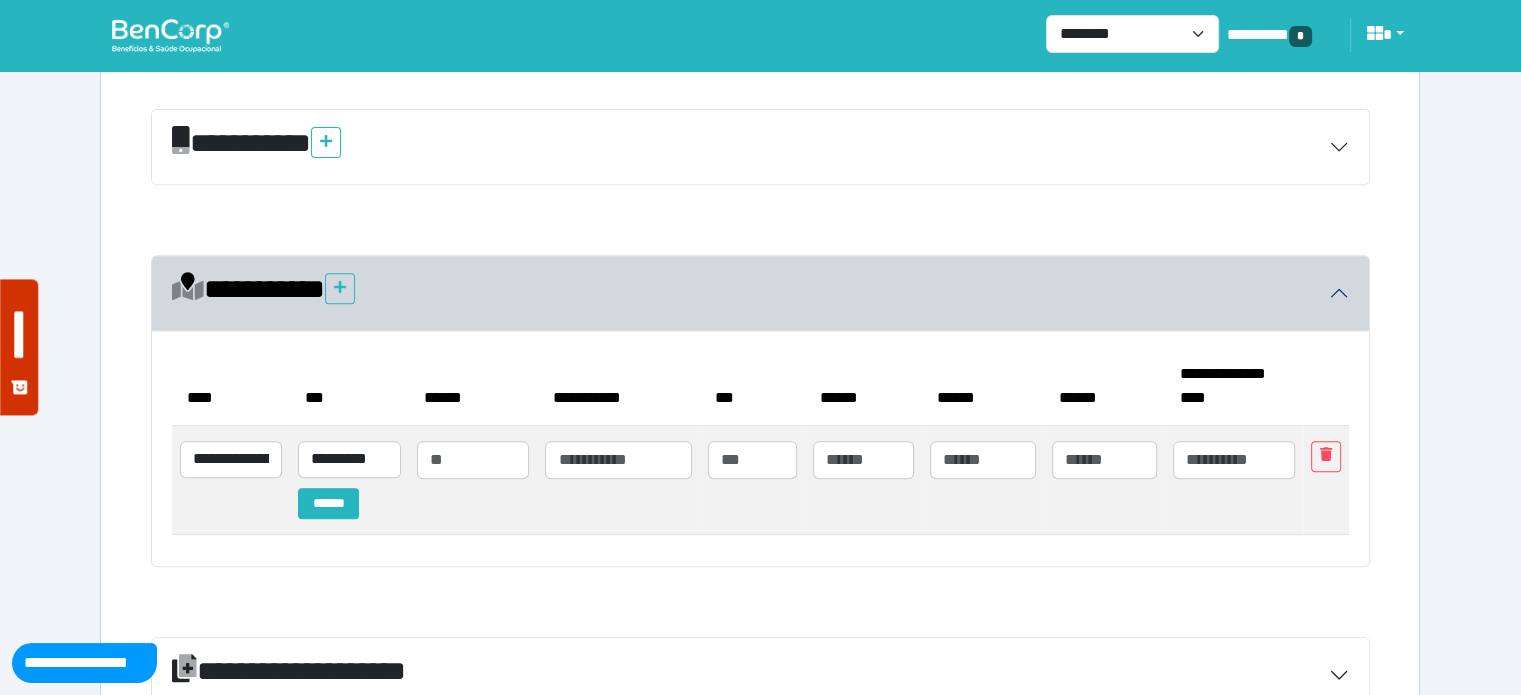 scroll, scrollTop: 0, scrollLeft: 0, axis: both 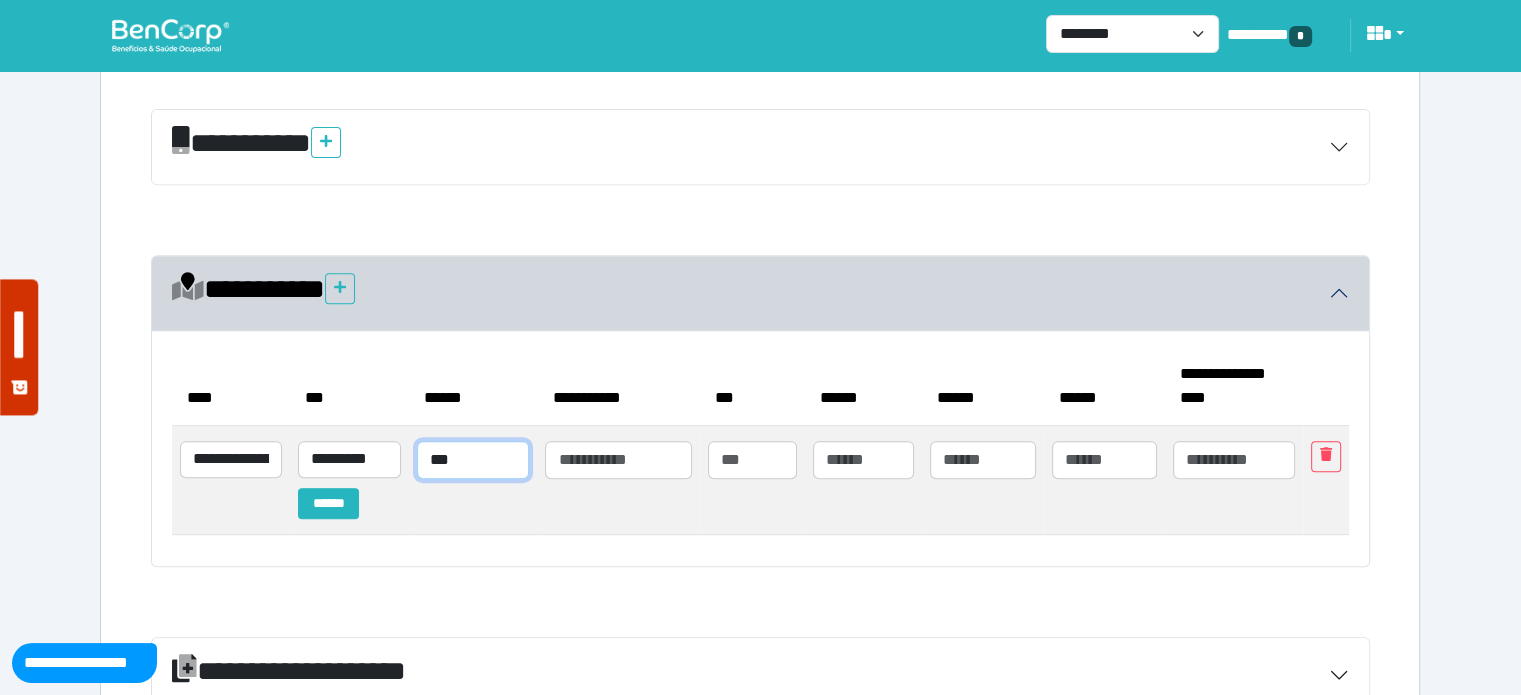 type on "***" 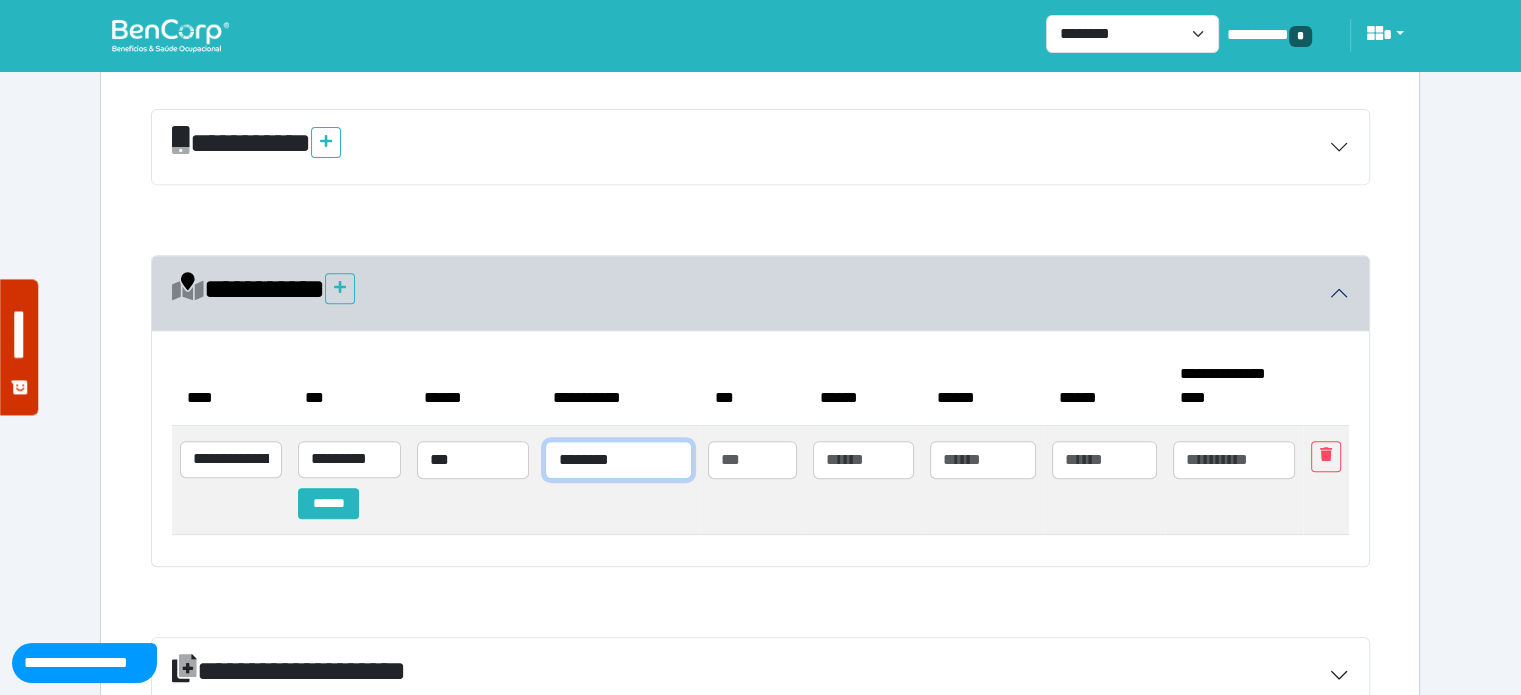 type on "********" 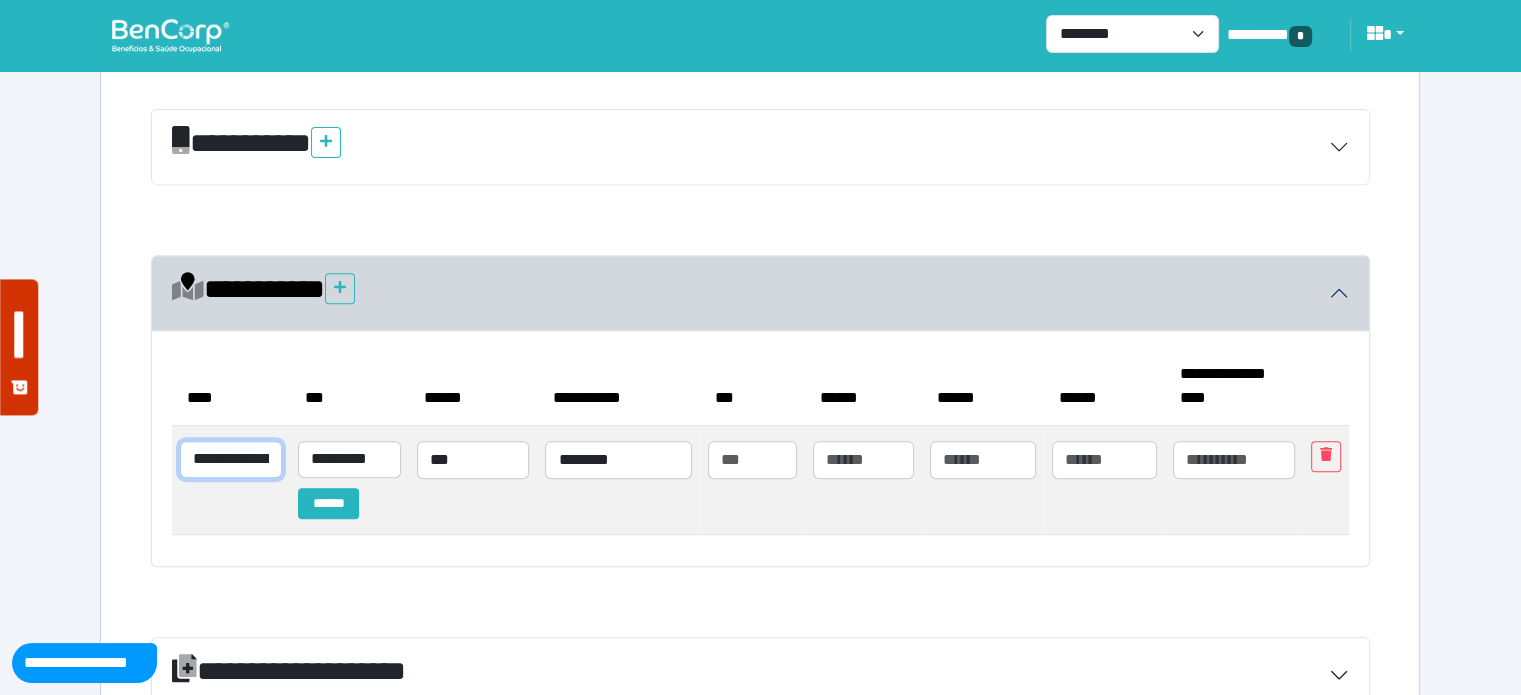 click on "**********" at bounding box center (231, 460) 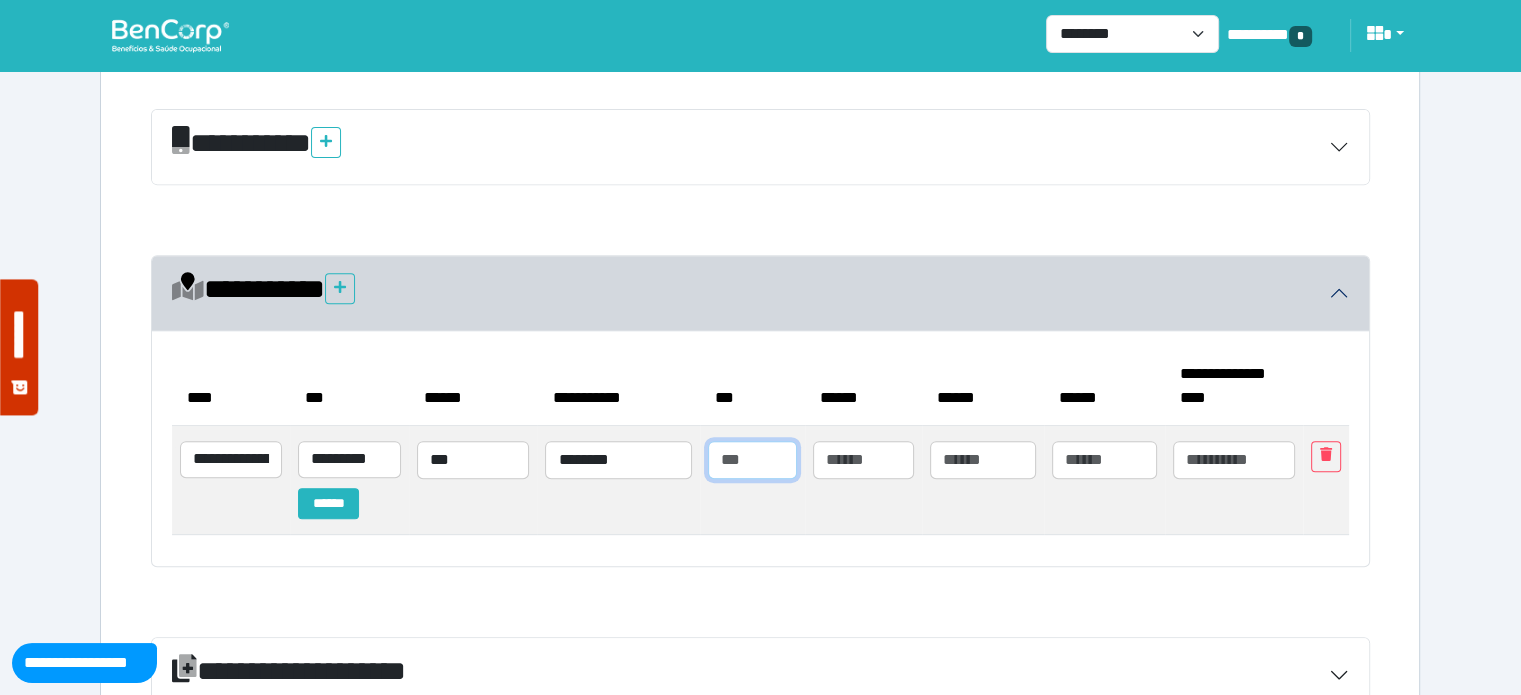 click at bounding box center [752, 460] 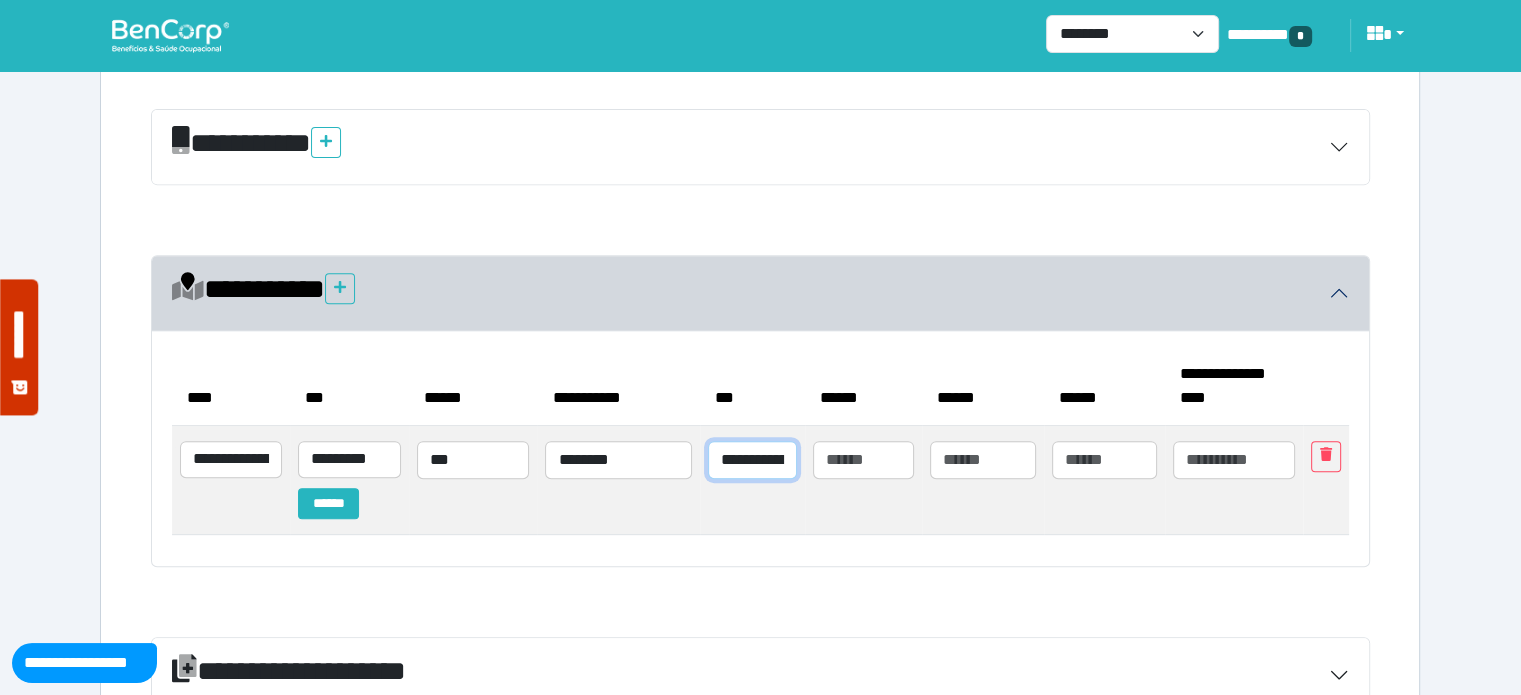 scroll, scrollTop: 0, scrollLeft: 111, axis: horizontal 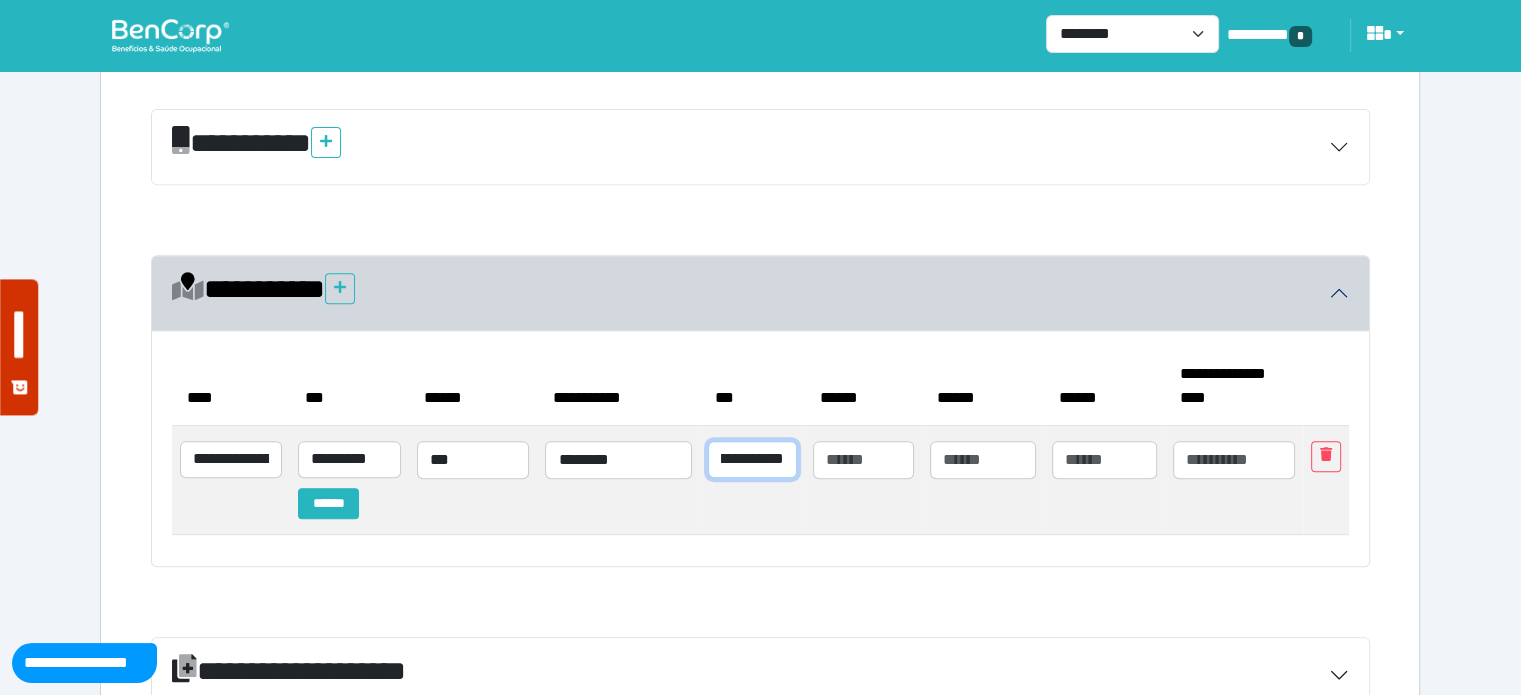 type on "**********" 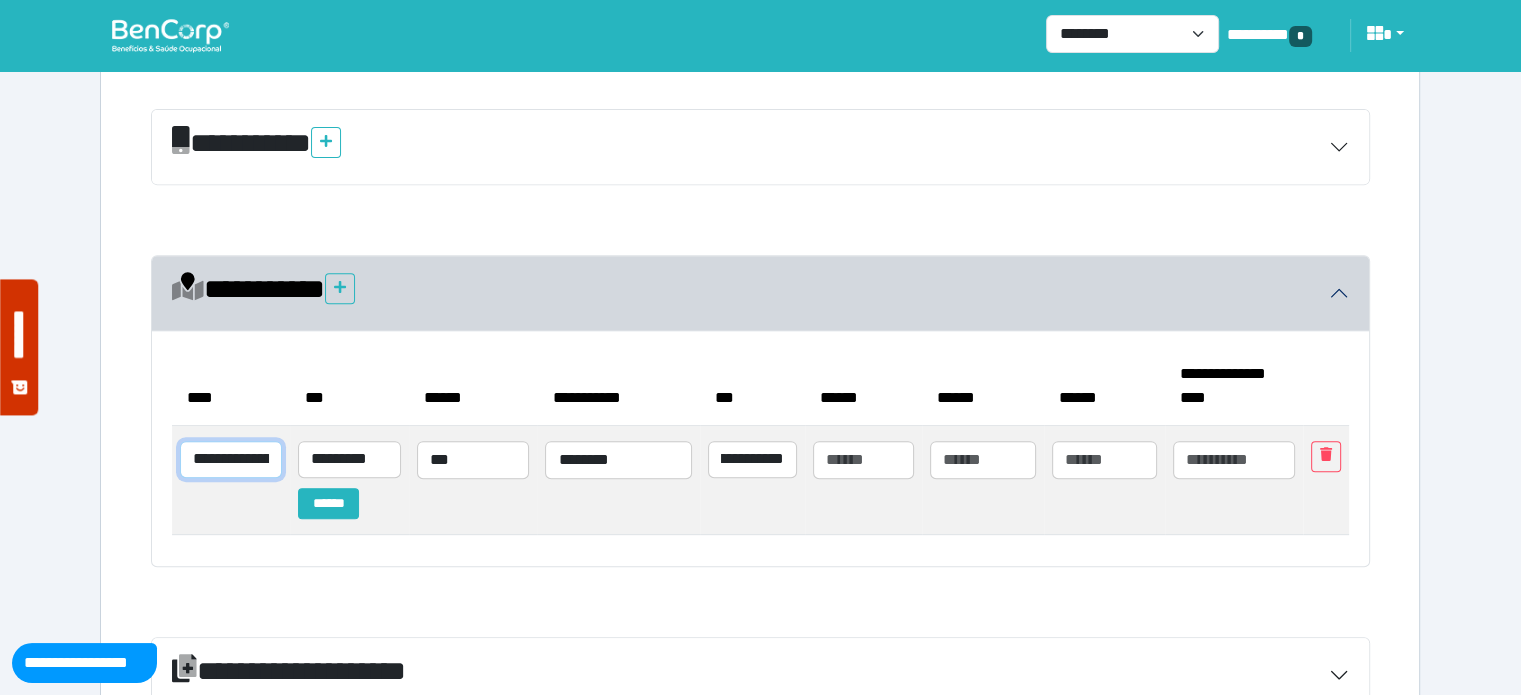scroll, scrollTop: 0, scrollLeft: 0, axis: both 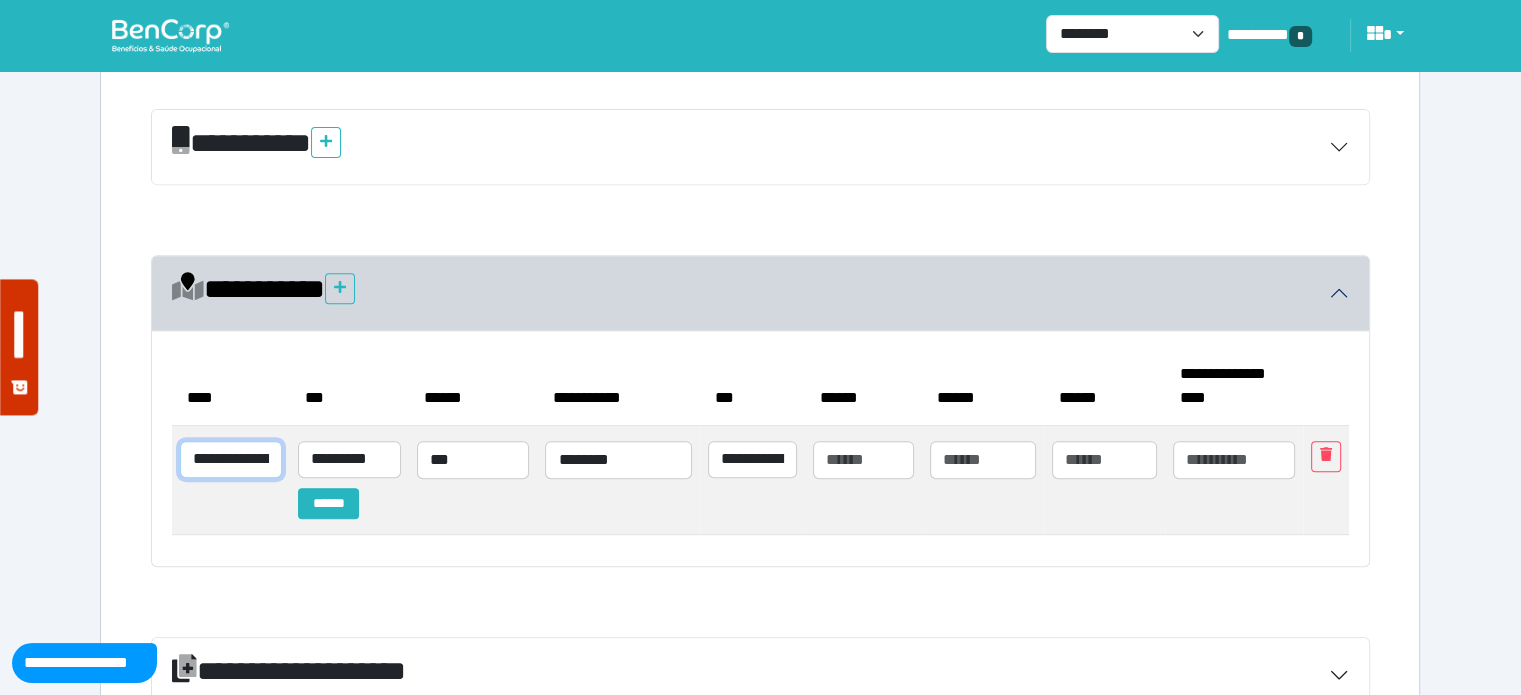 click on "**********" at bounding box center (231, 460) 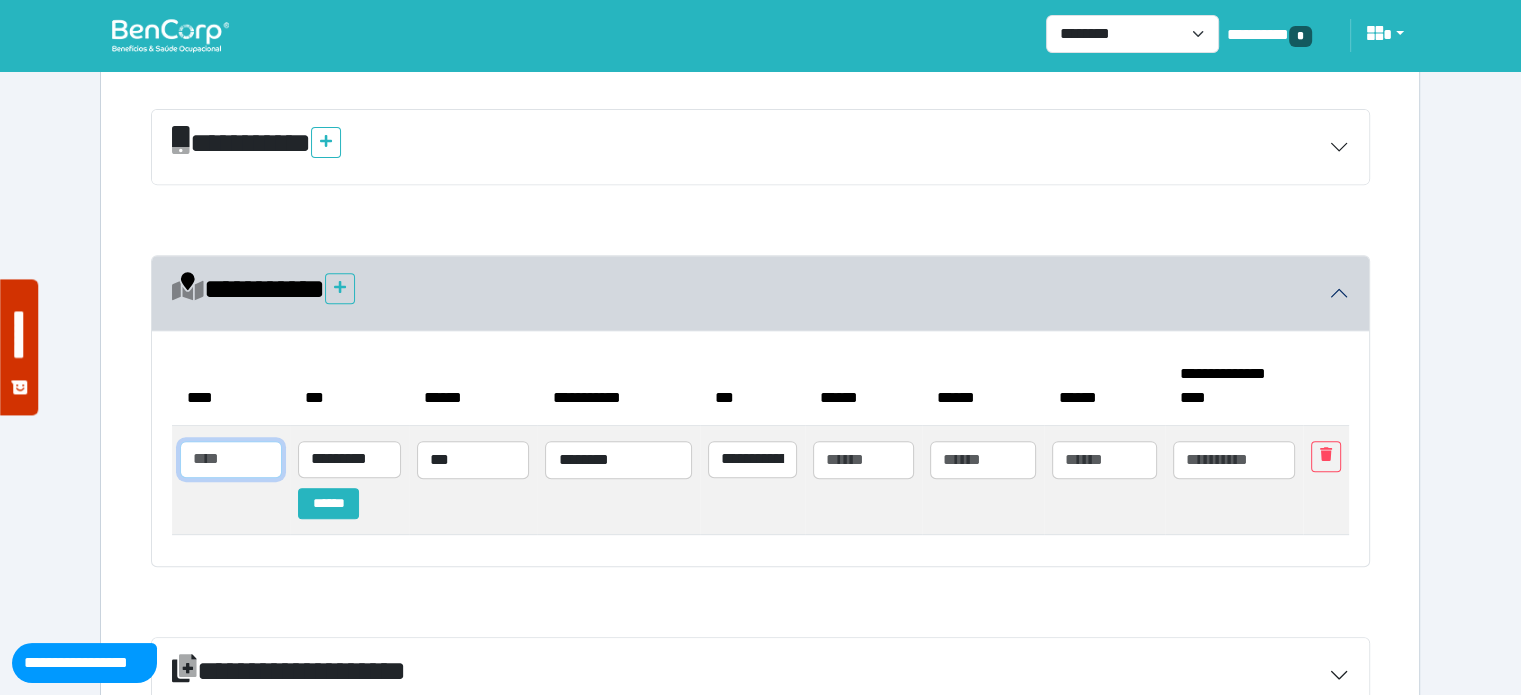 type 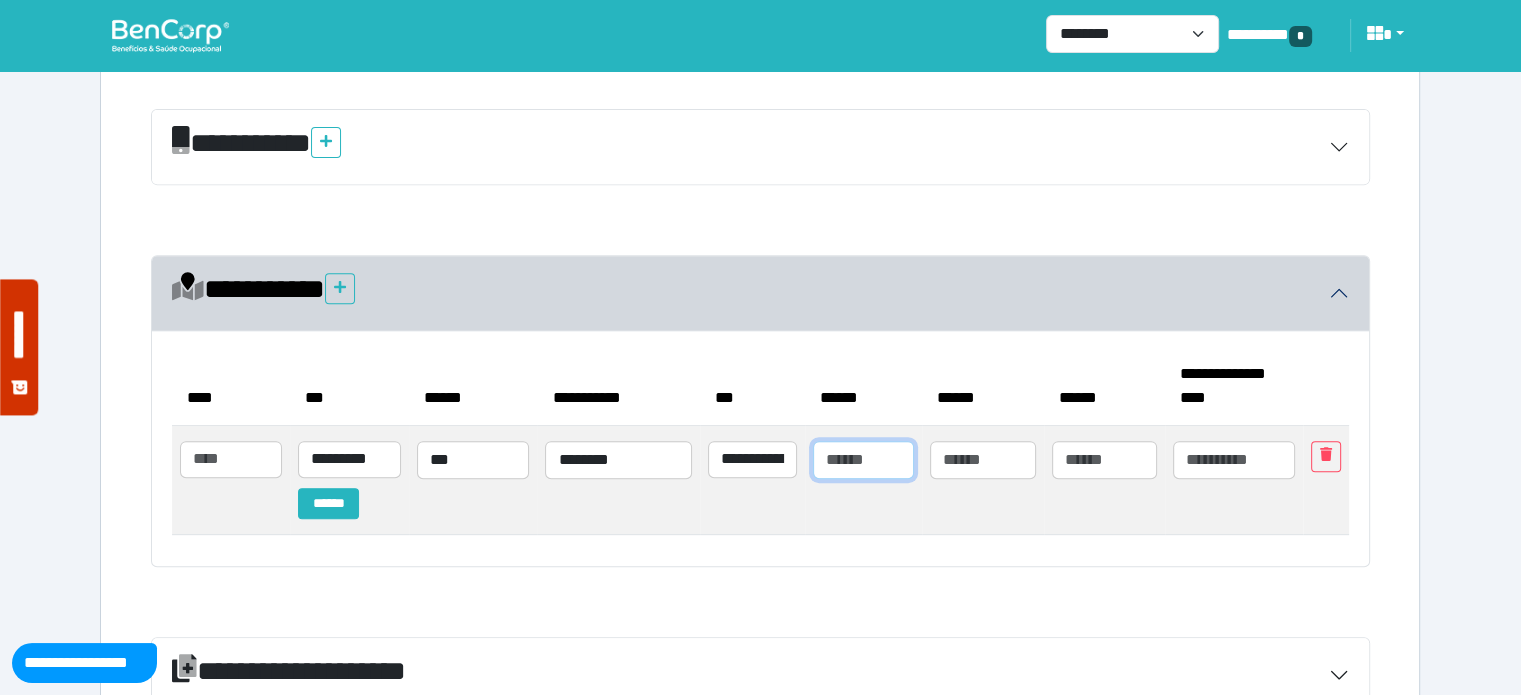 click at bounding box center (863, 460) 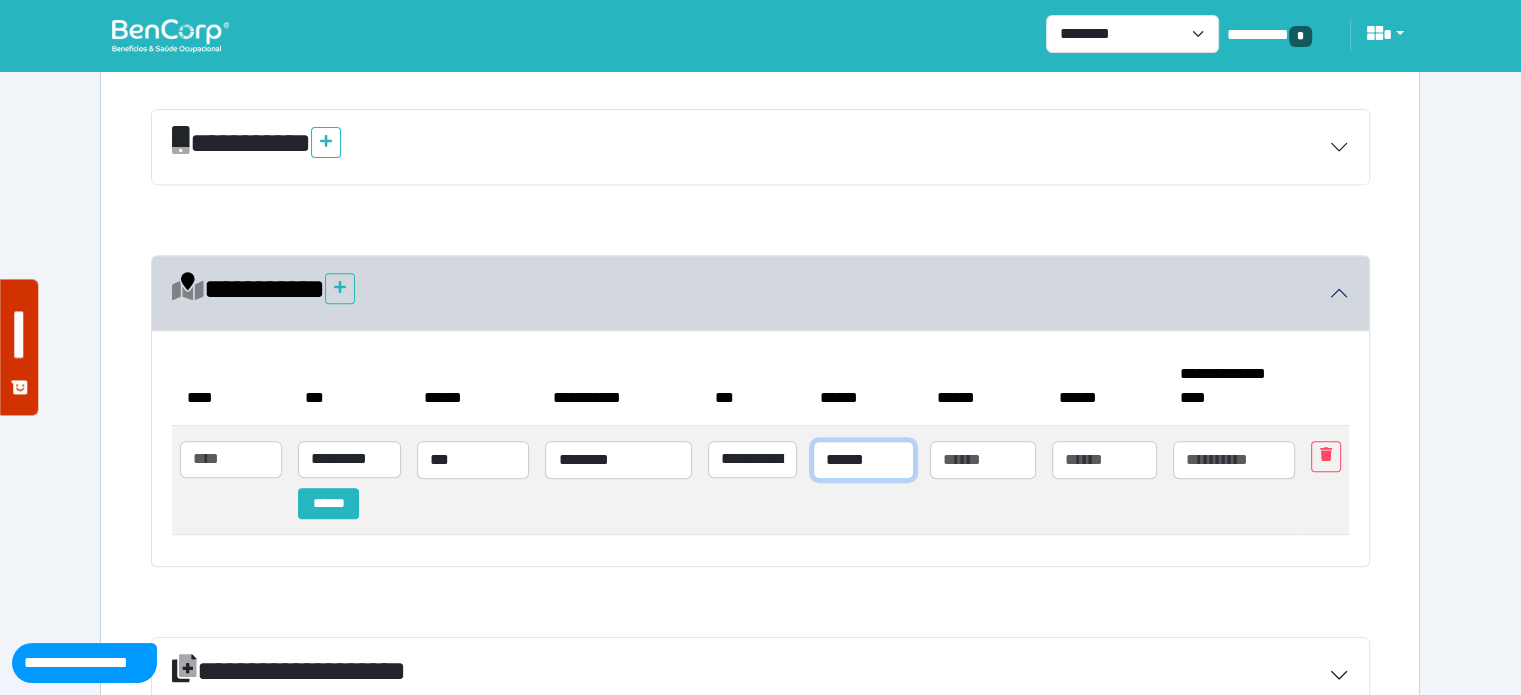 type on "******" 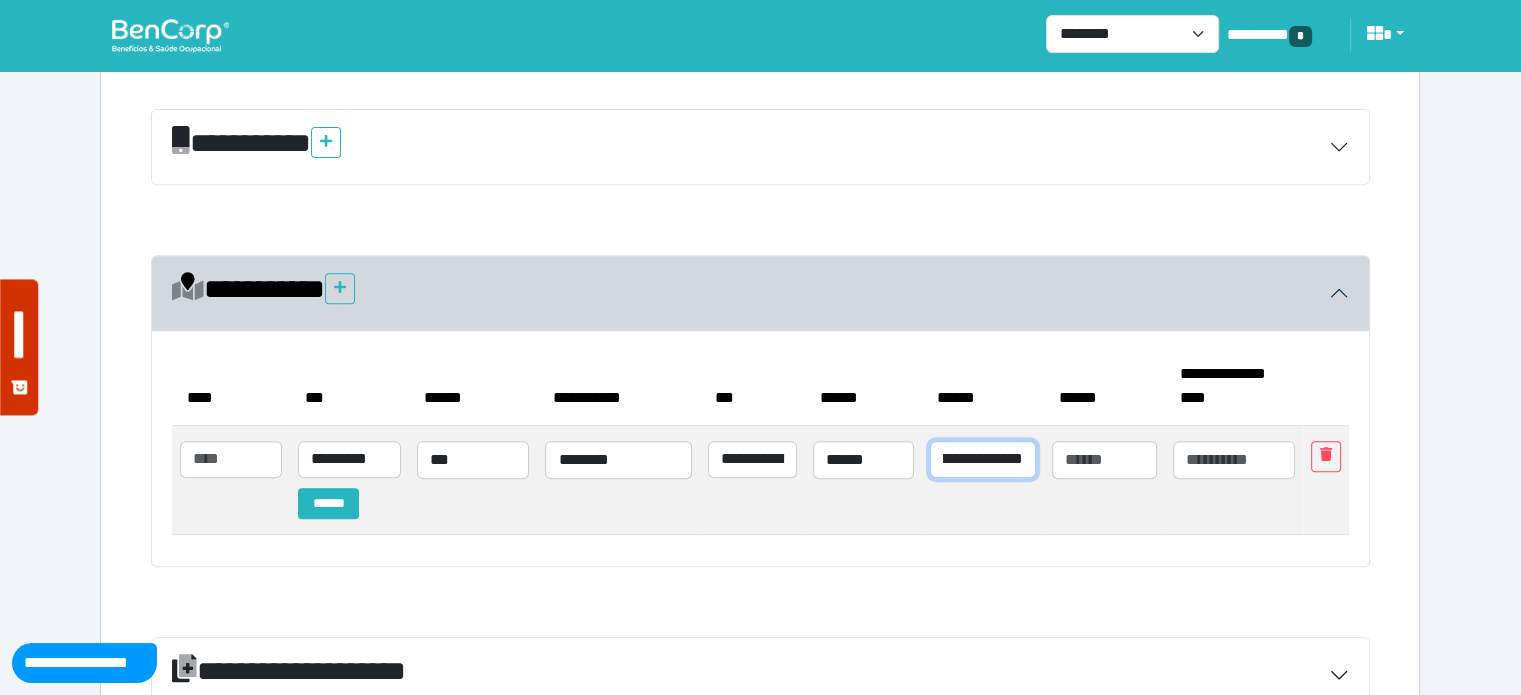 scroll, scrollTop: 0, scrollLeft: 93, axis: horizontal 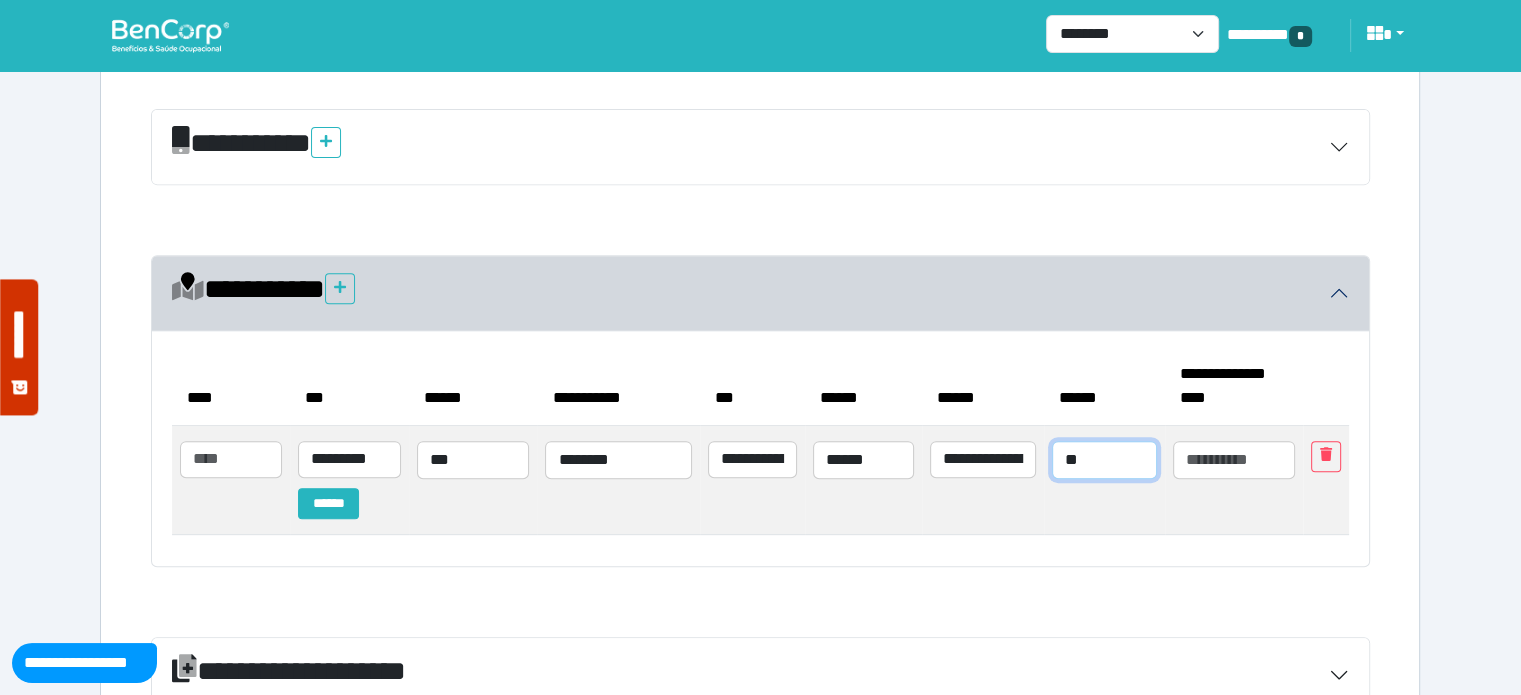 type on "**" 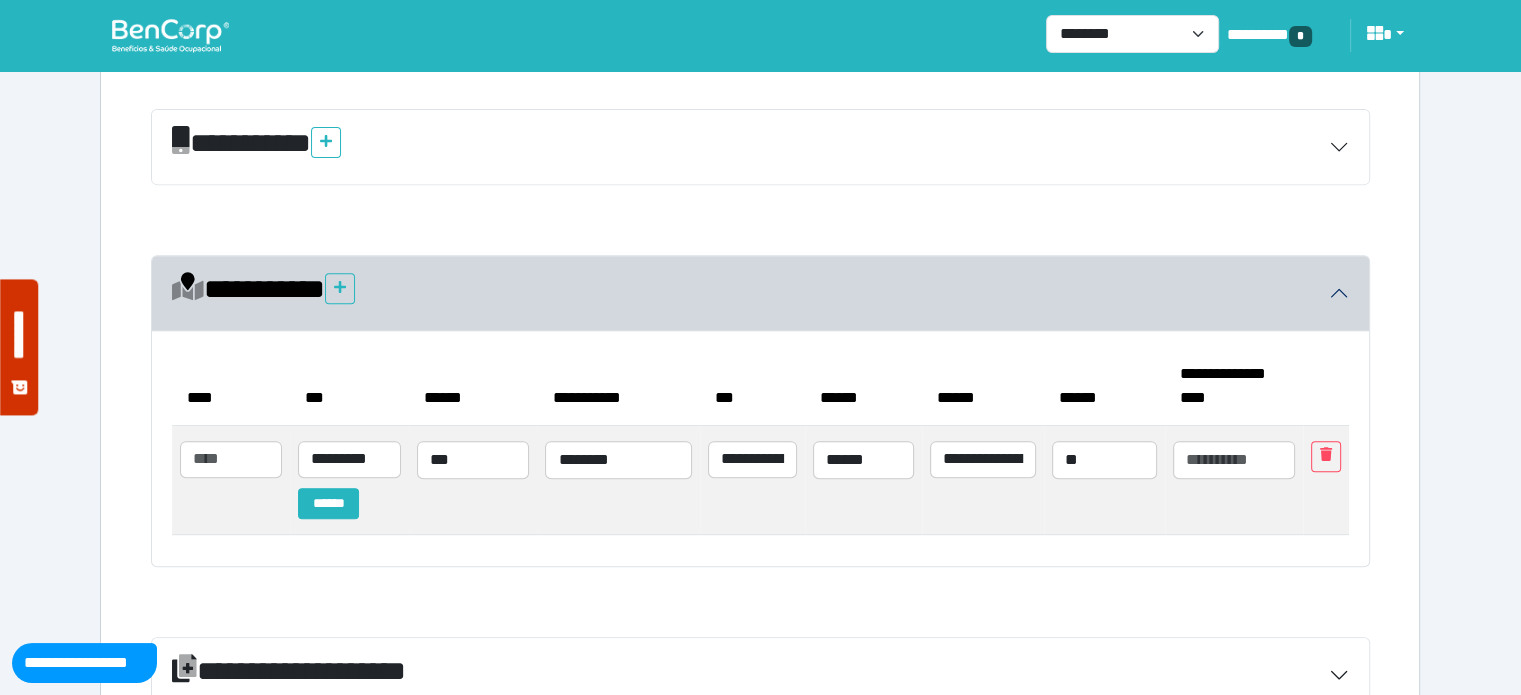 click on "**********" at bounding box center (760, 118) 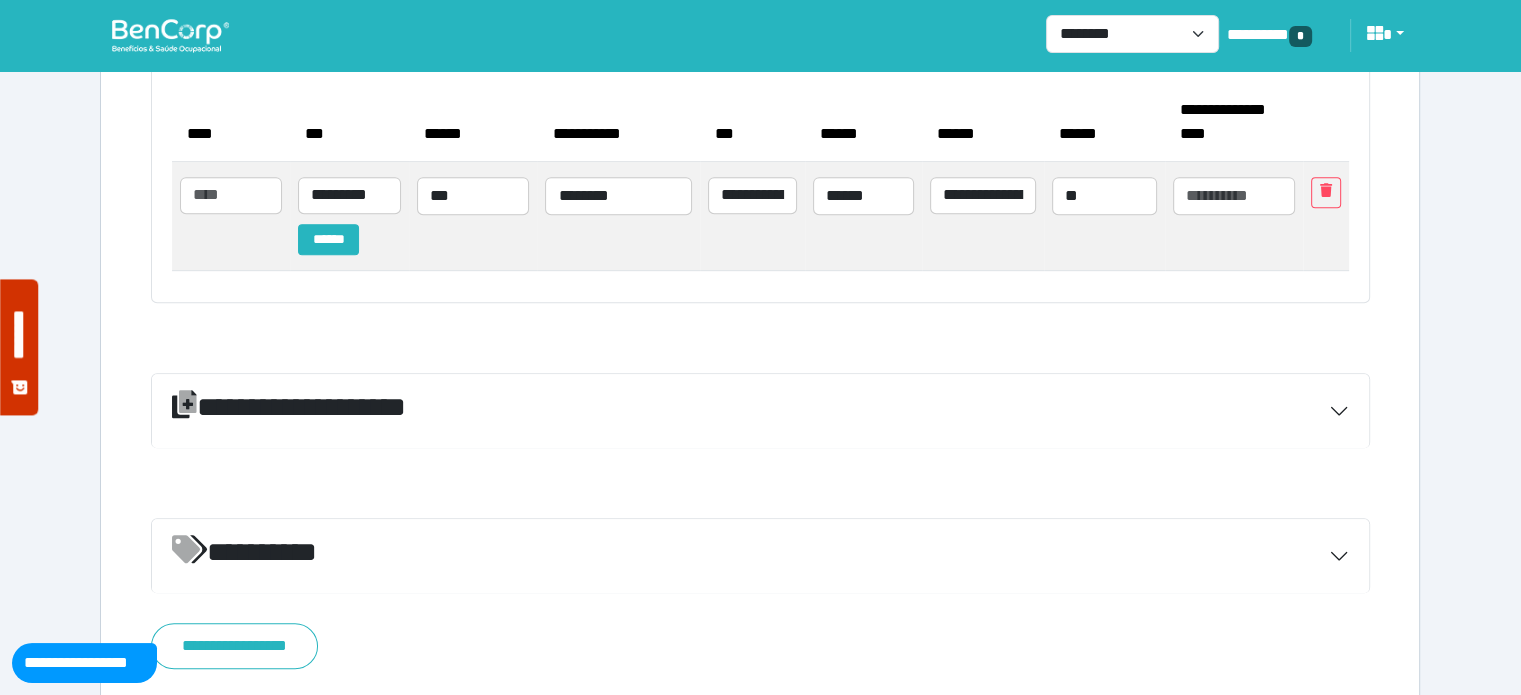 scroll, scrollTop: 1076, scrollLeft: 0, axis: vertical 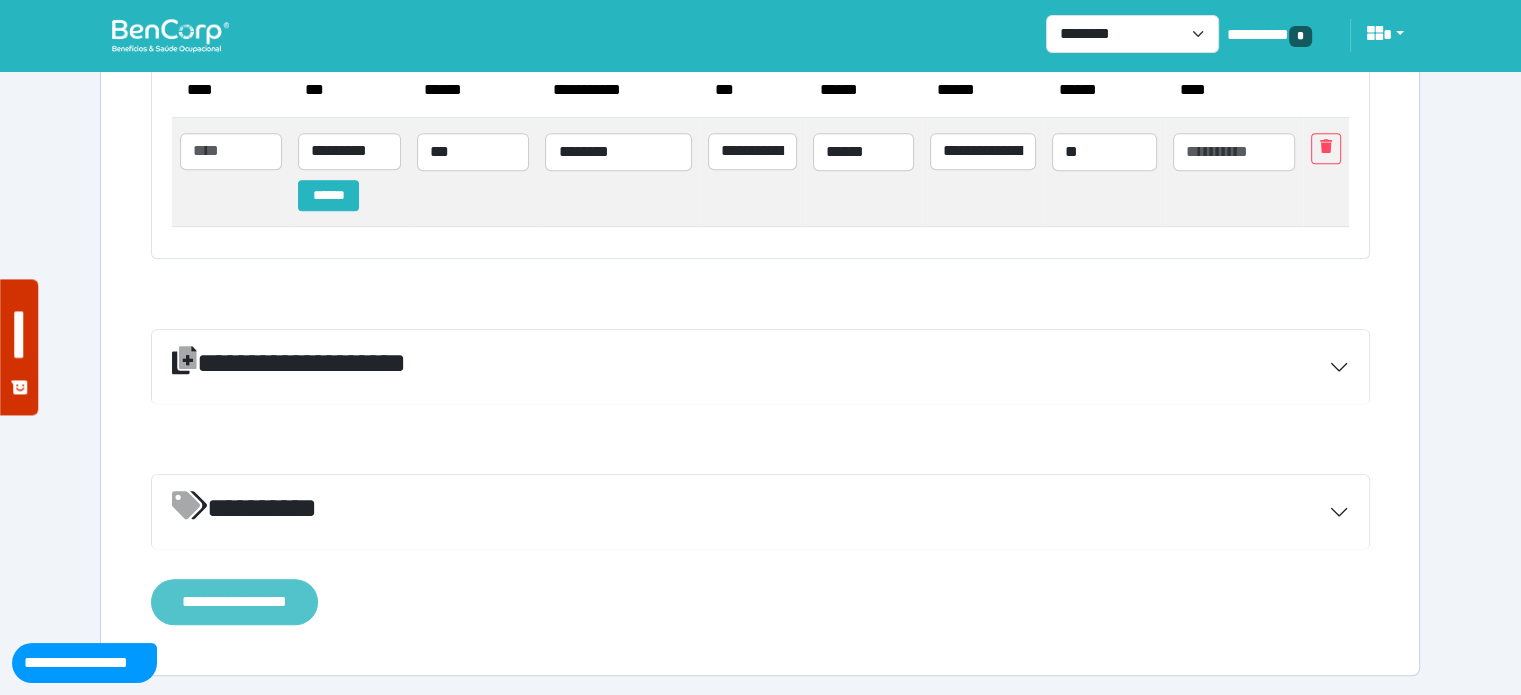 click on "**********" at bounding box center (234, 602) 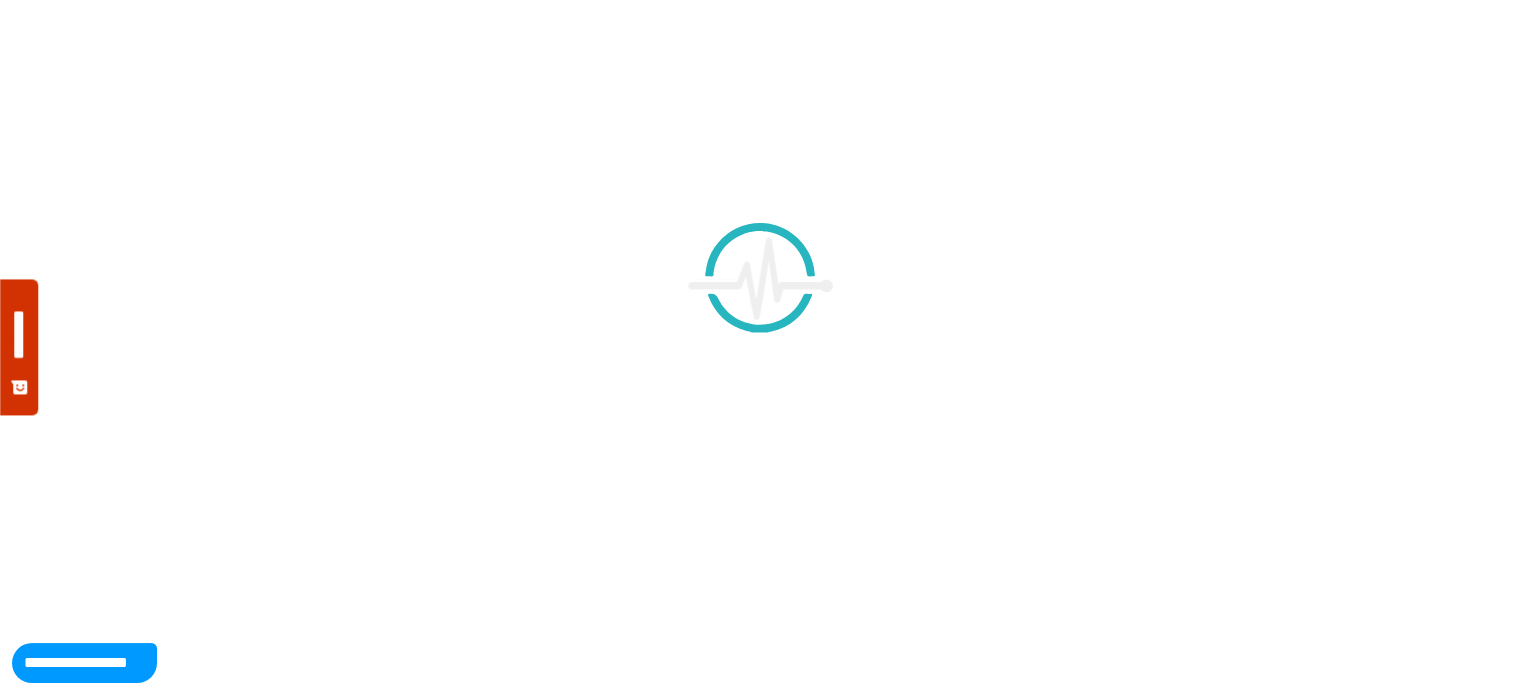 click at bounding box center [760, 347] 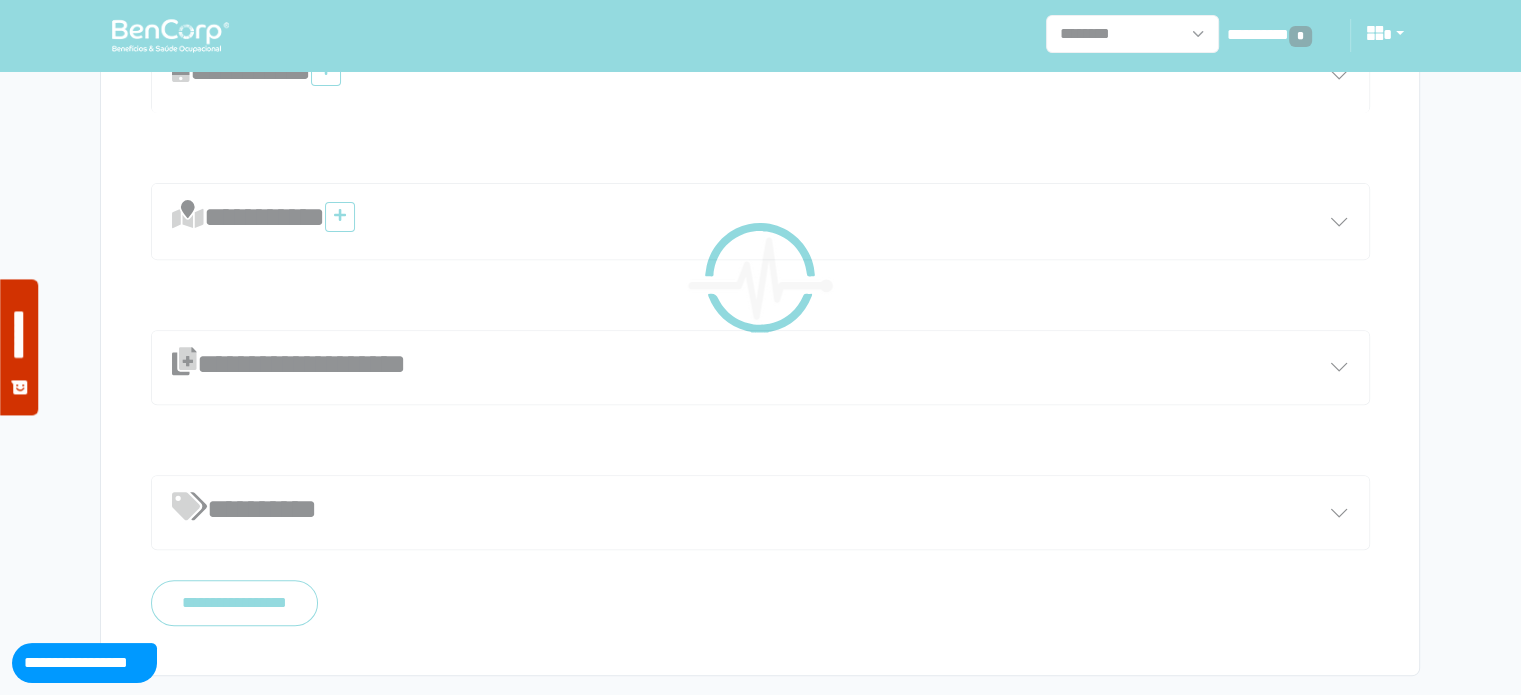 type on "**********" 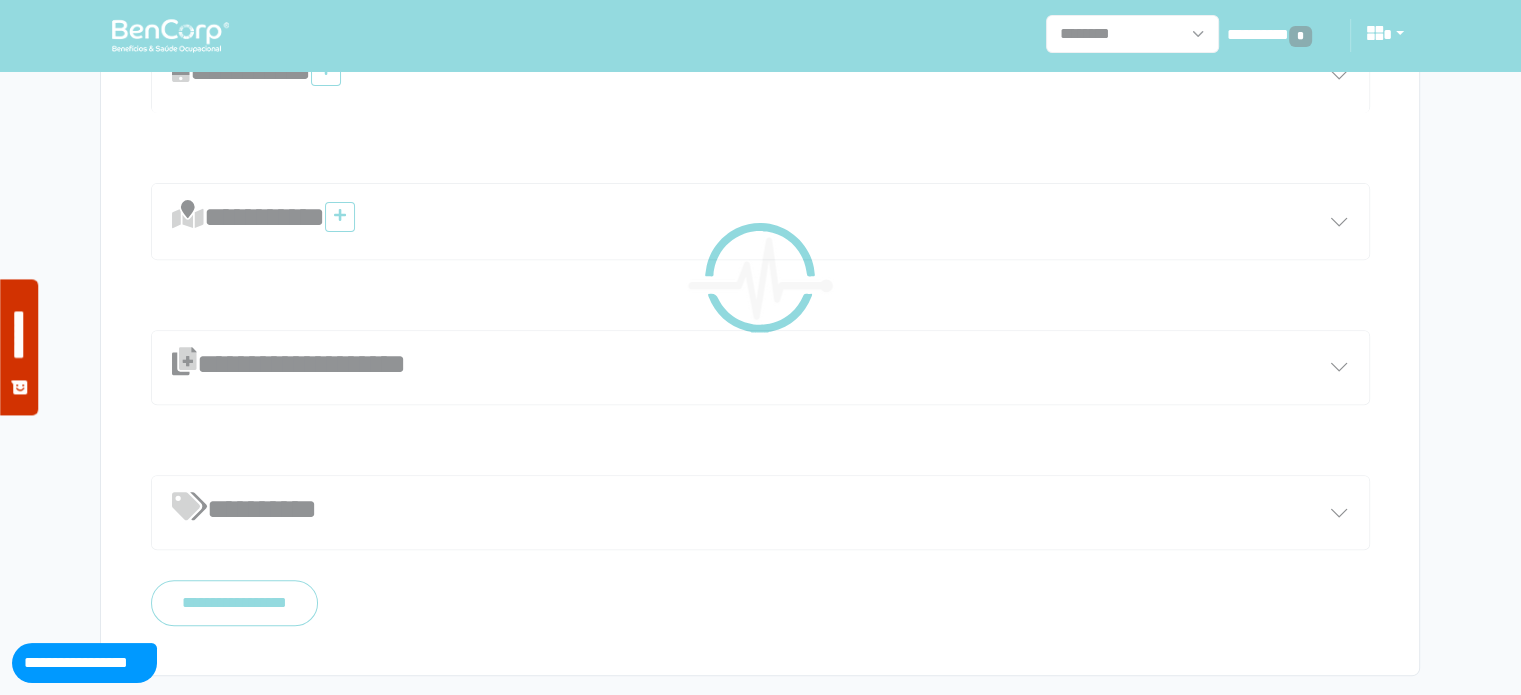 type on "**********" 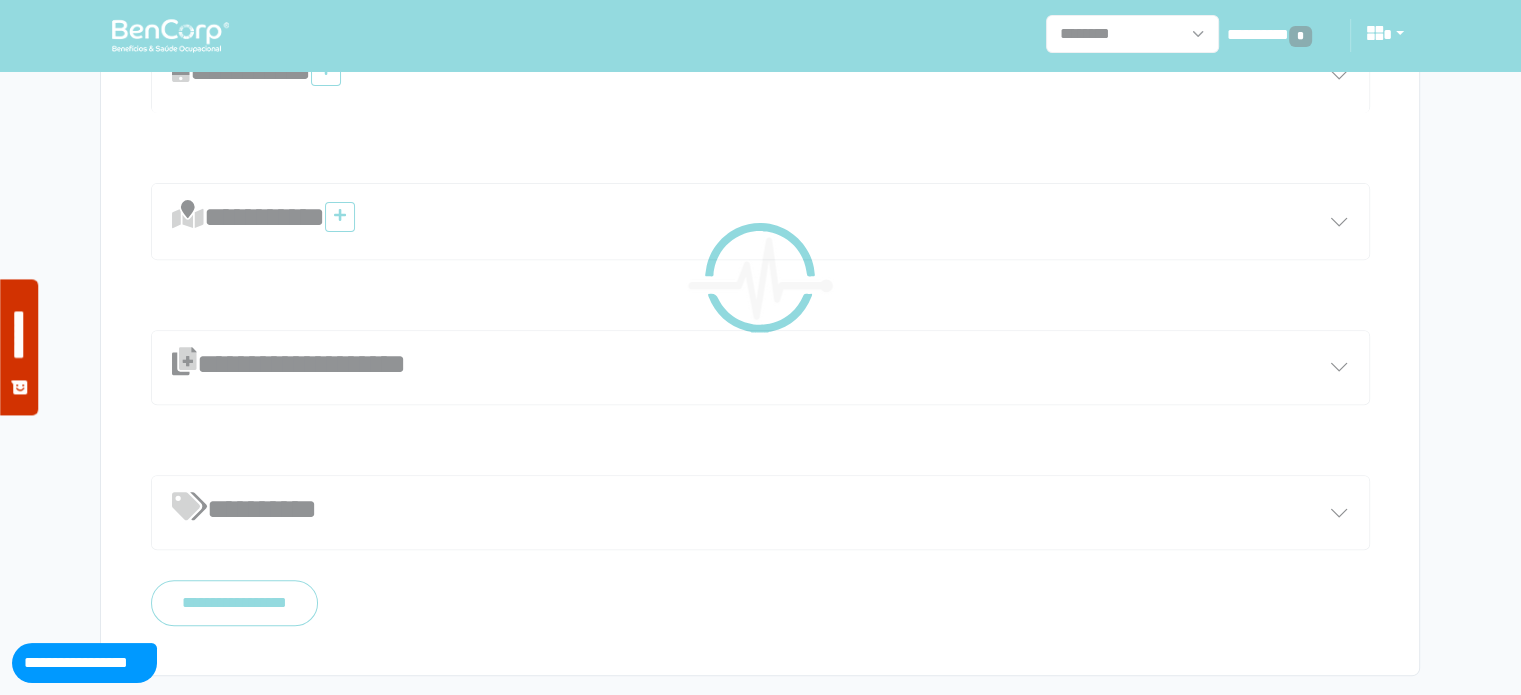 type on "**********" 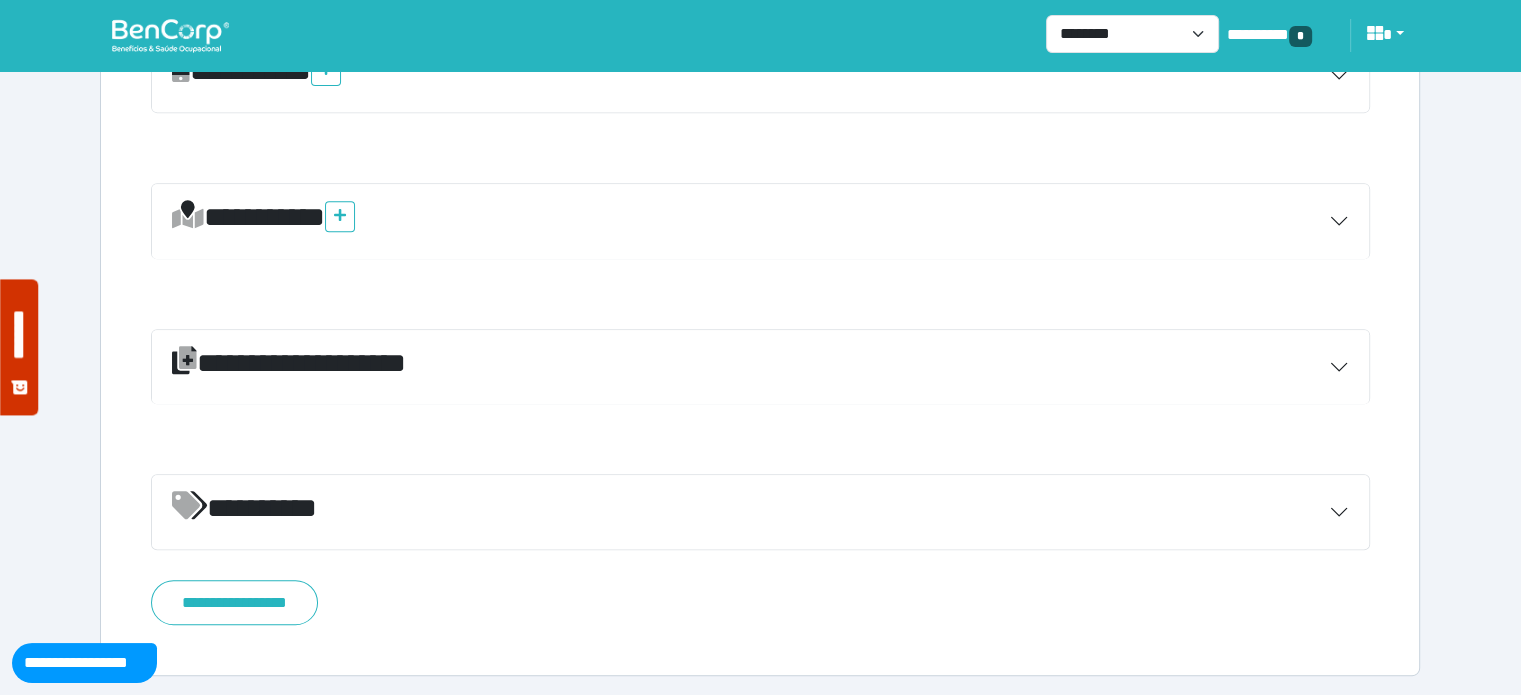 click on "*********" at bounding box center [760, 221] 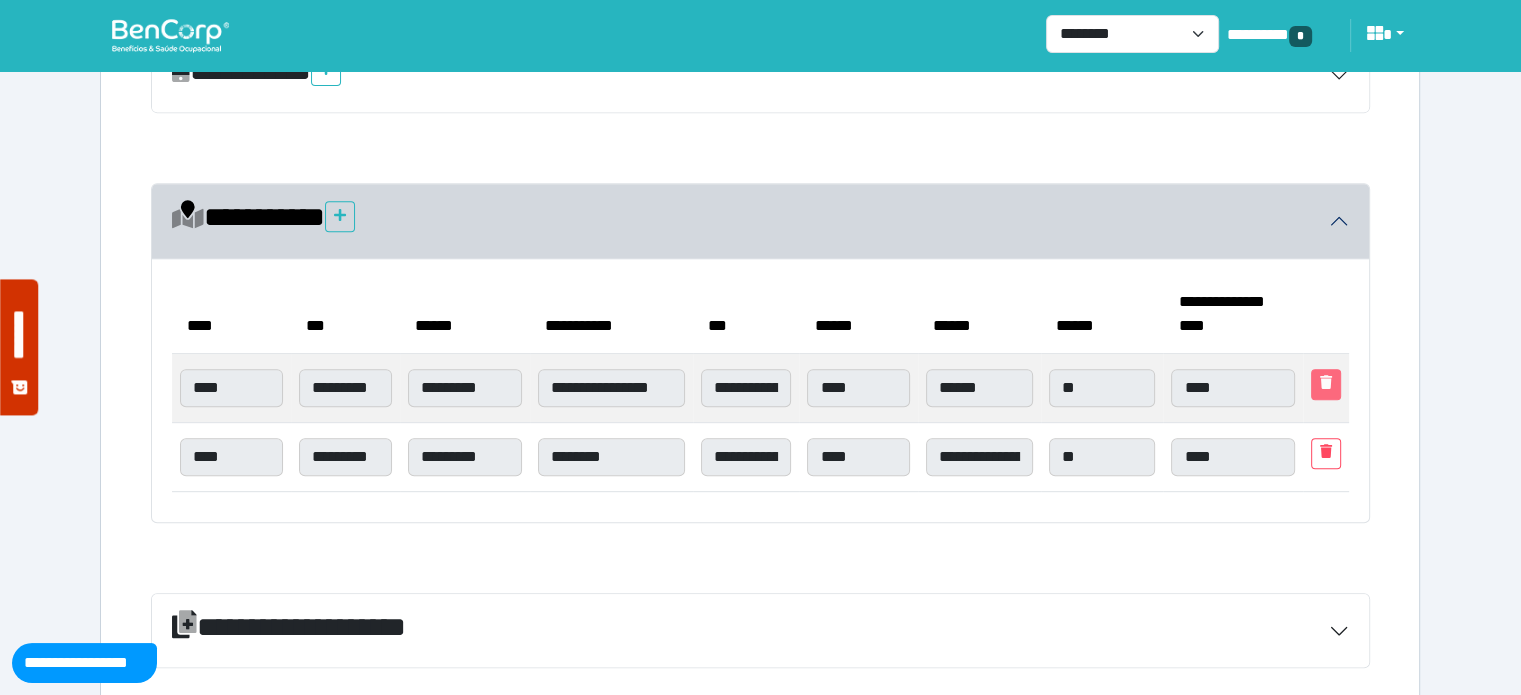 click 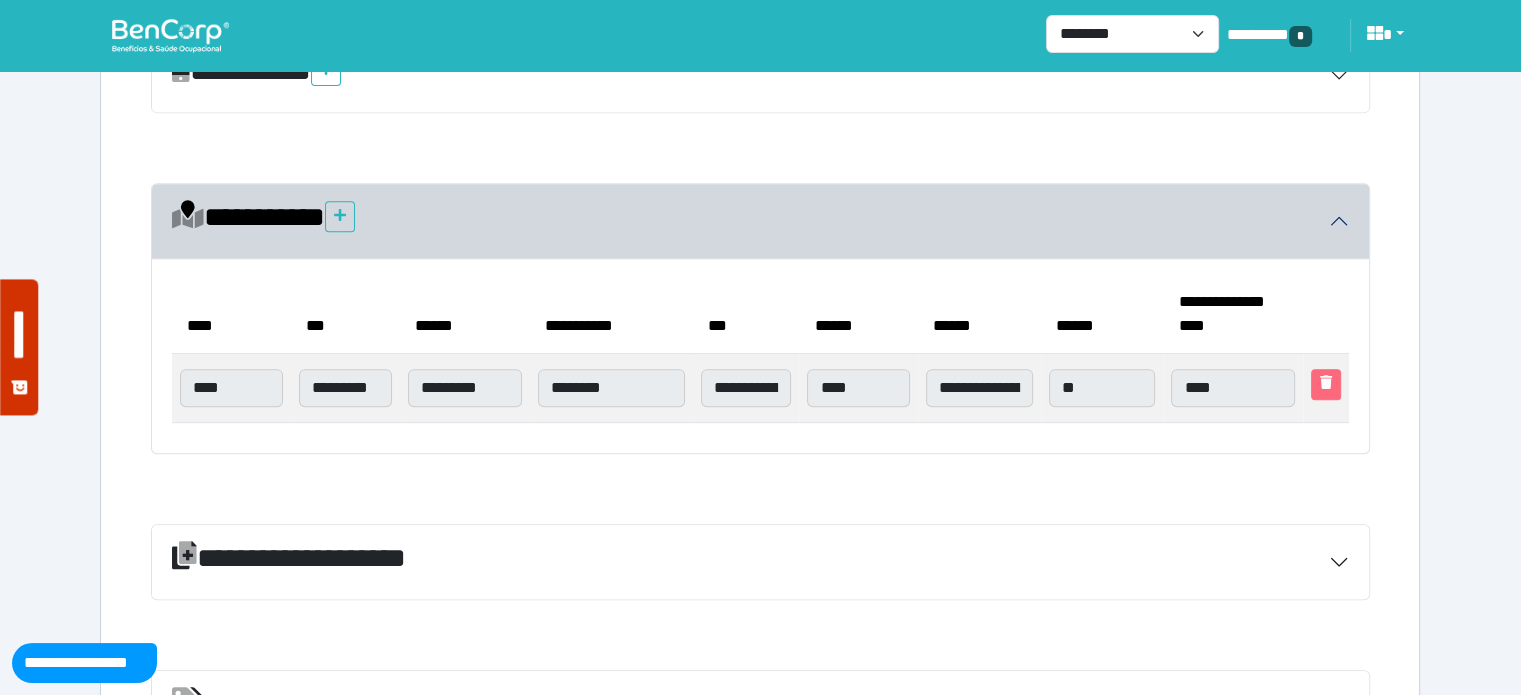 click at bounding box center (1326, 384) 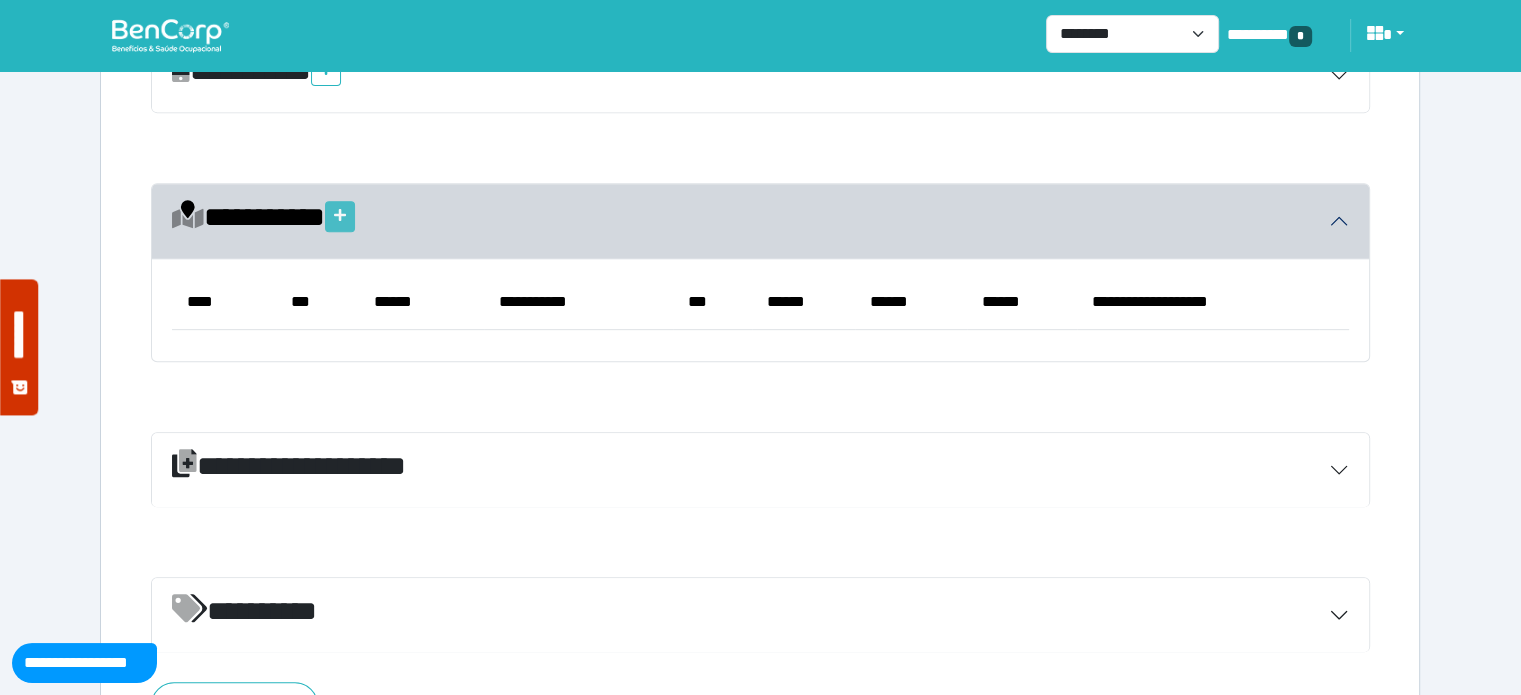 click at bounding box center (340, 216) 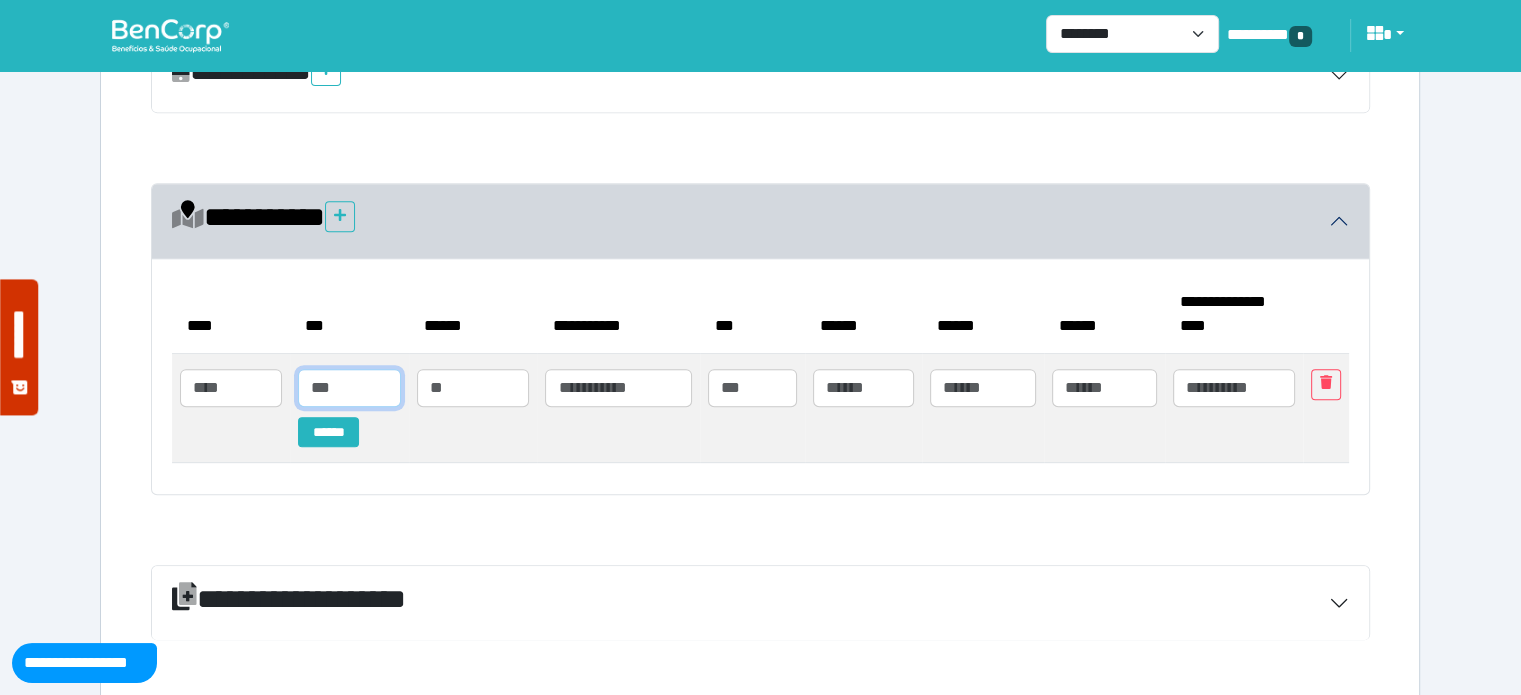 click at bounding box center (349, 388) 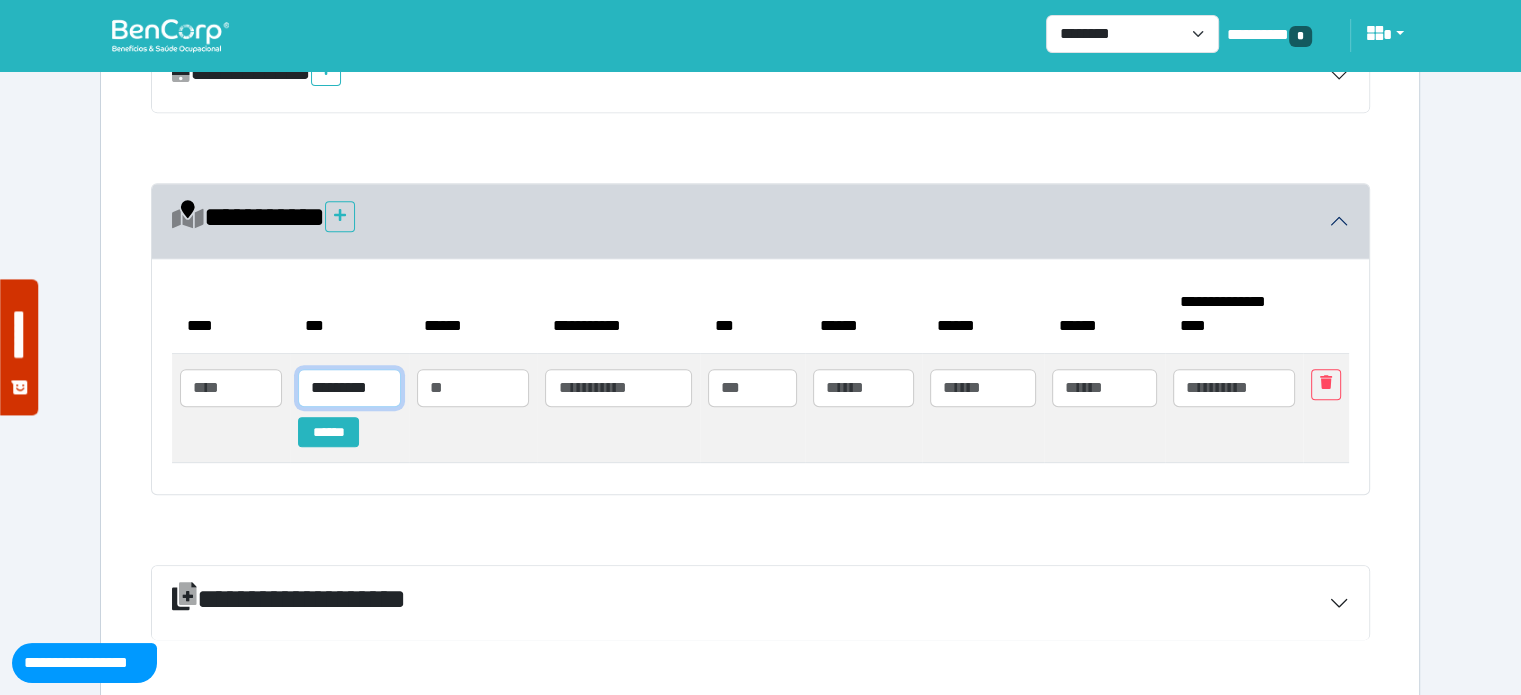 scroll, scrollTop: 0, scrollLeft: 0, axis: both 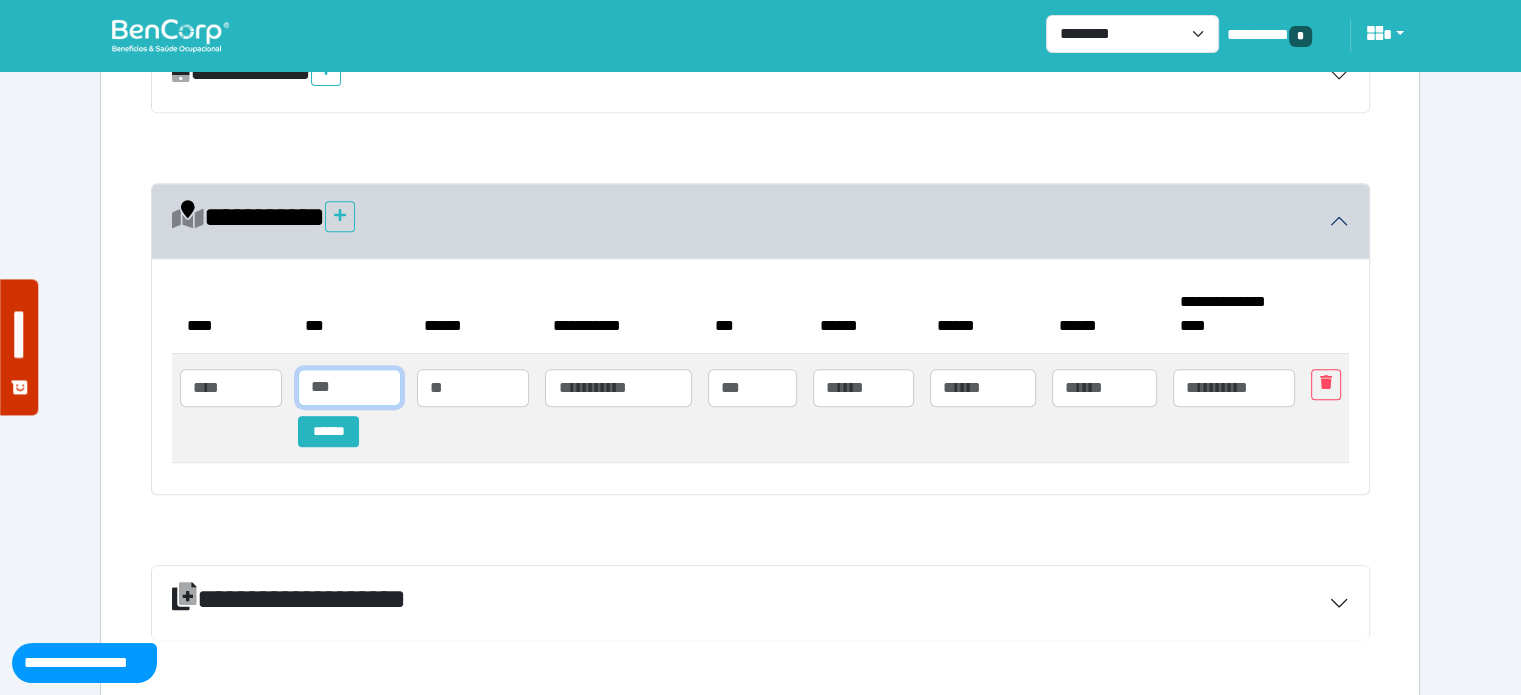 paste on "*********" 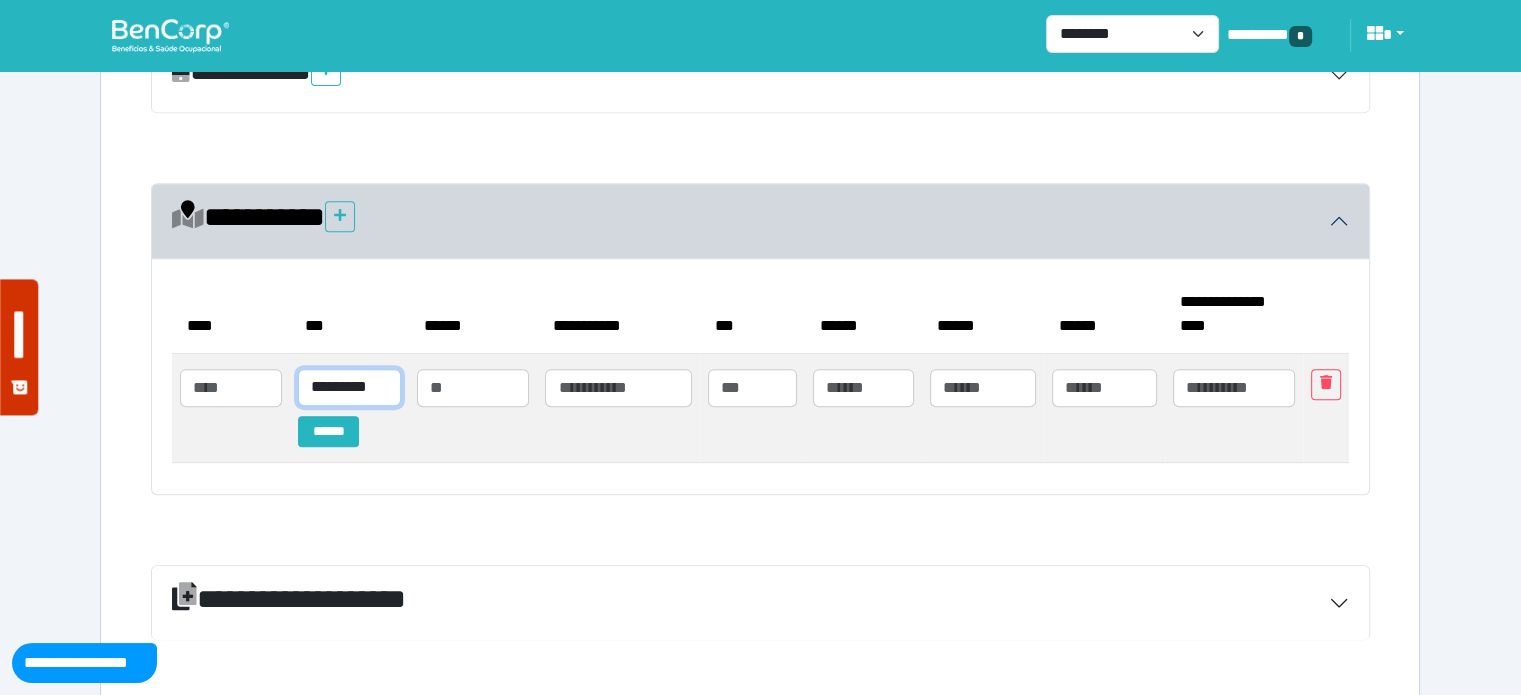 scroll, scrollTop: 0, scrollLeft: 8, axis: horizontal 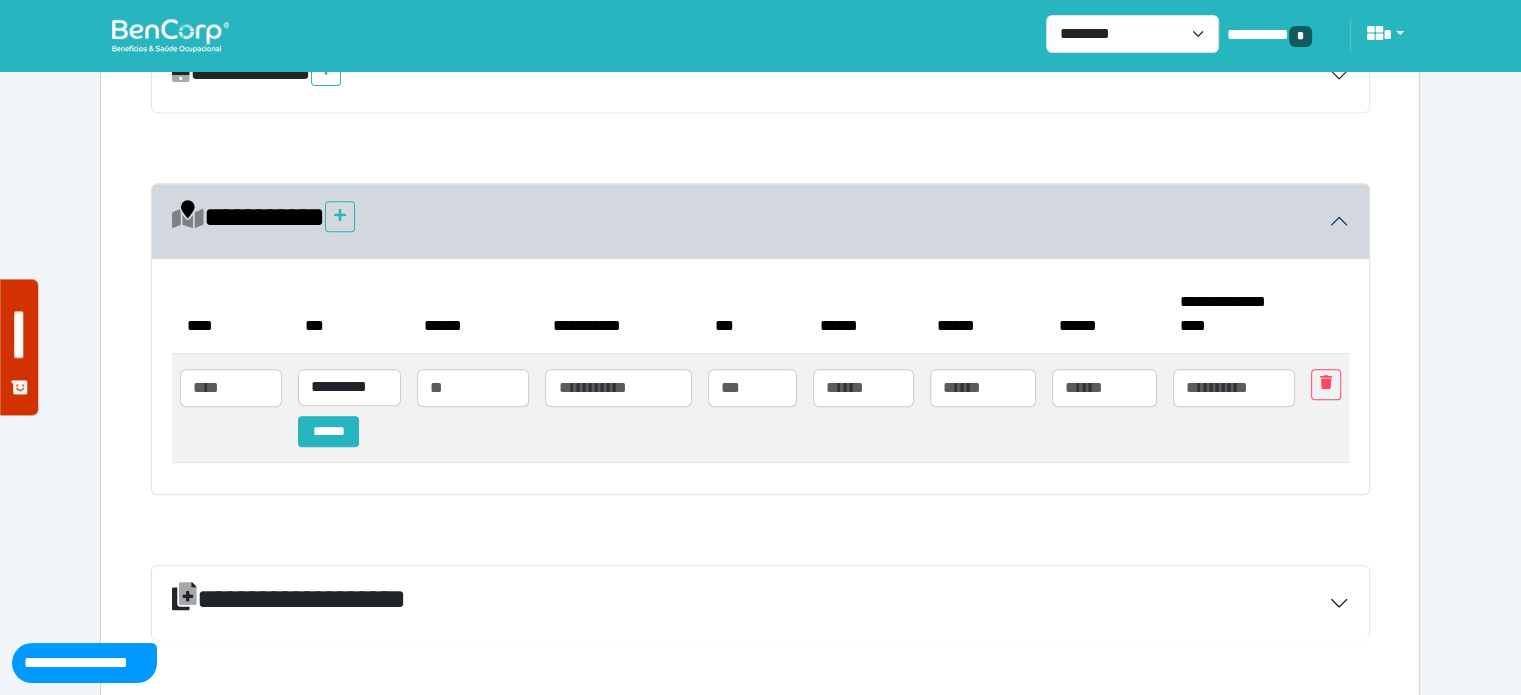 type 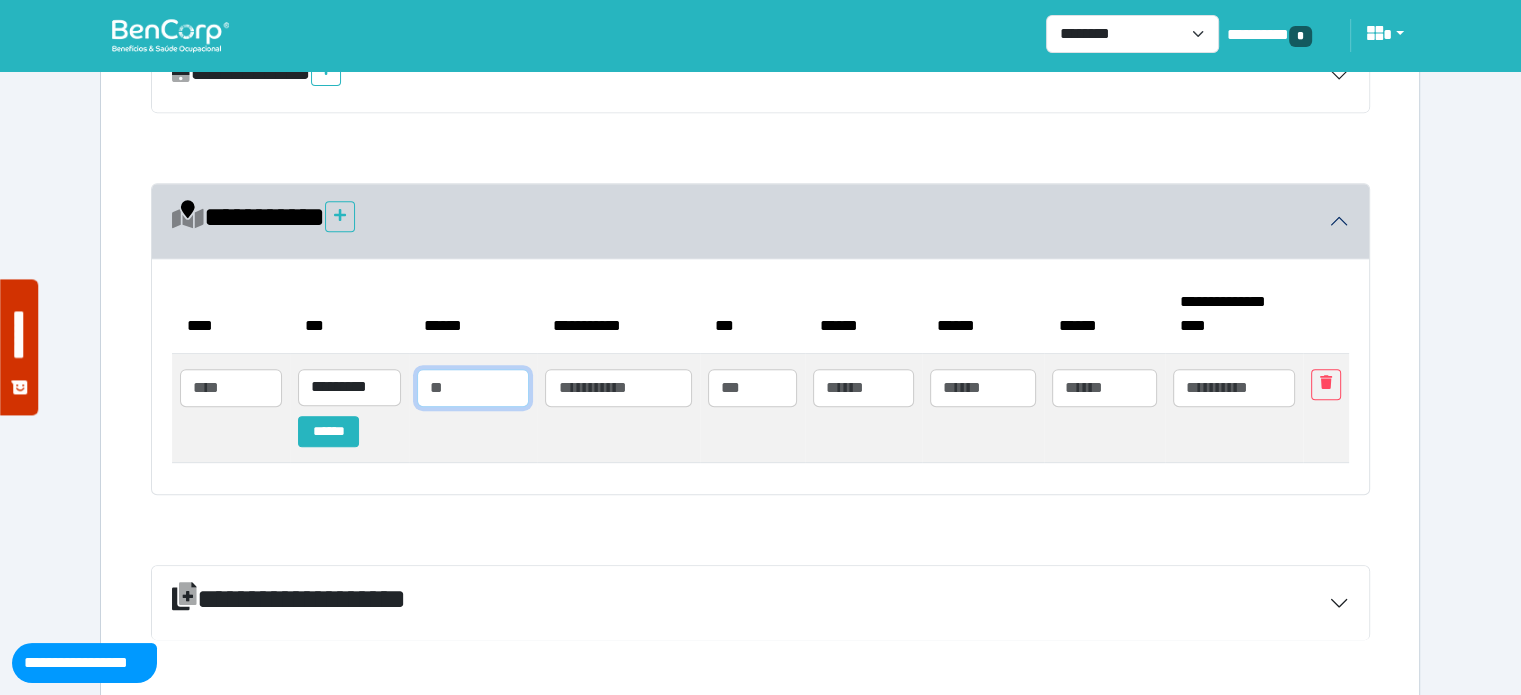 drag, startPoint x: 528, startPoint y: 399, endPoint x: 484, endPoint y: 391, distance: 44.72136 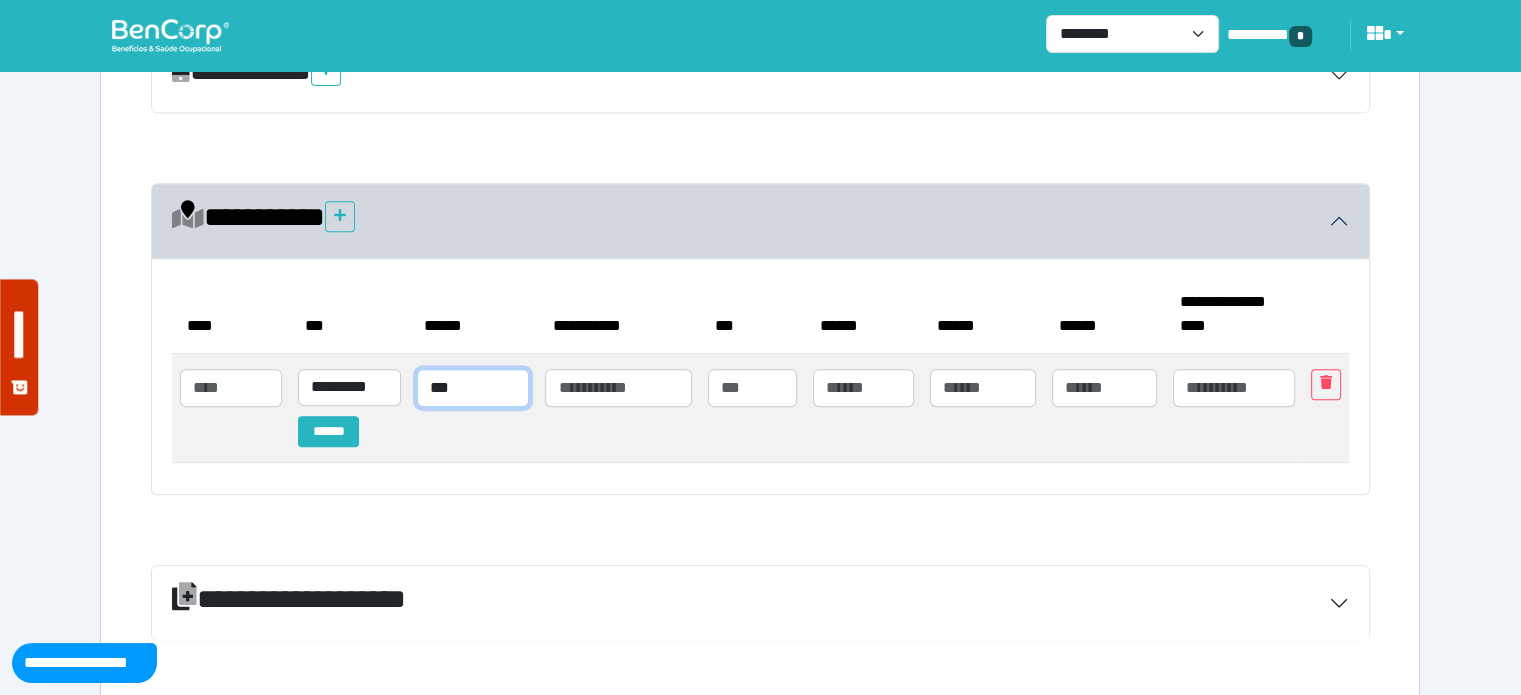 type on "***" 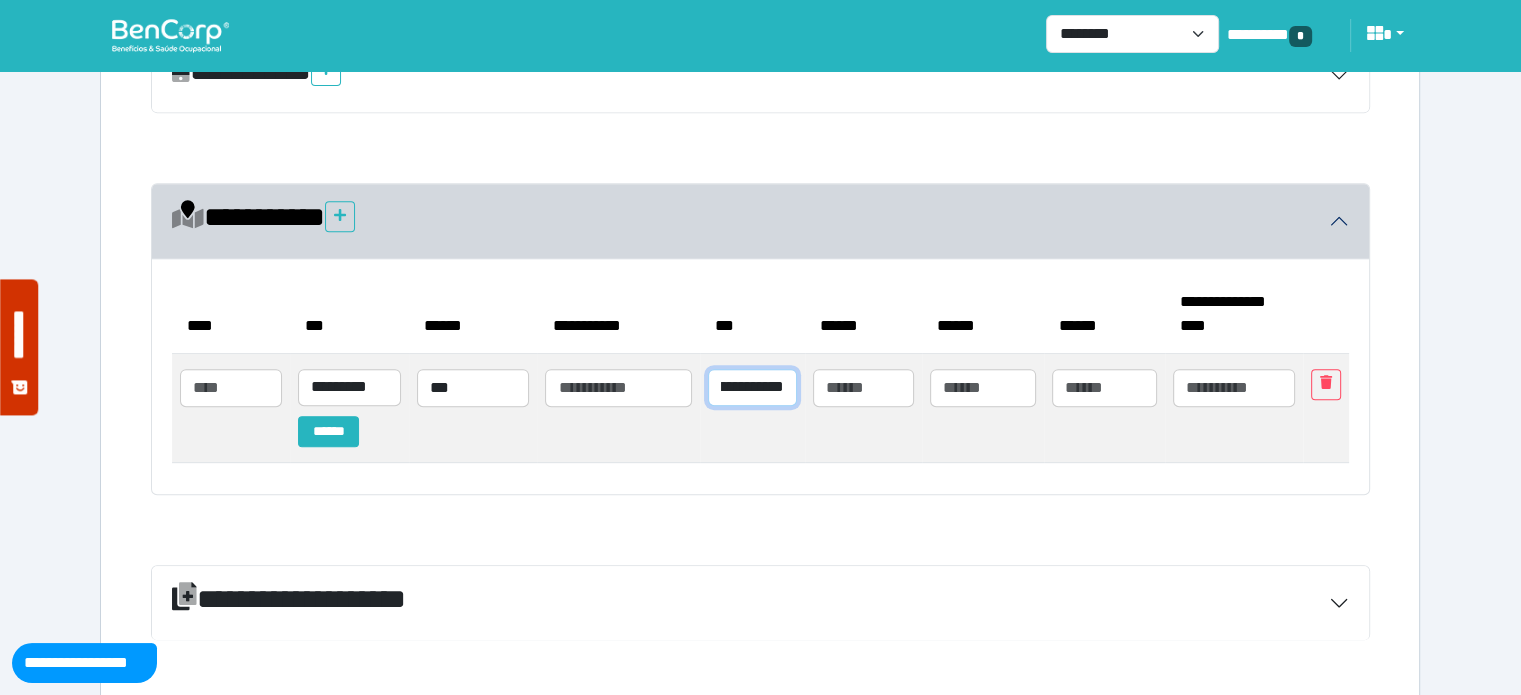 scroll, scrollTop: 0, scrollLeft: 111, axis: horizontal 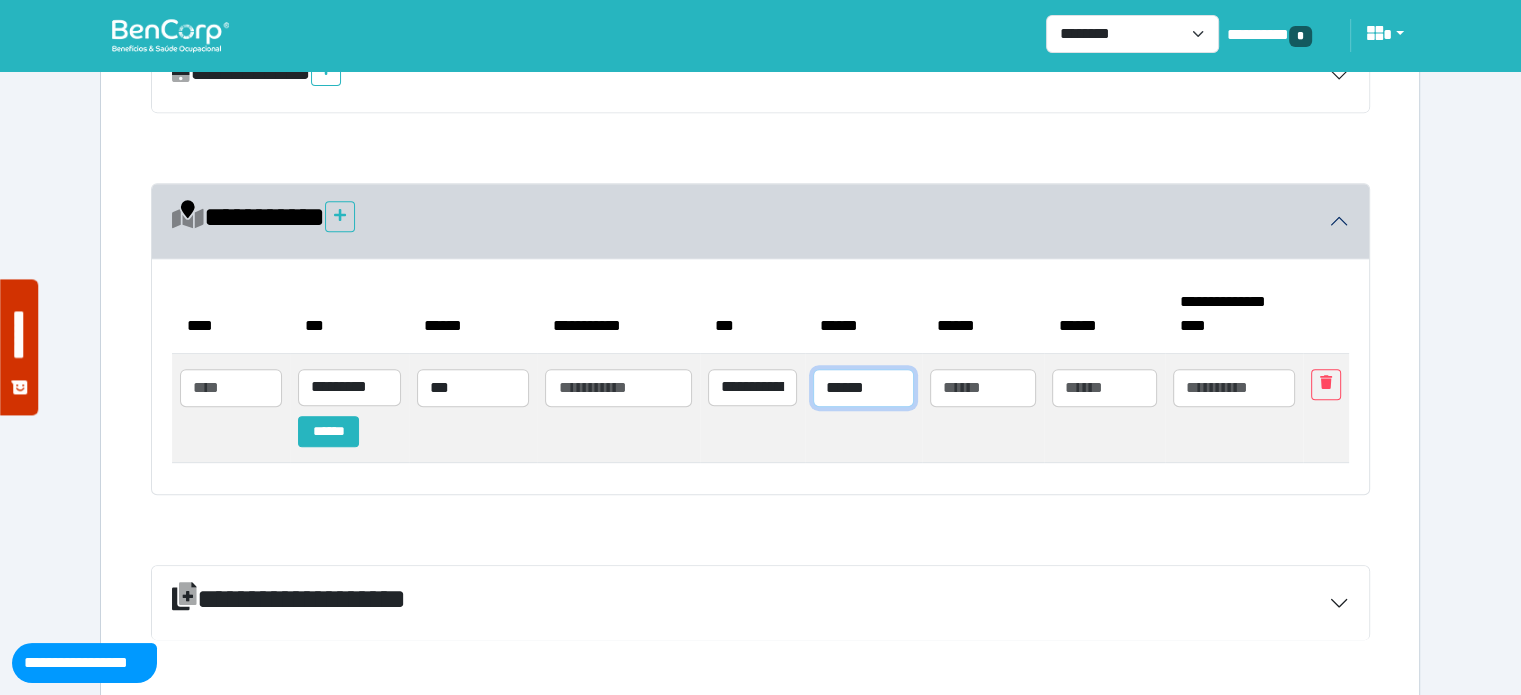 type on "******" 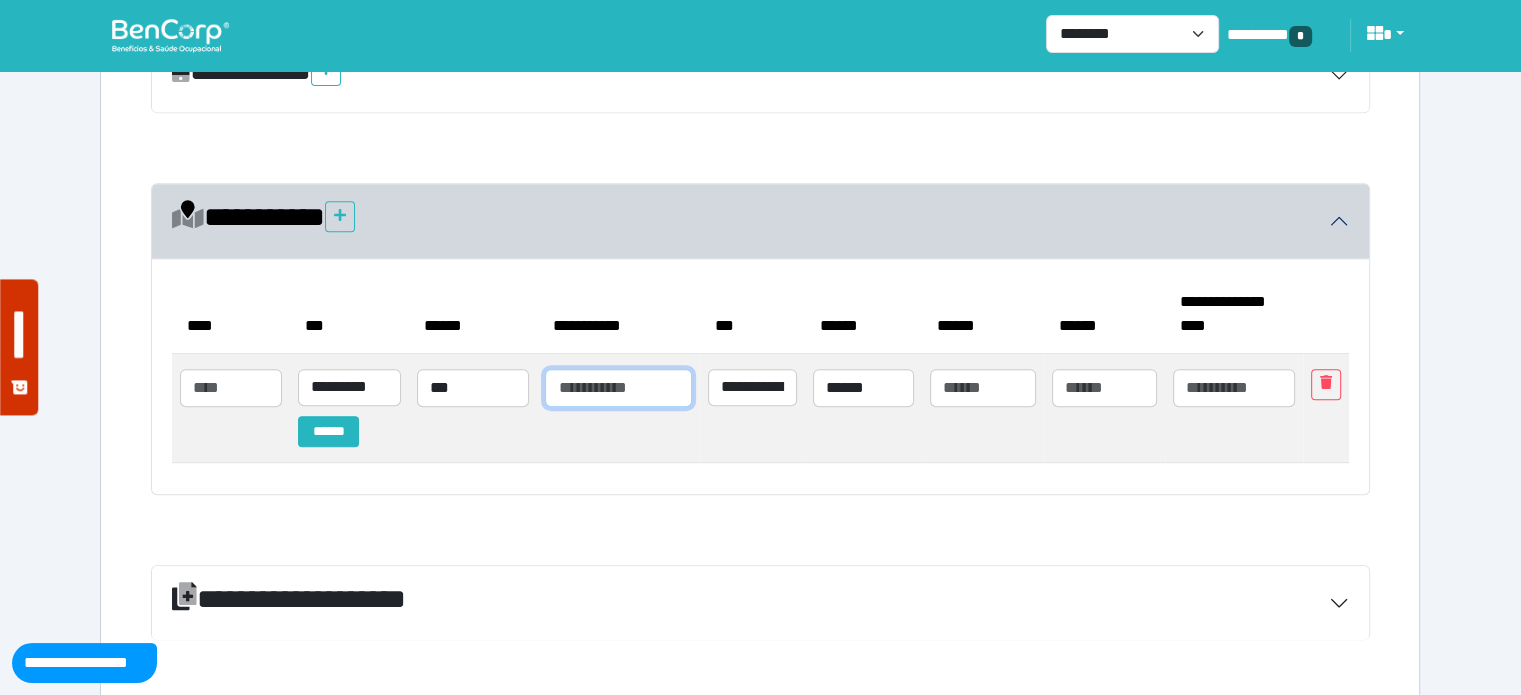 click at bounding box center [618, 388] 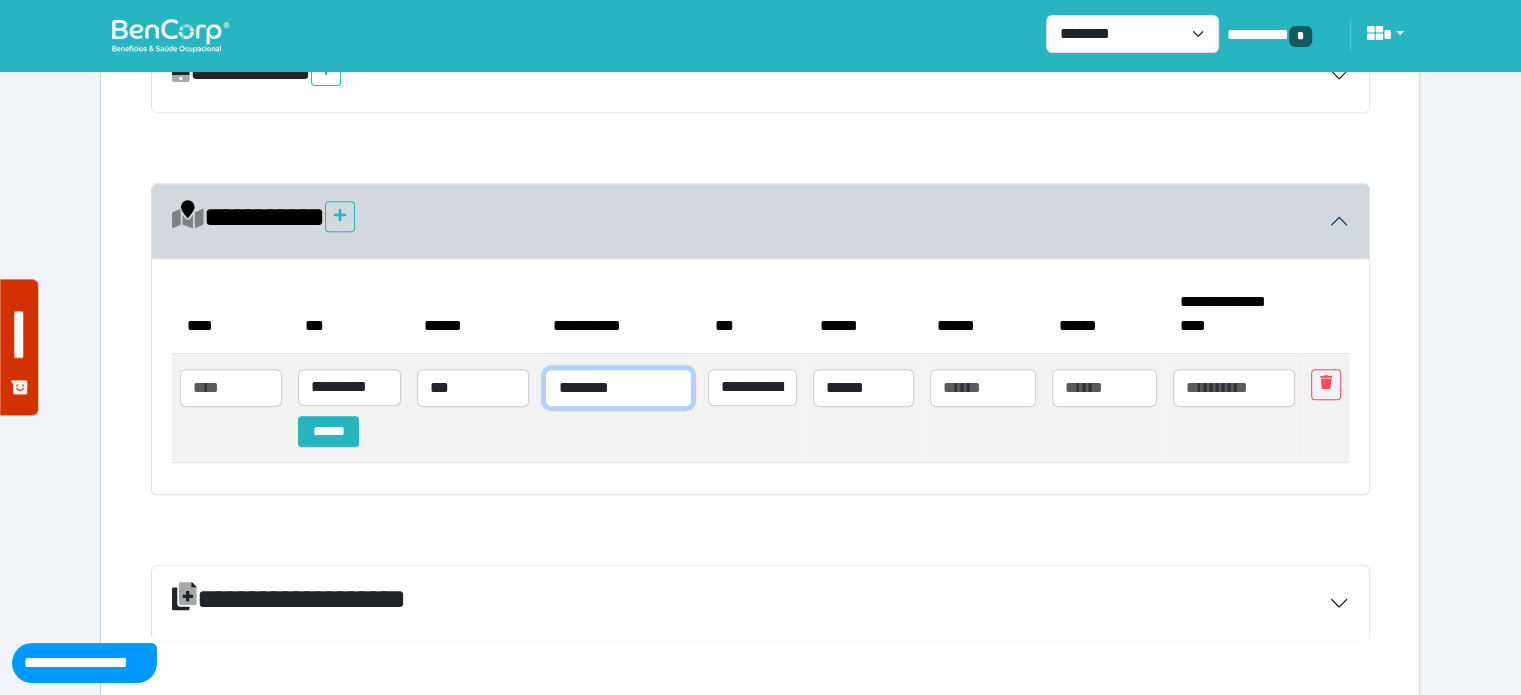 type on "********" 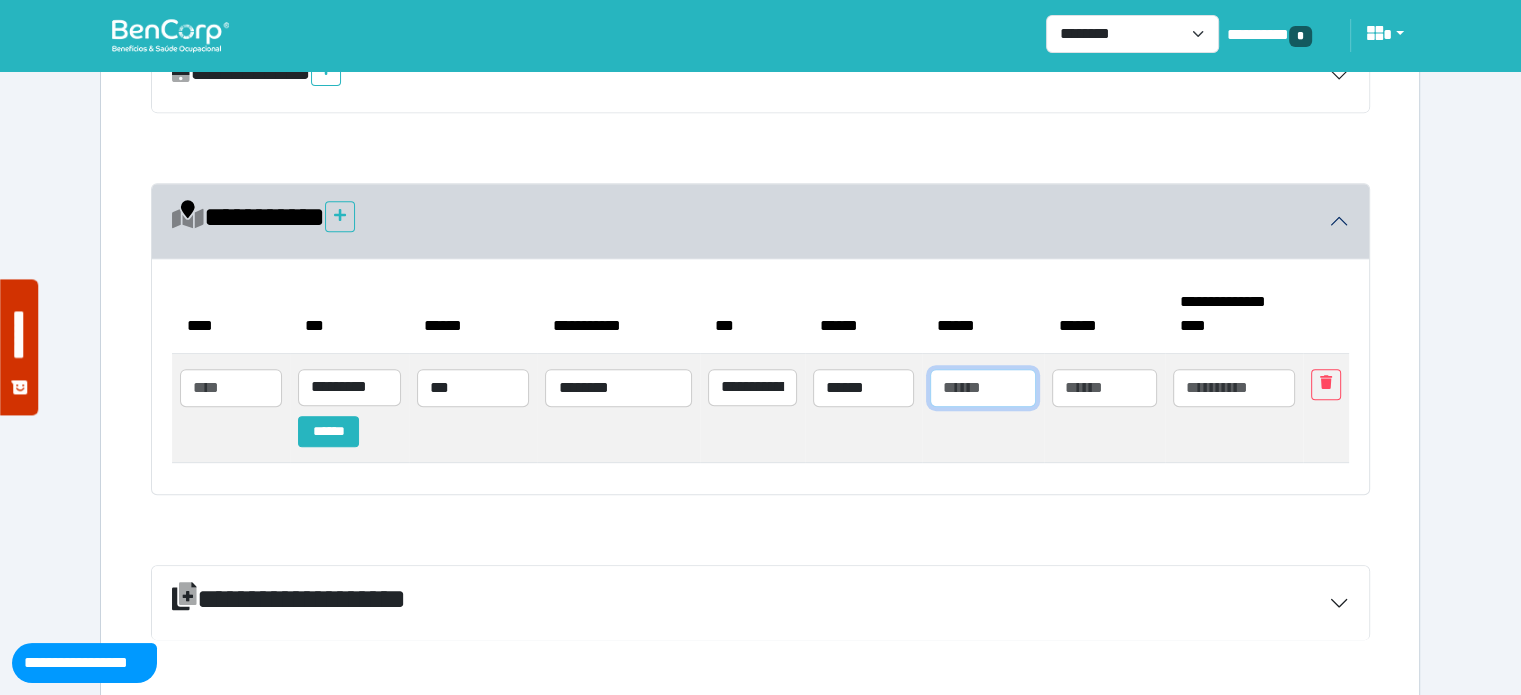 click at bounding box center (983, 388) 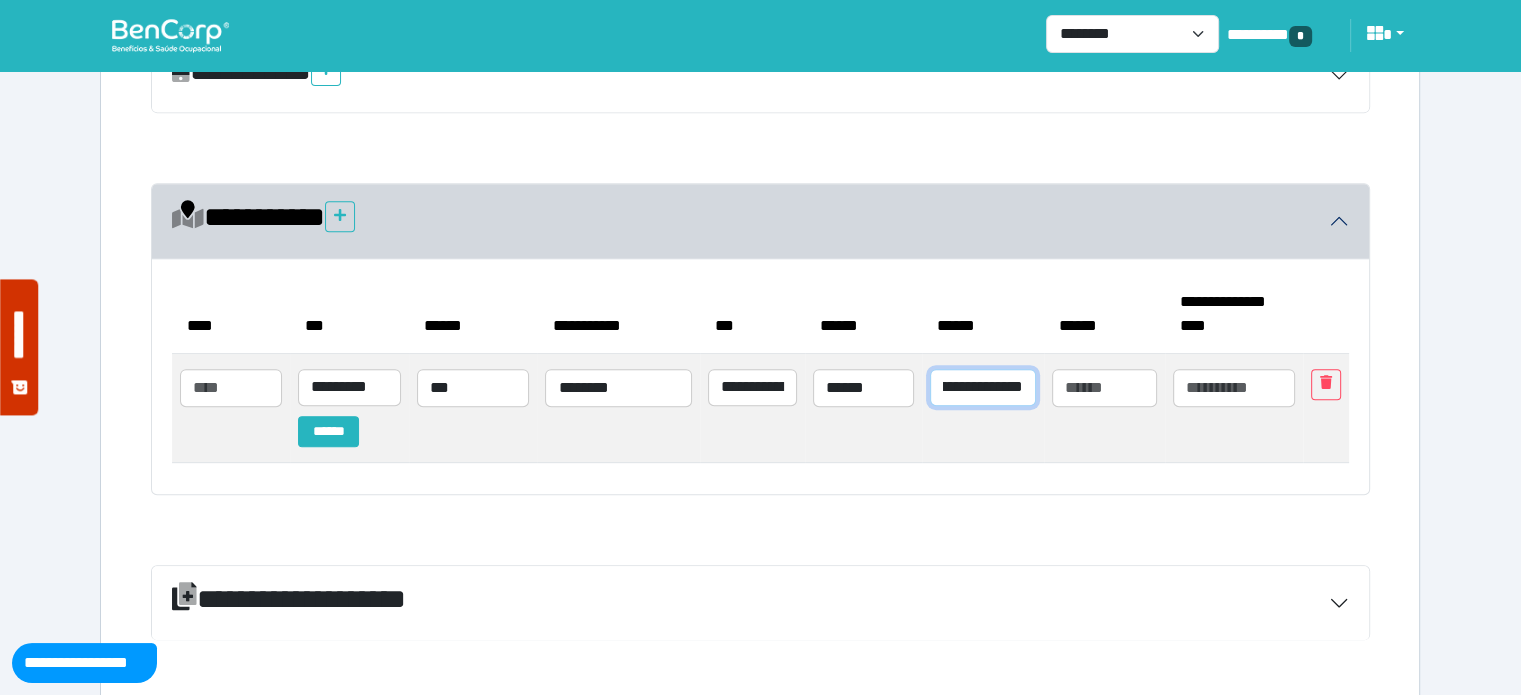 scroll, scrollTop: 0, scrollLeft: 0, axis: both 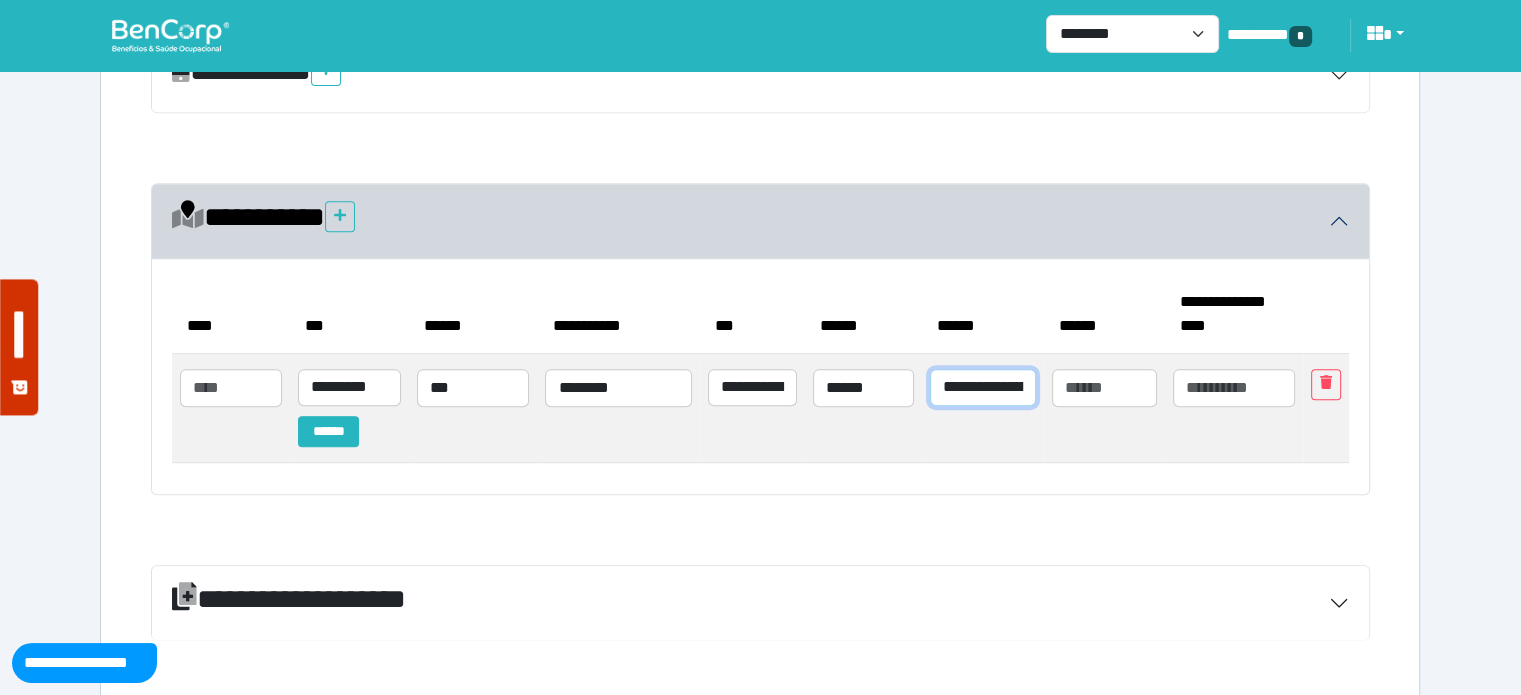 type on "**********" 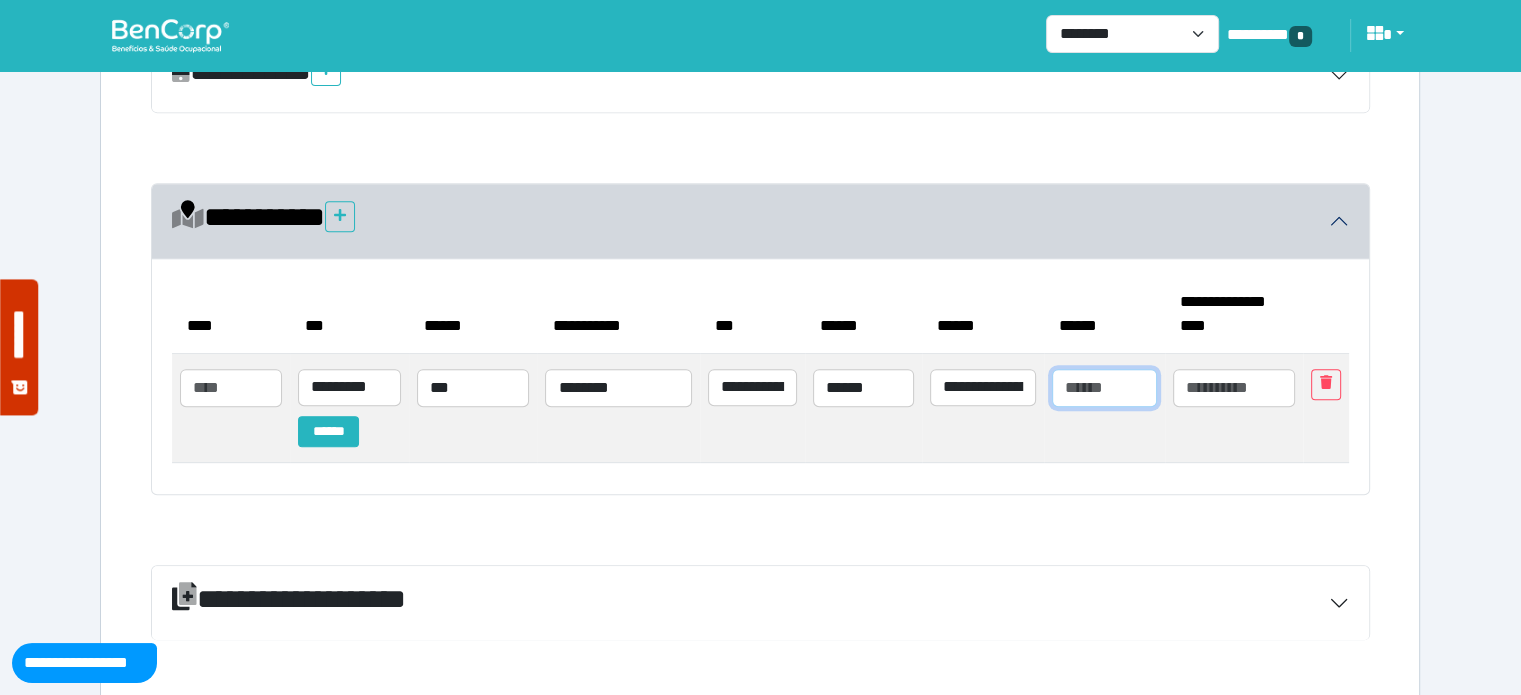 click at bounding box center (1104, 388) 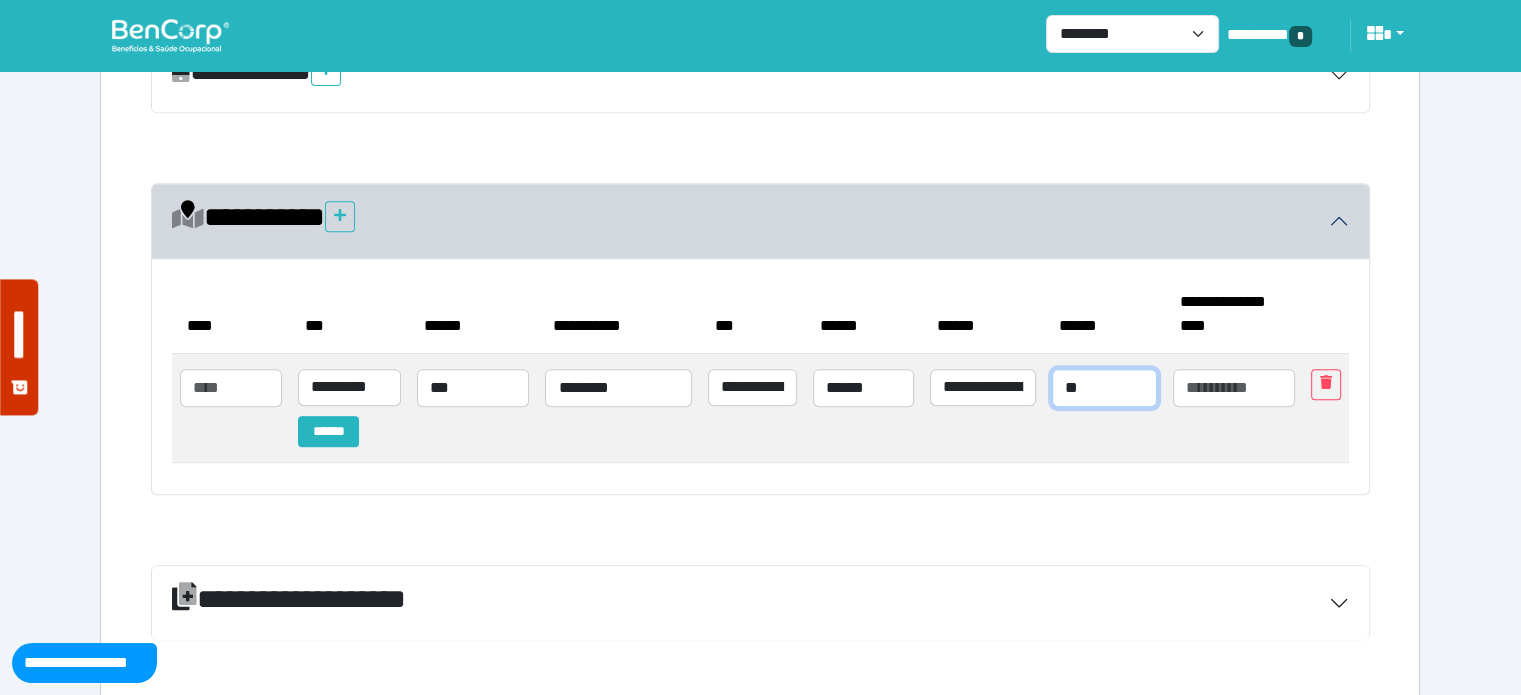 type on "*" 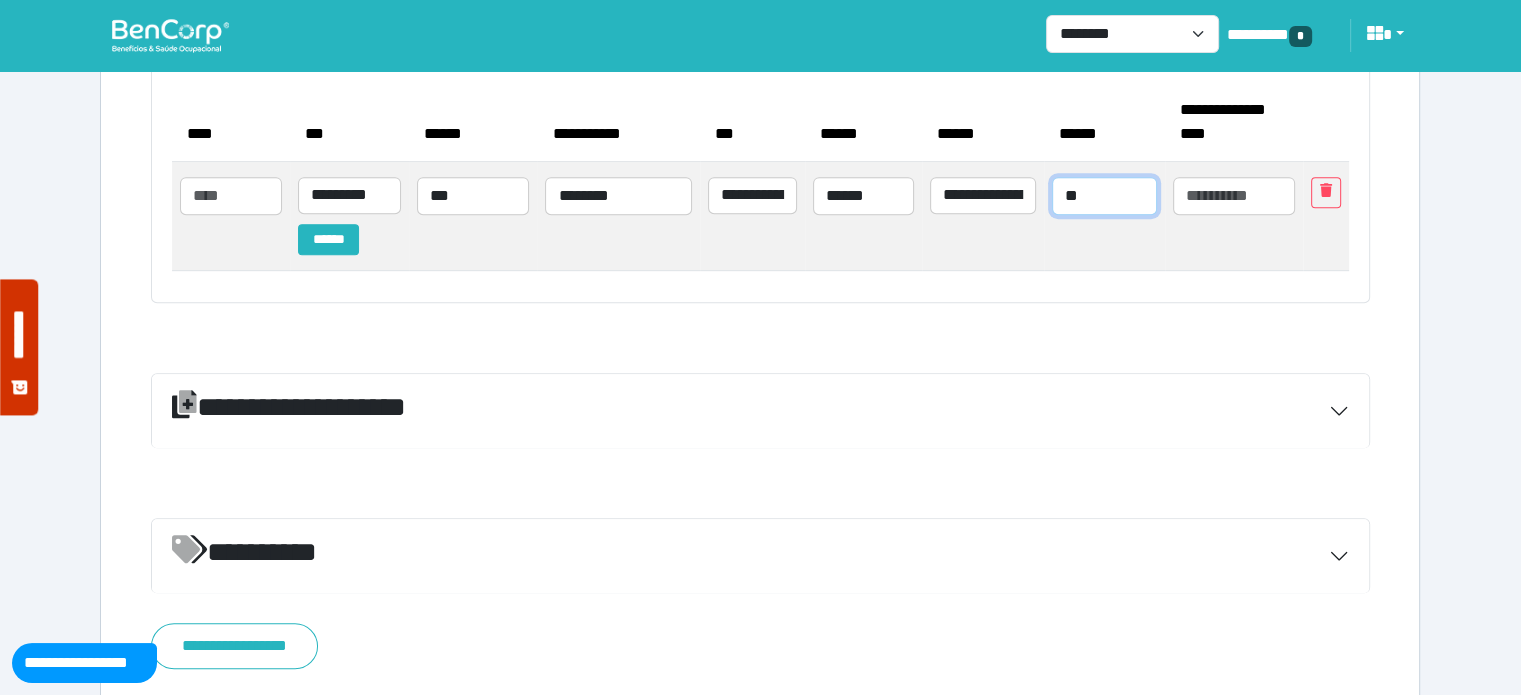 scroll, scrollTop: 1076, scrollLeft: 0, axis: vertical 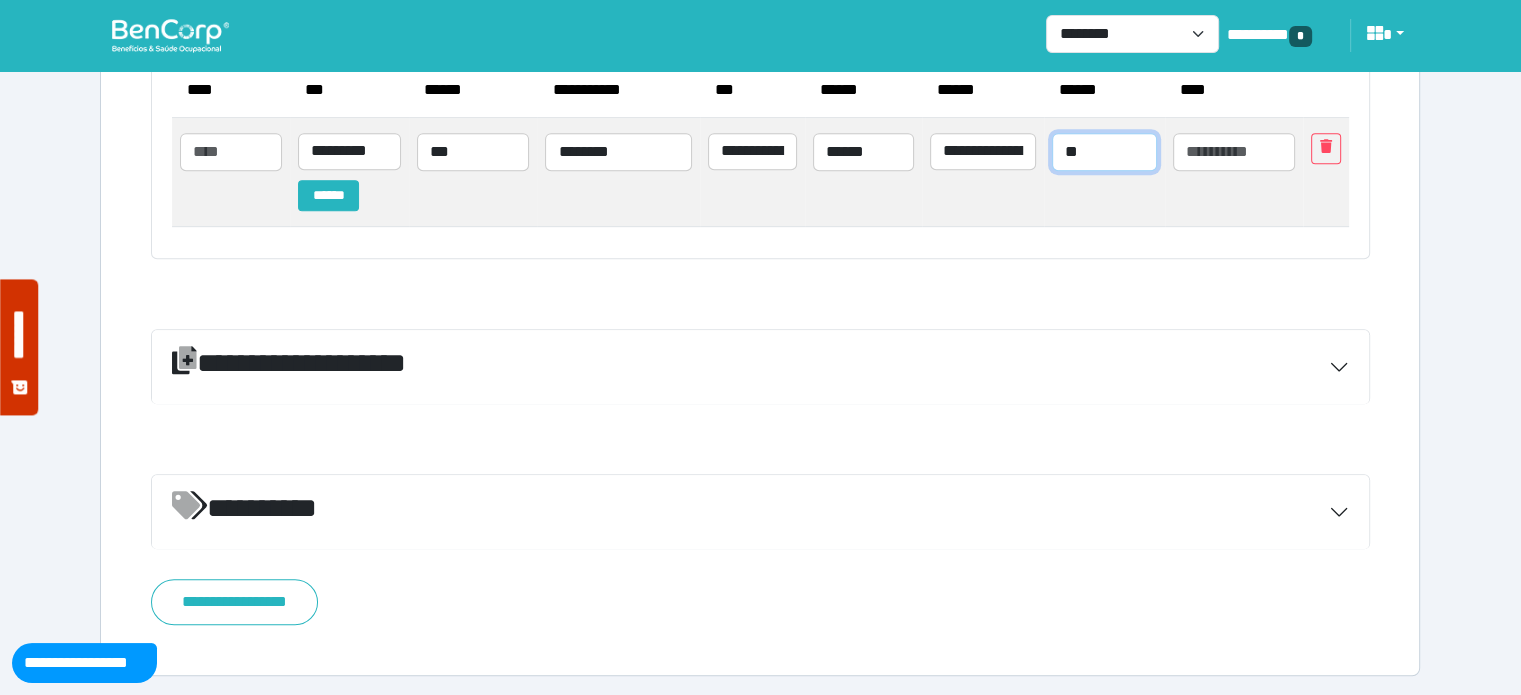 type on "**" 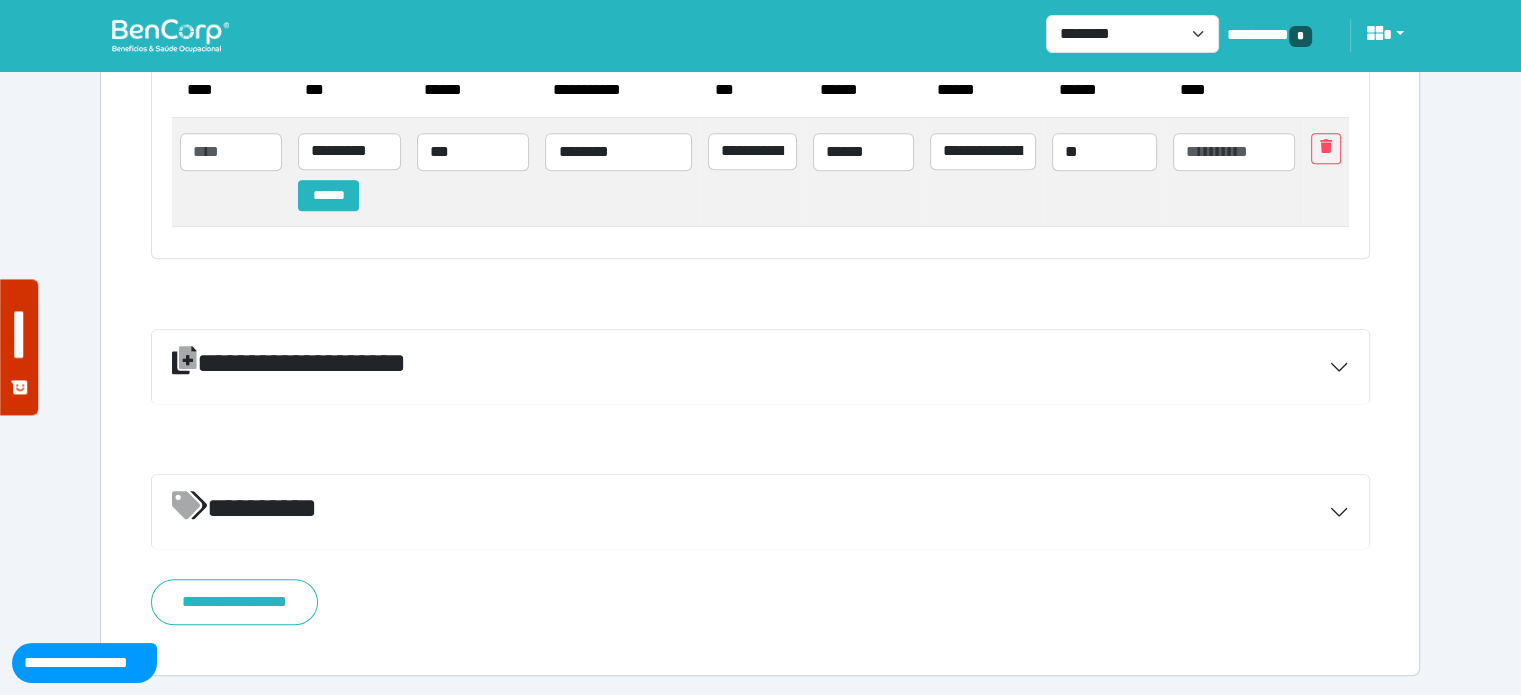 click on "*********" at bounding box center (760, 512) 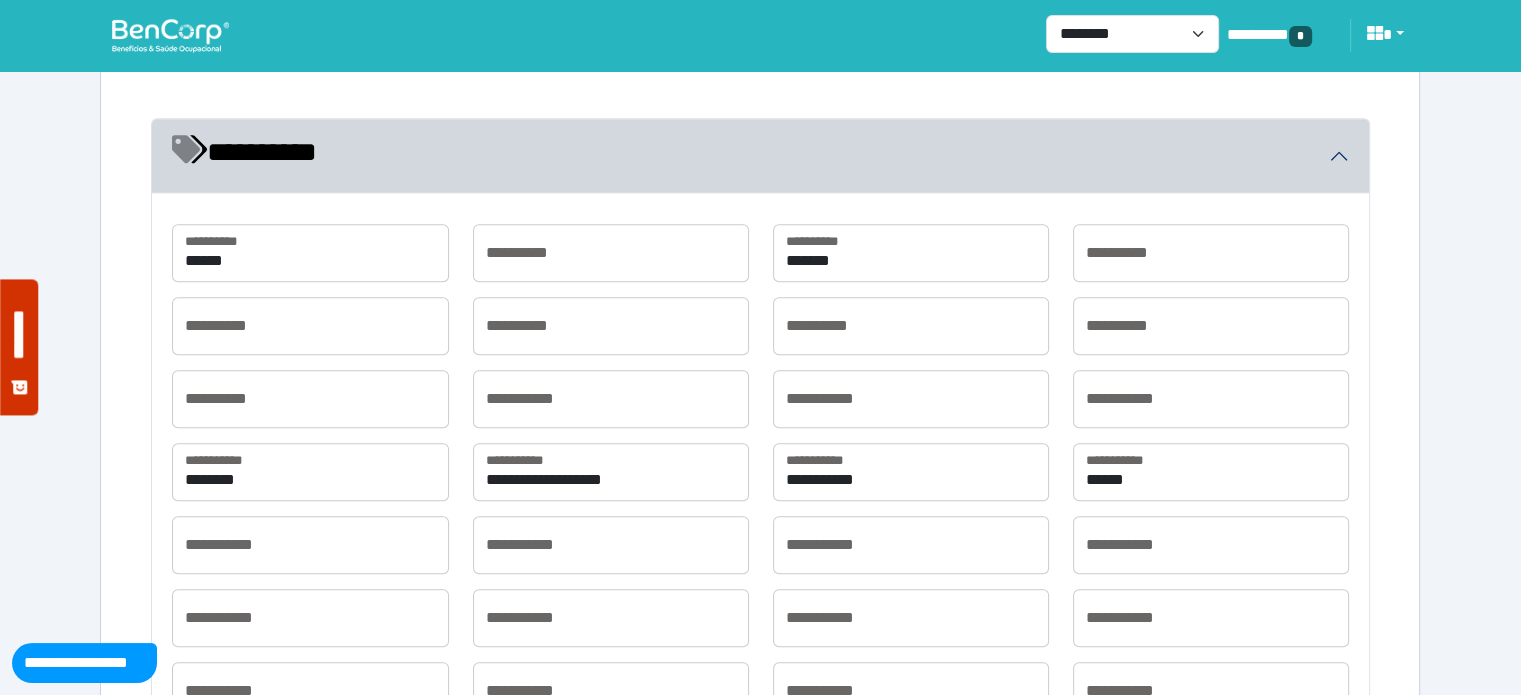 scroll, scrollTop: 1675, scrollLeft: 0, axis: vertical 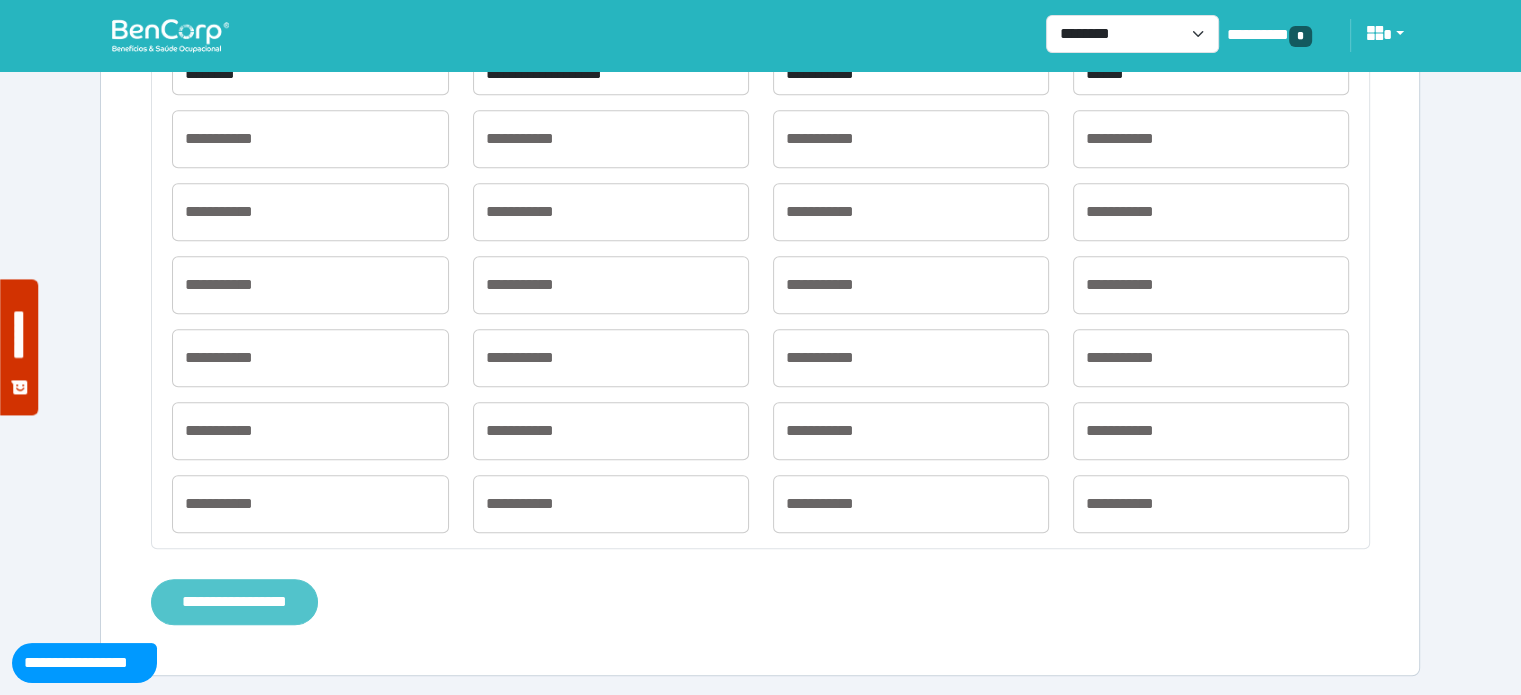 click on "**********" at bounding box center [234, 602] 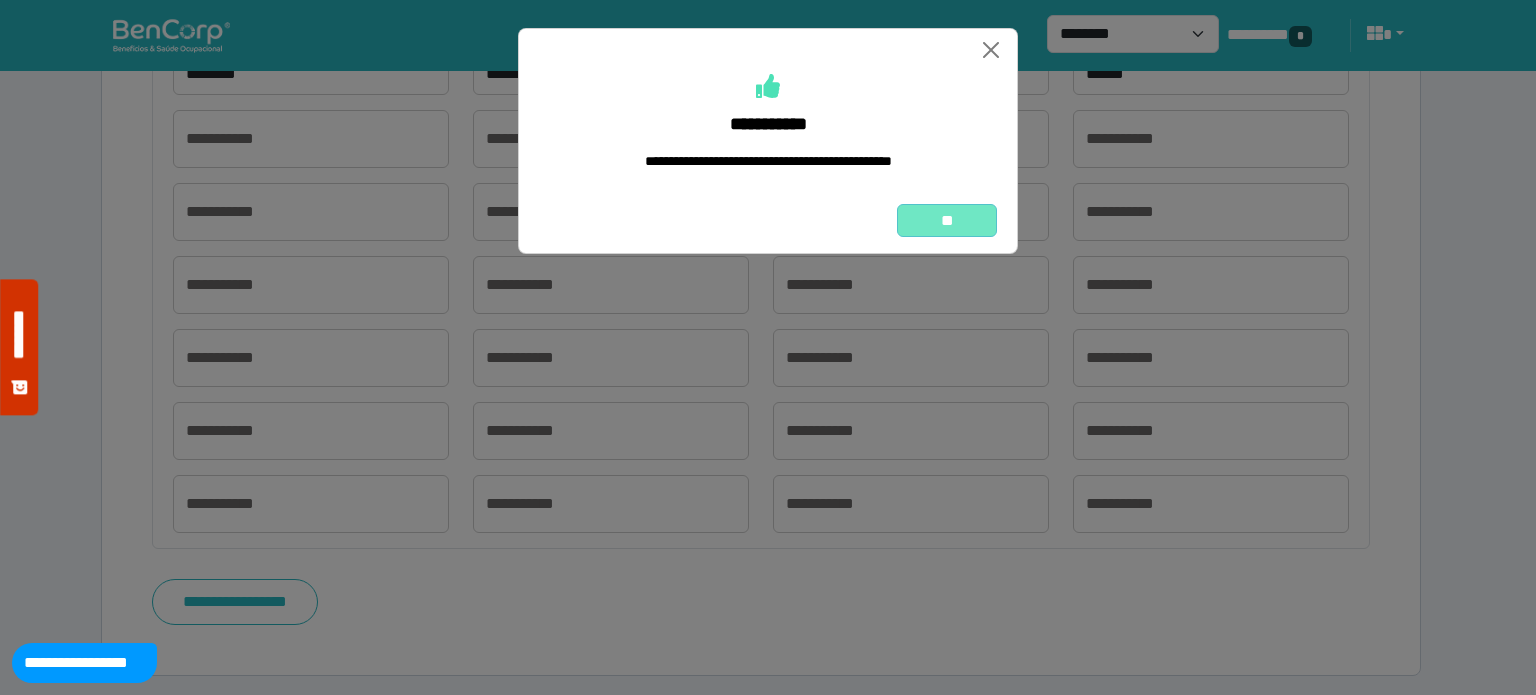 click on "**" at bounding box center [947, 221] 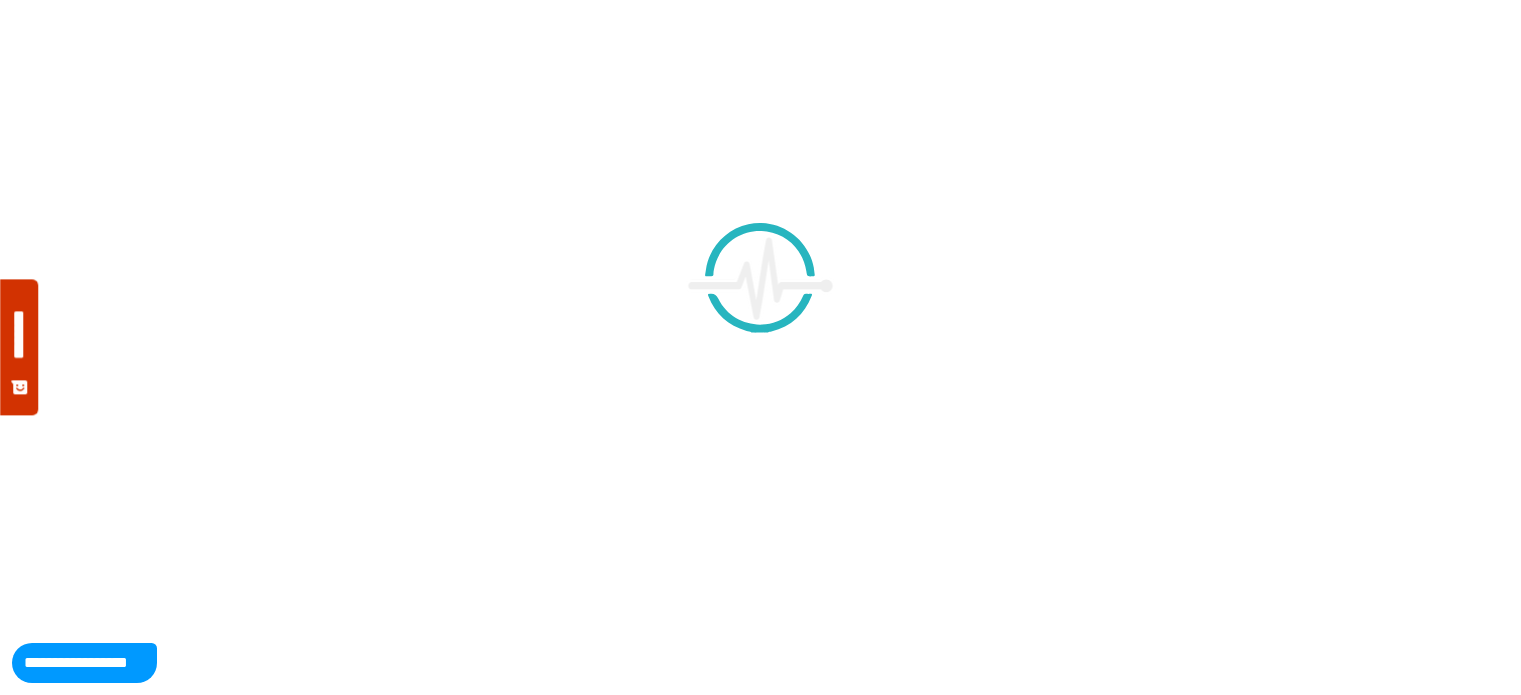 scroll, scrollTop: 0, scrollLeft: 0, axis: both 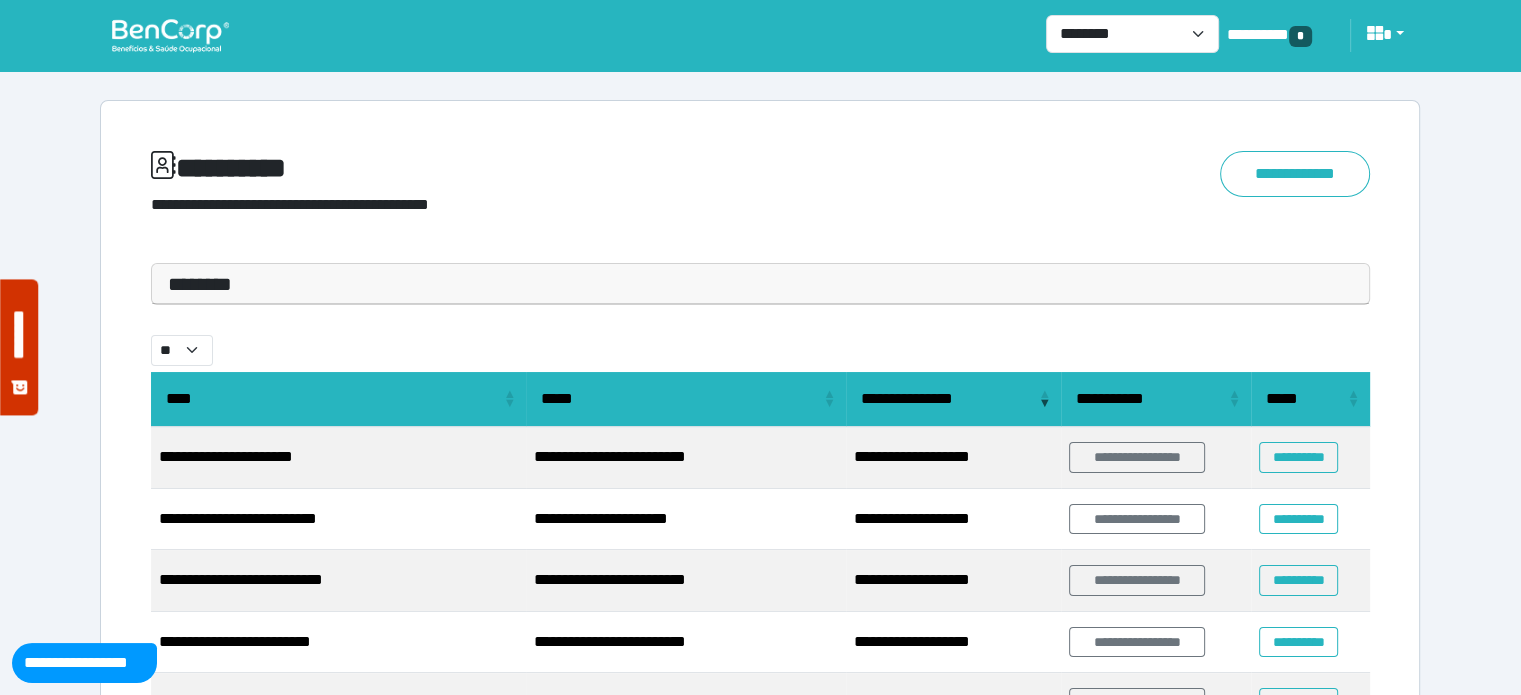 click at bounding box center [170, 35] 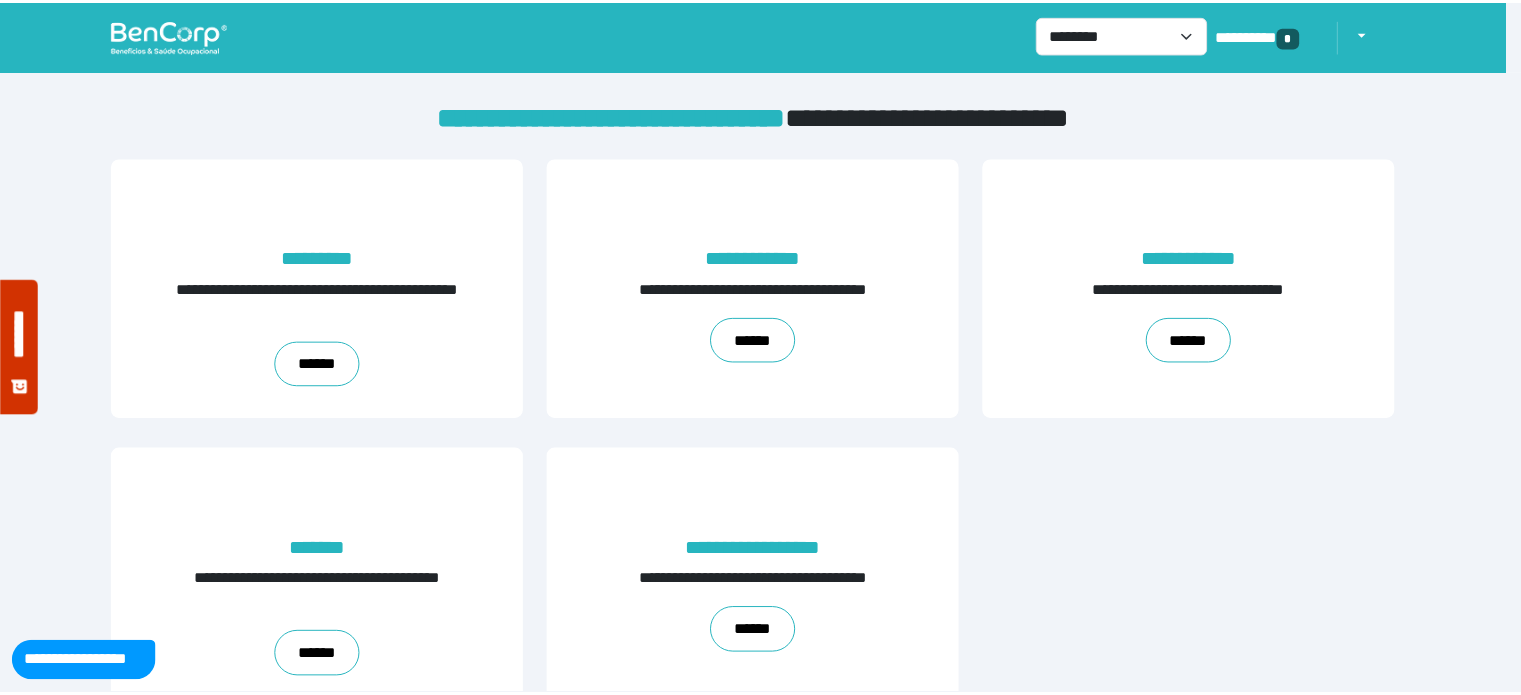 scroll, scrollTop: 0, scrollLeft: 0, axis: both 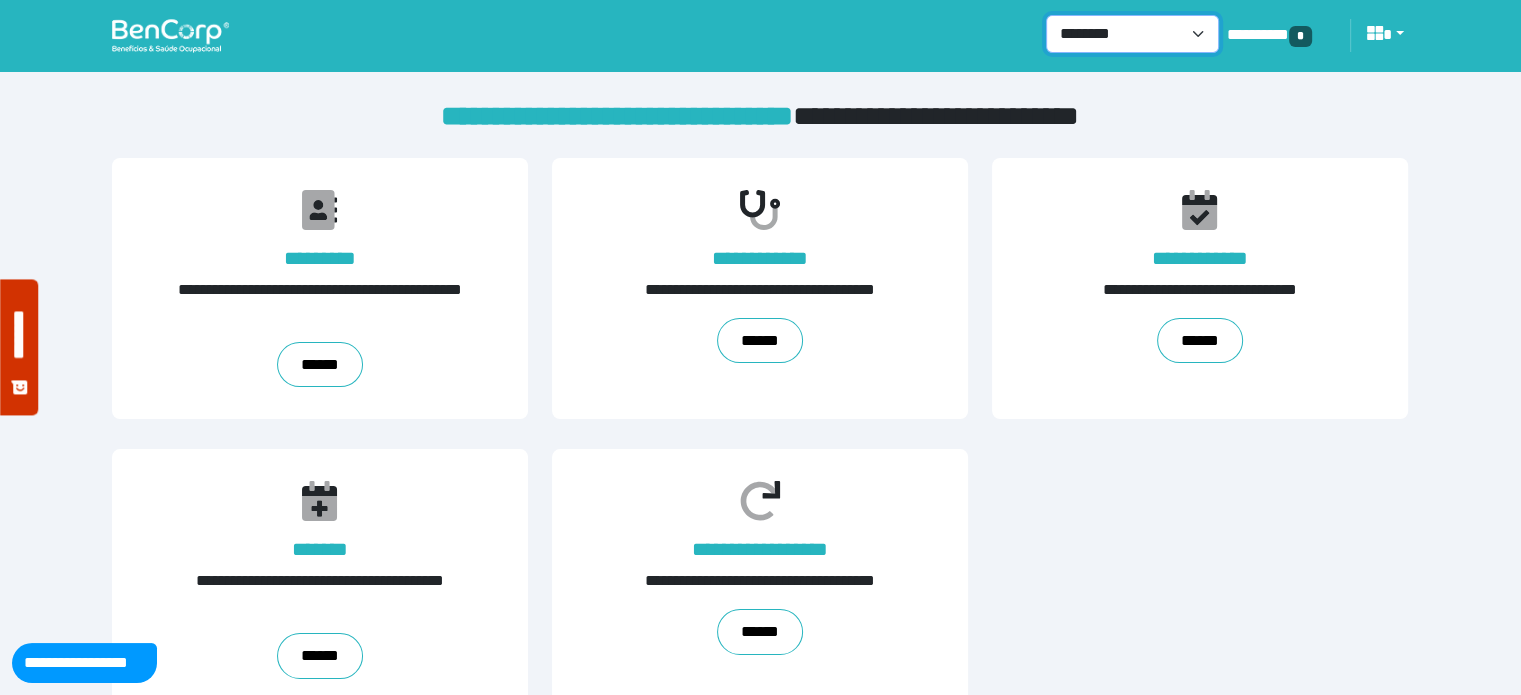 click on "**********" at bounding box center [1132, 34] 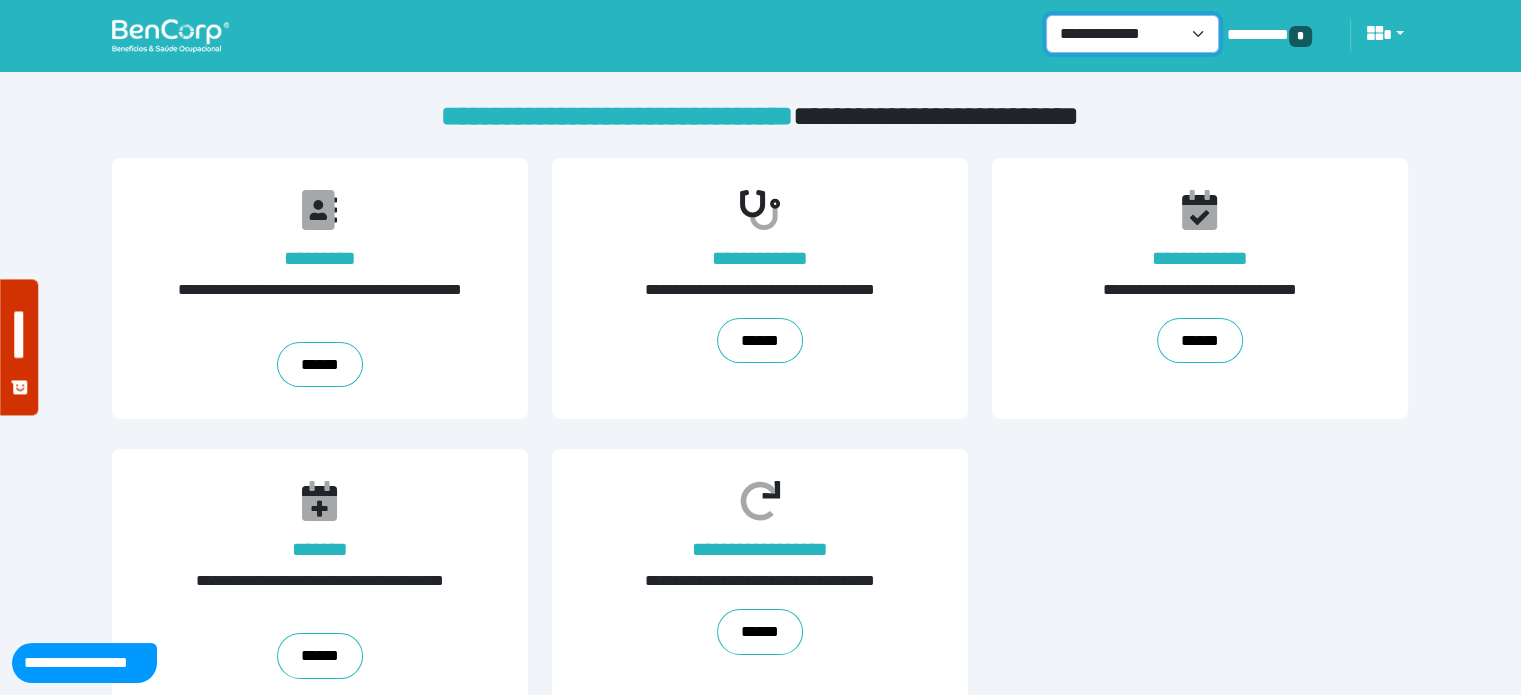 click on "**********" at bounding box center [1132, 34] 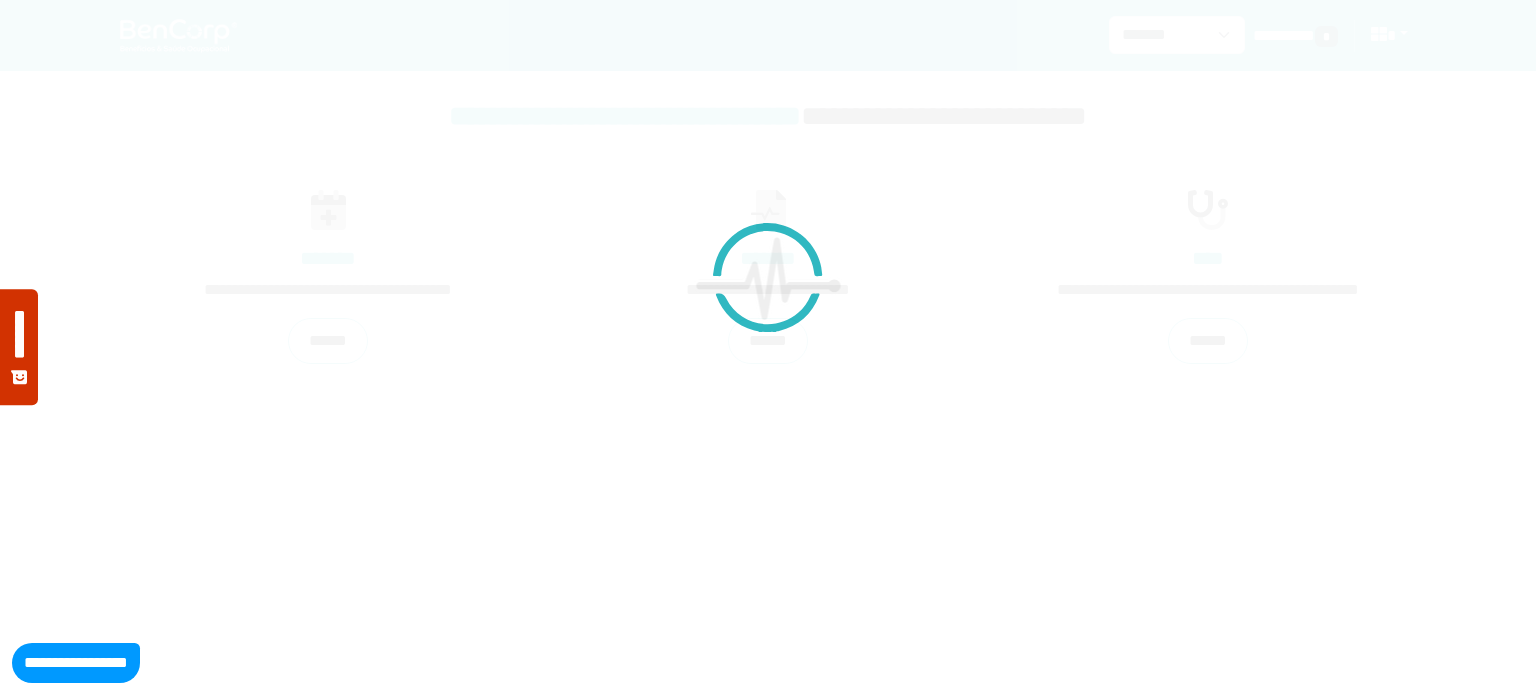 scroll, scrollTop: 0, scrollLeft: 0, axis: both 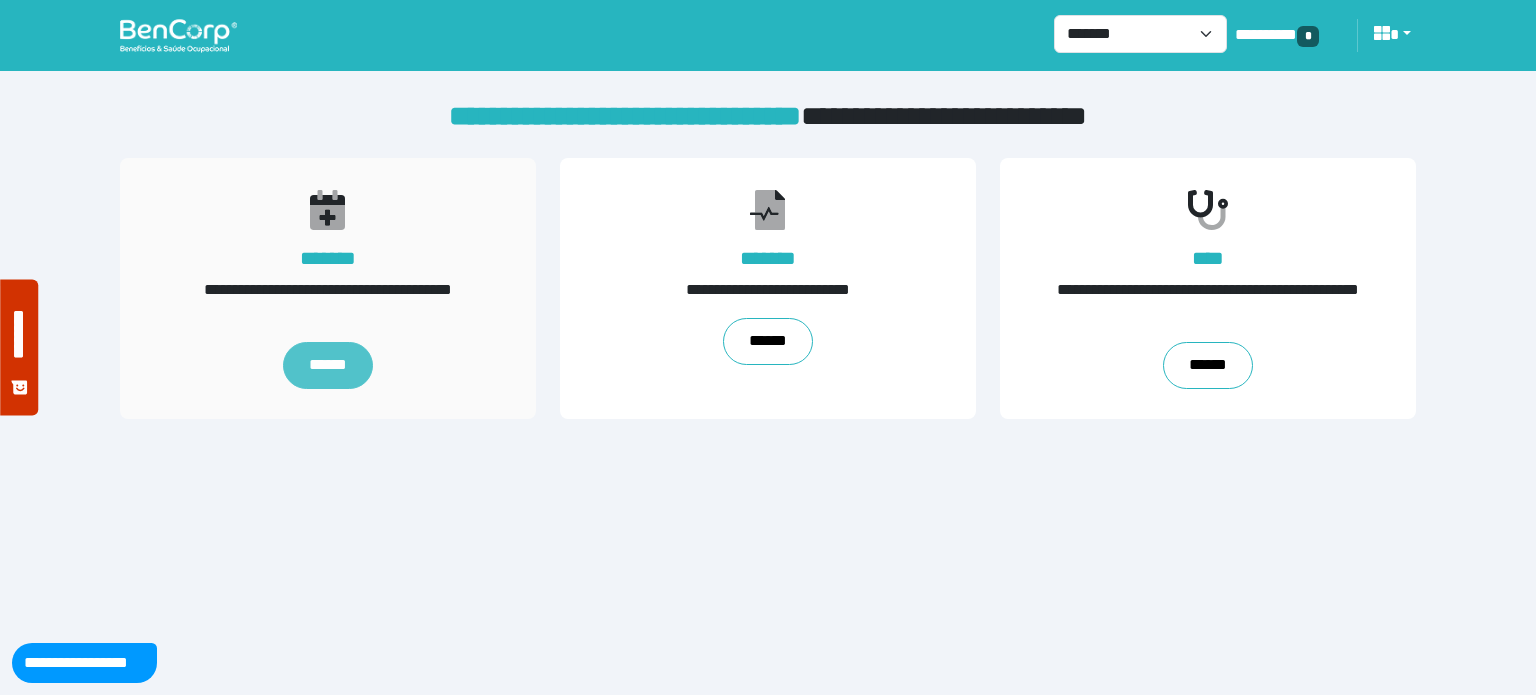click on "******" at bounding box center (328, 366) 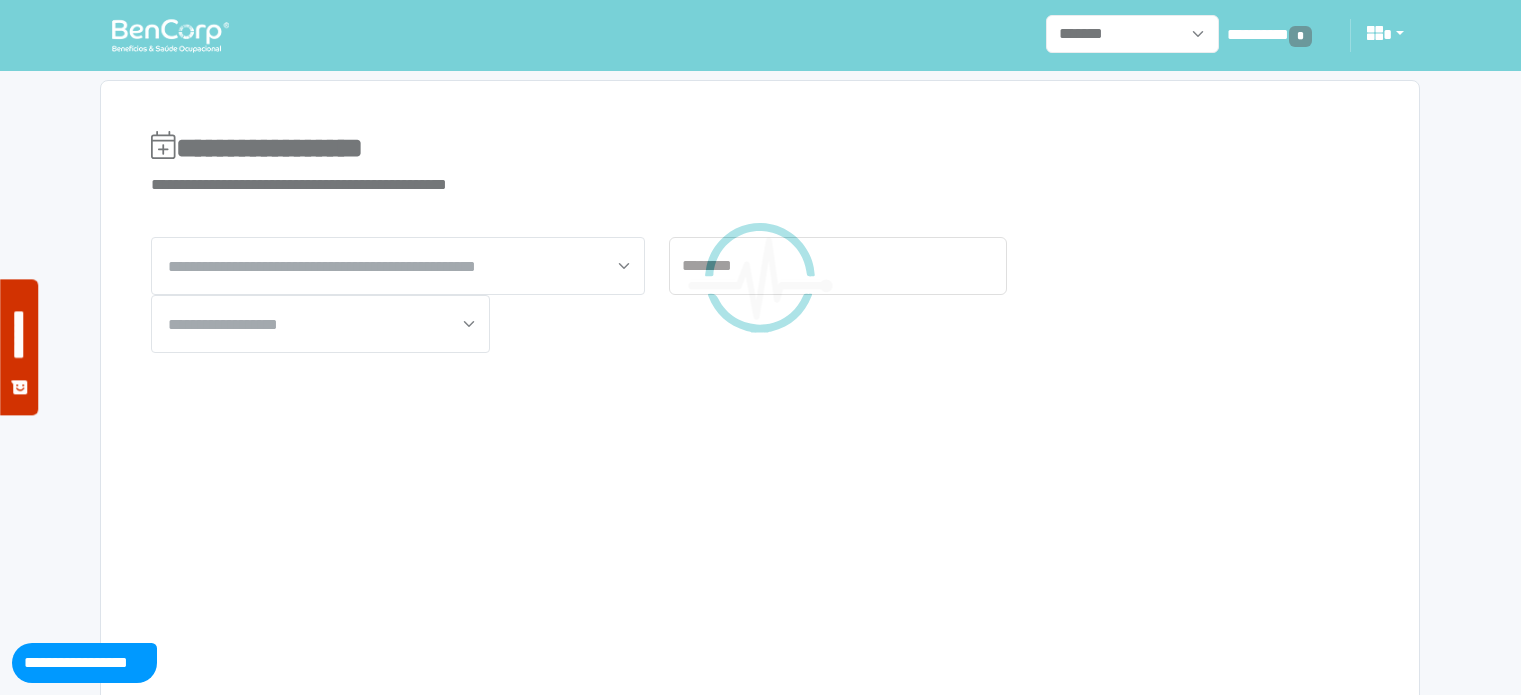 scroll, scrollTop: 0, scrollLeft: 0, axis: both 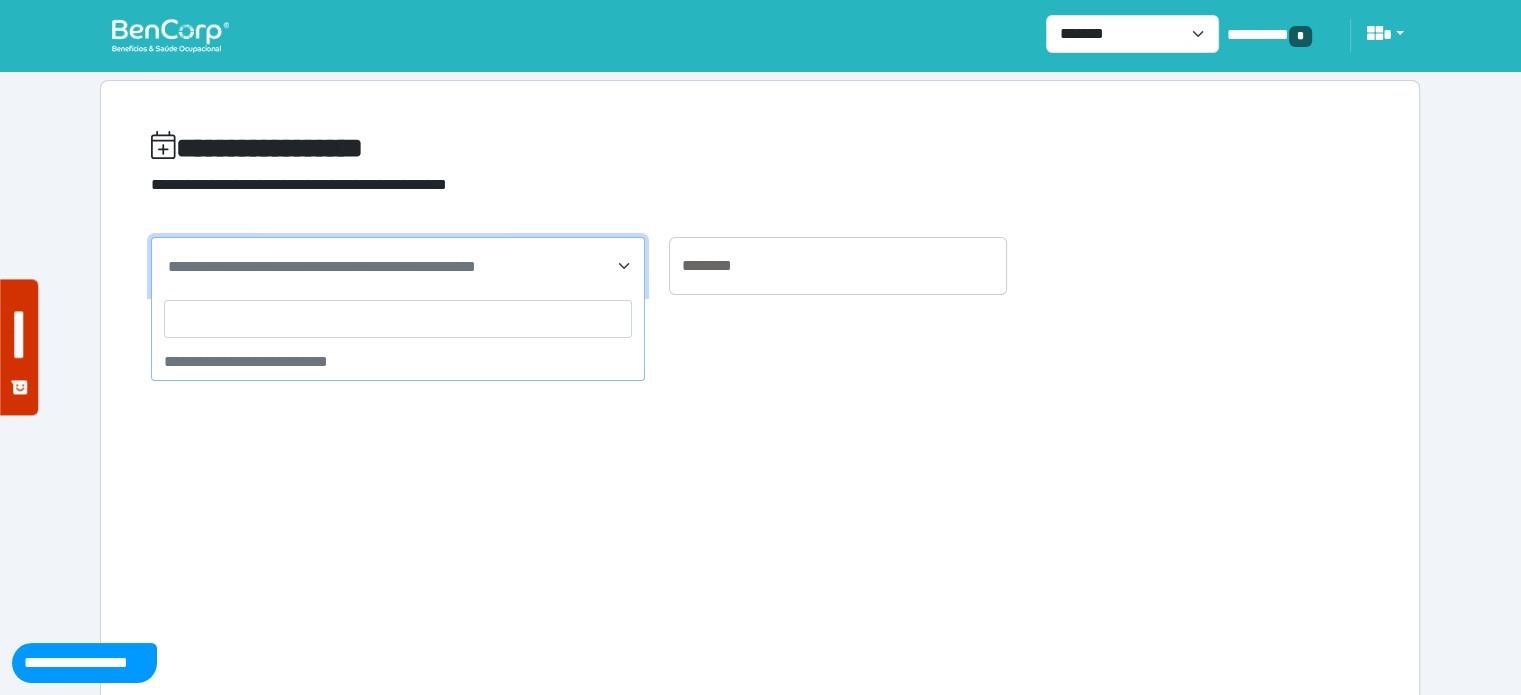 click on "**********" at bounding box center [398, 266] 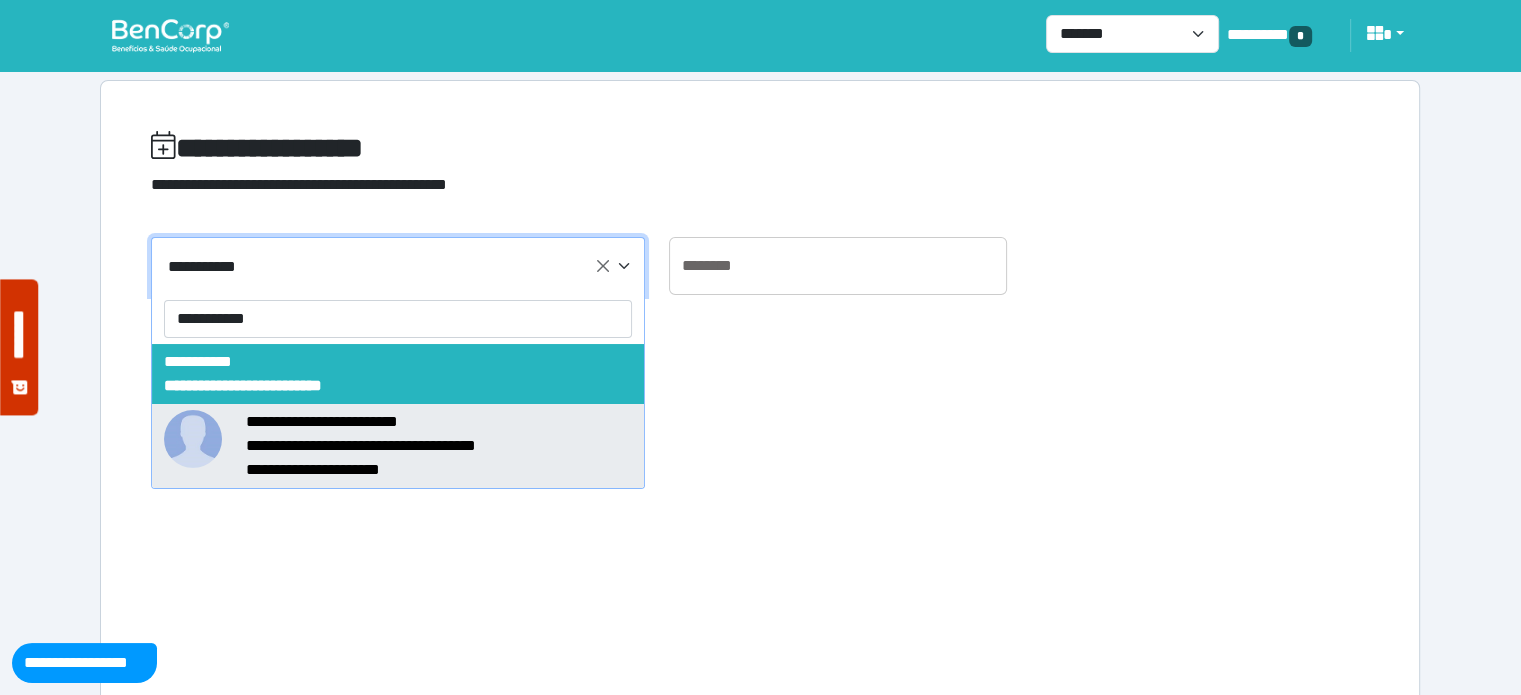 type on "**********" 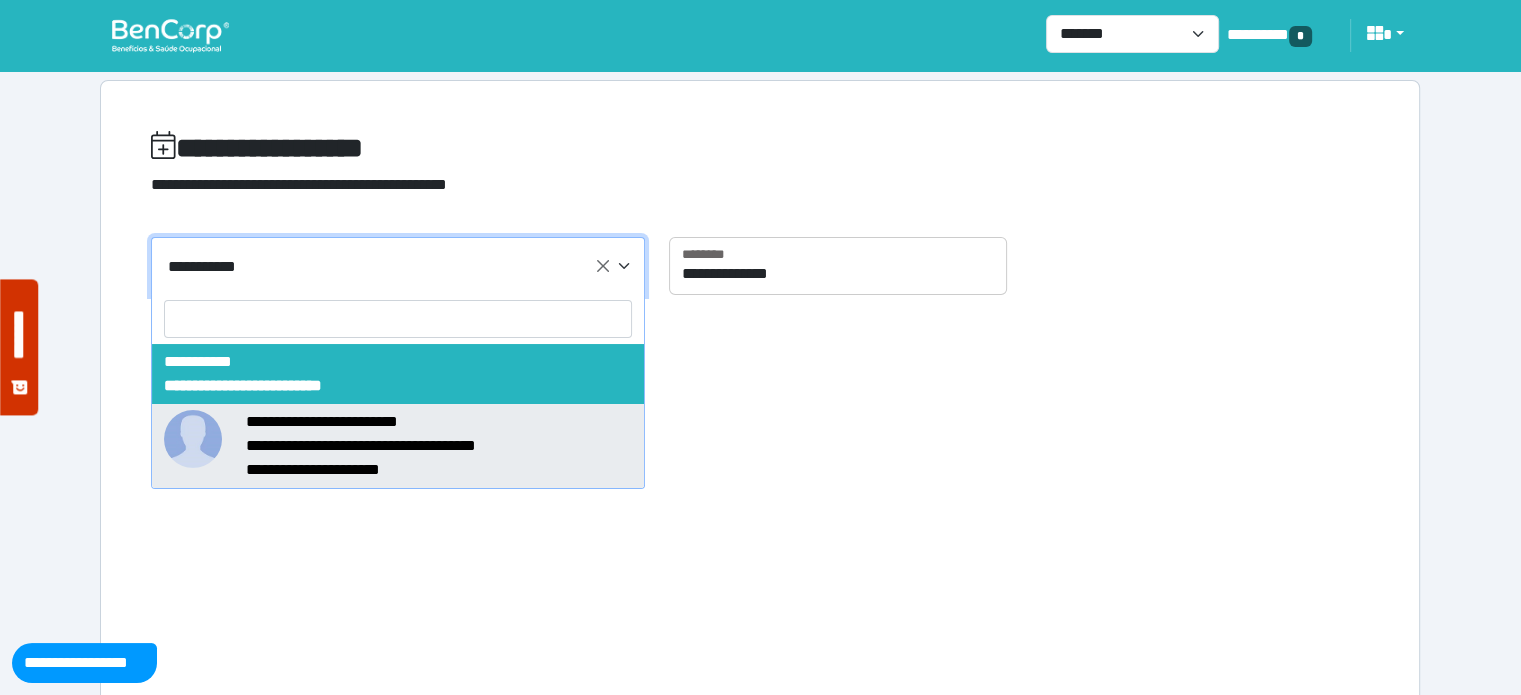 select on "*****" 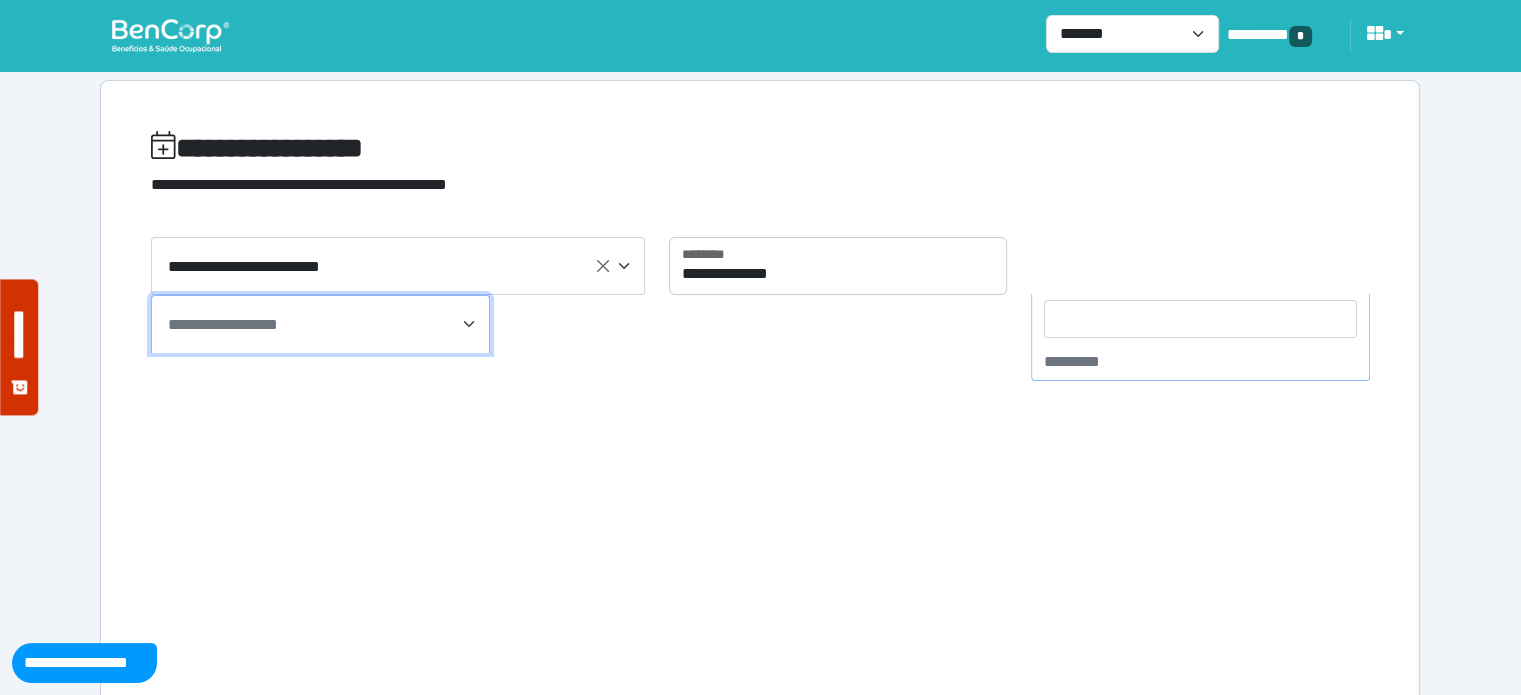 click on "**********" at bounding box center [223, 324] 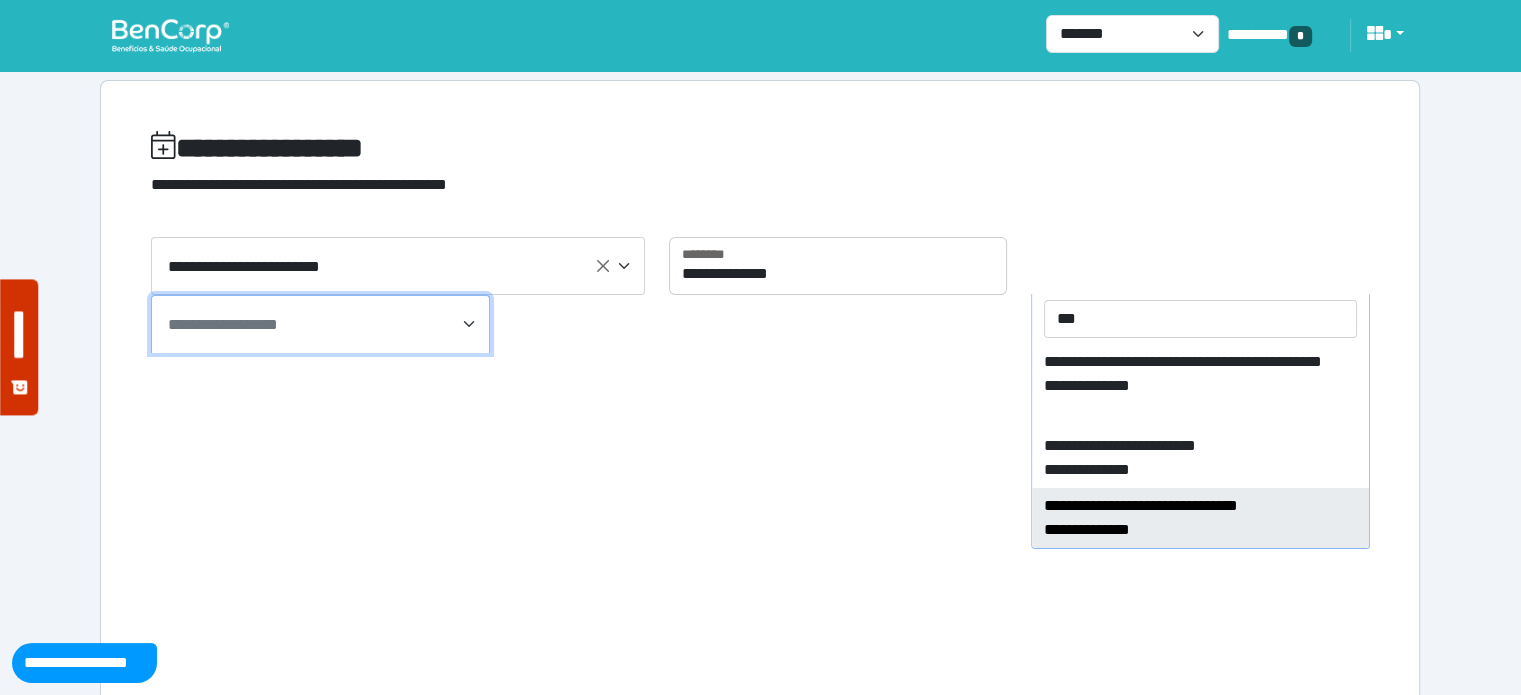 type on "***" 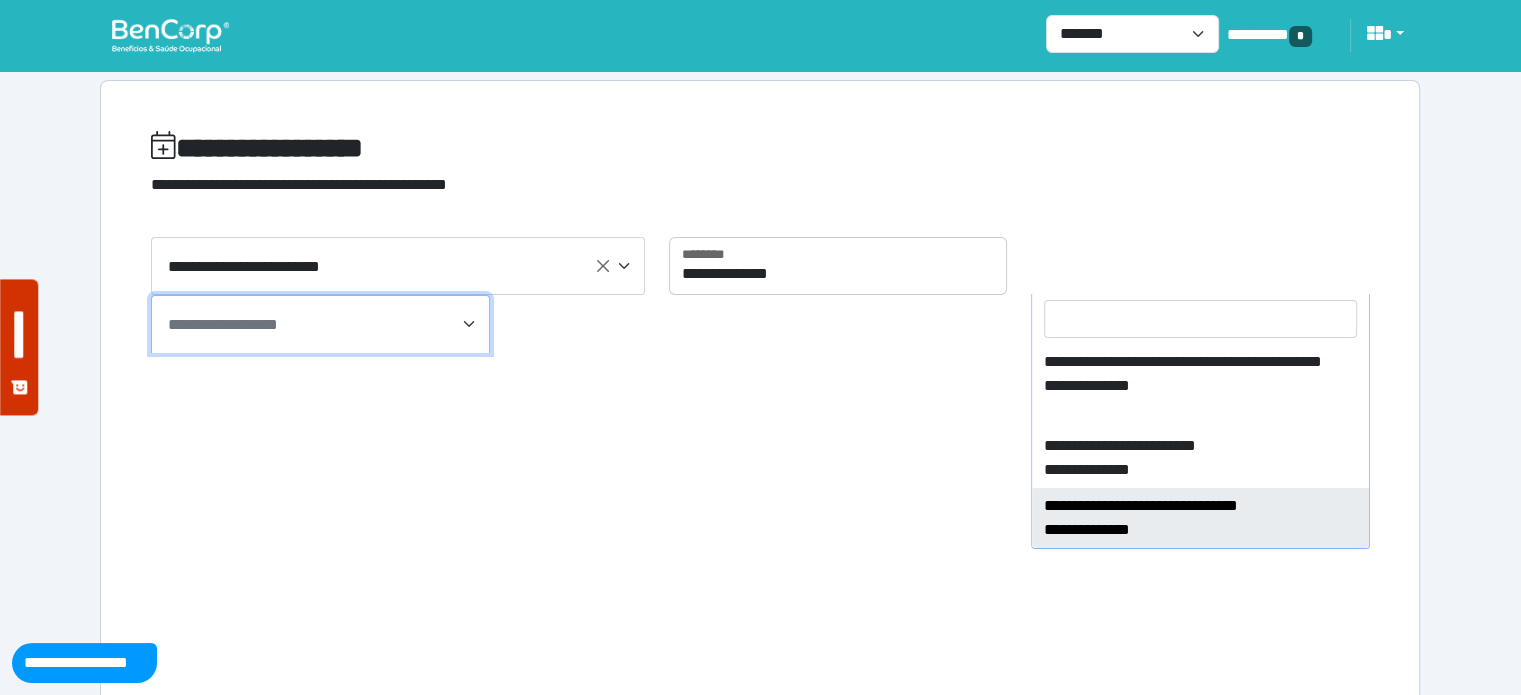 select on "****" 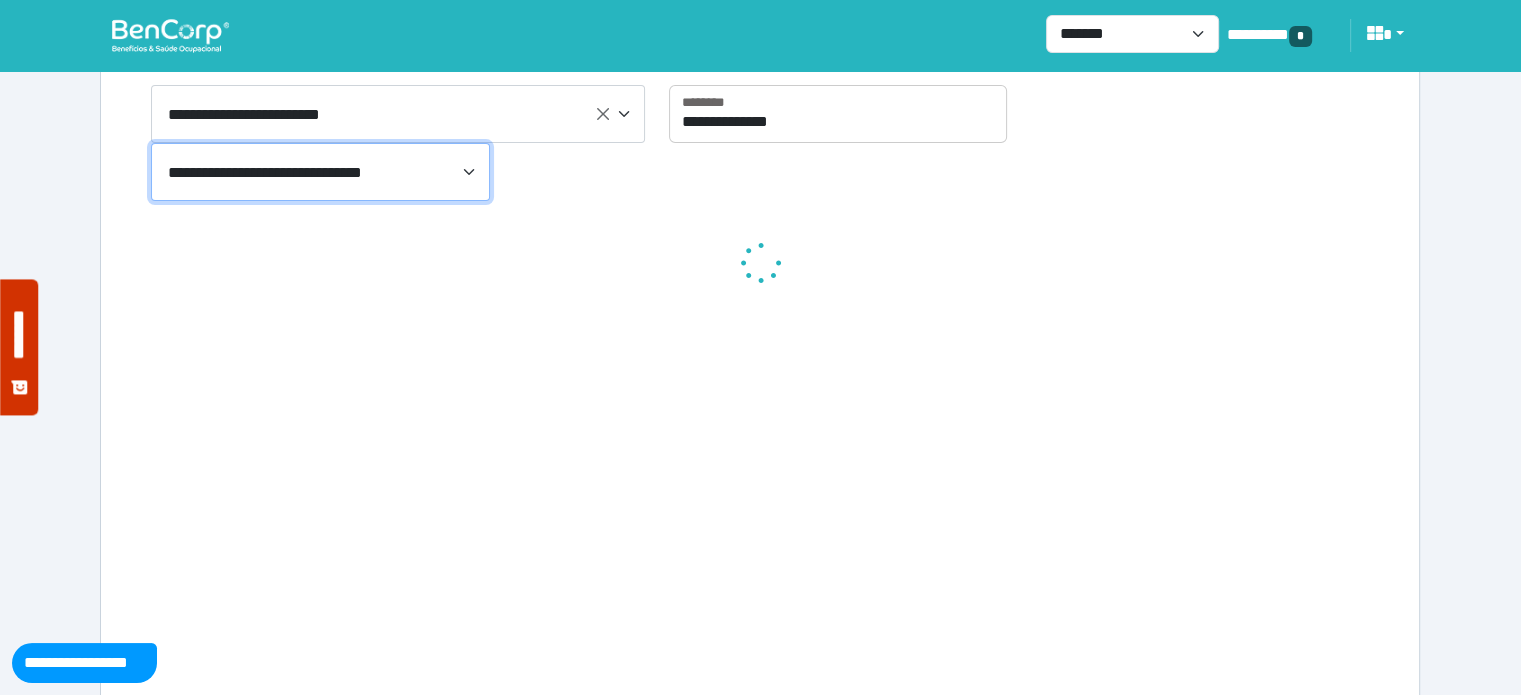 scroll, scrollTop: 230, scrollLeft: 0, axis: vertical 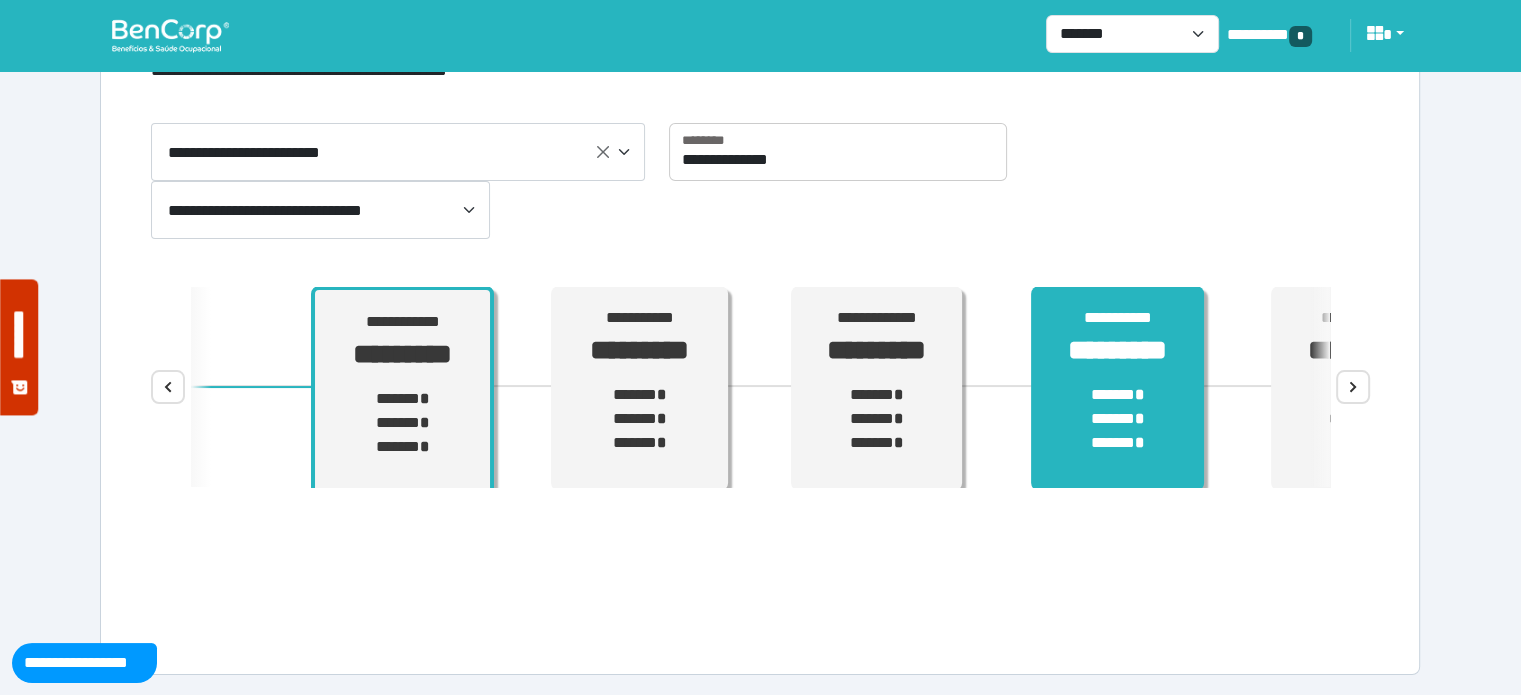 click on "****** * ****** * ****** *" at bounding box center [1117, 419] 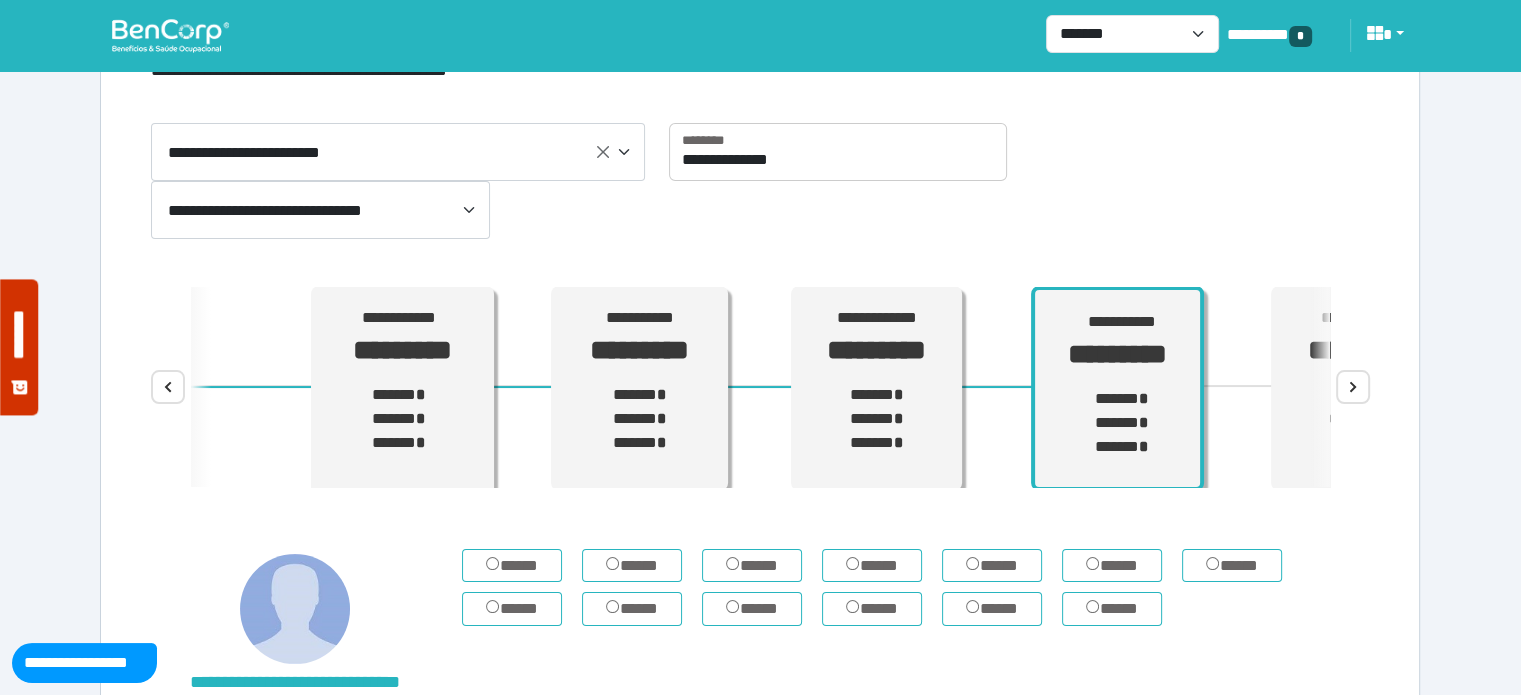 click on "**********" at bounding box center (760, 387) 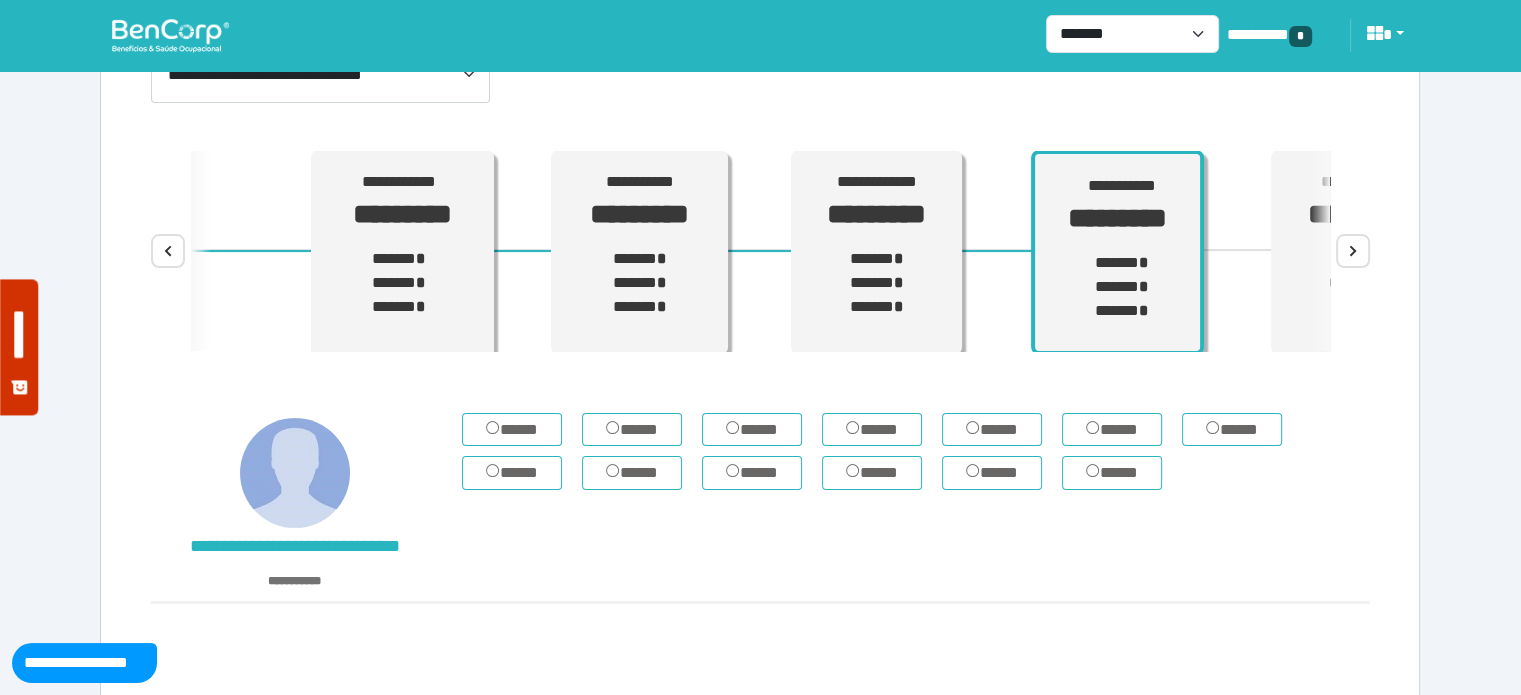 scroll, scrollTop: 252, scrollLeft: 0, axis: vertical 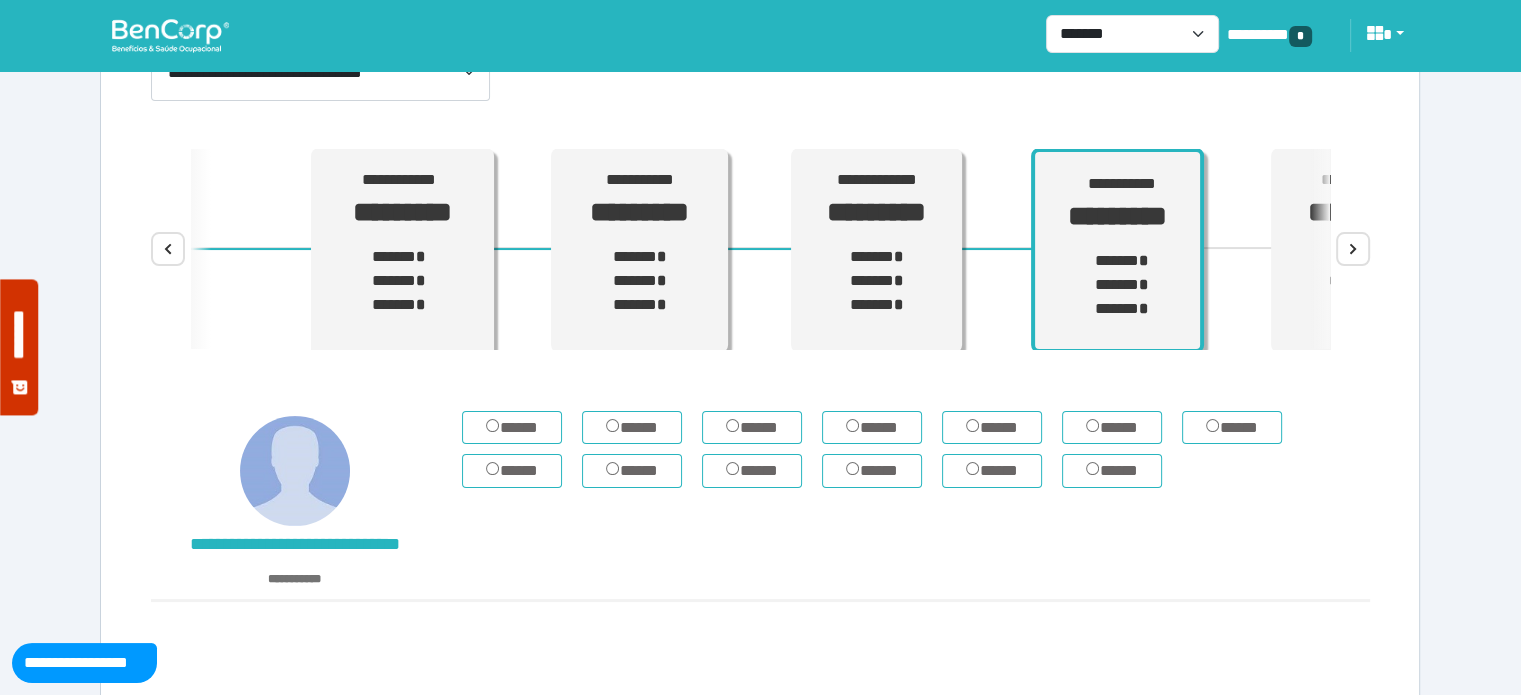 click on "**********" at bounding box center (760, 301) 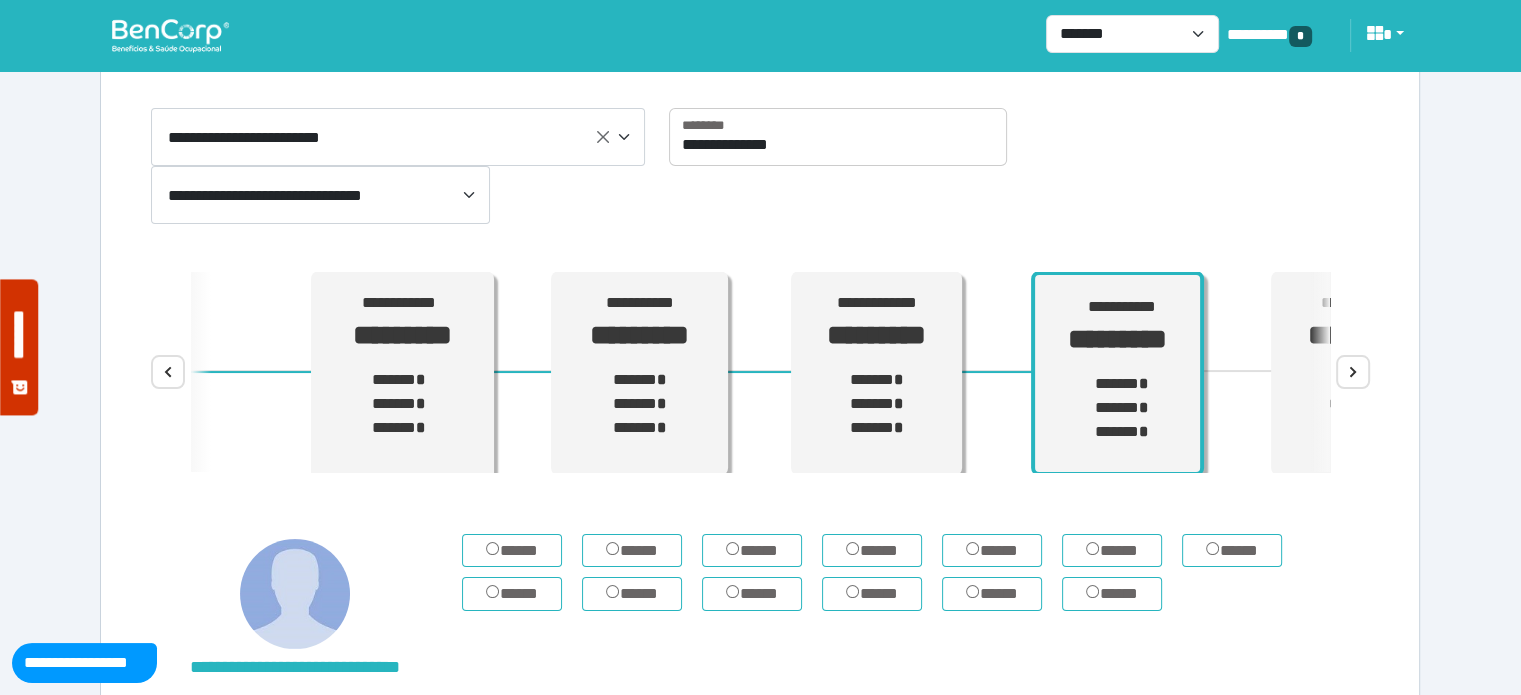 scroll, scrollTop: 52, scrollLeft: 0, axis: vertical 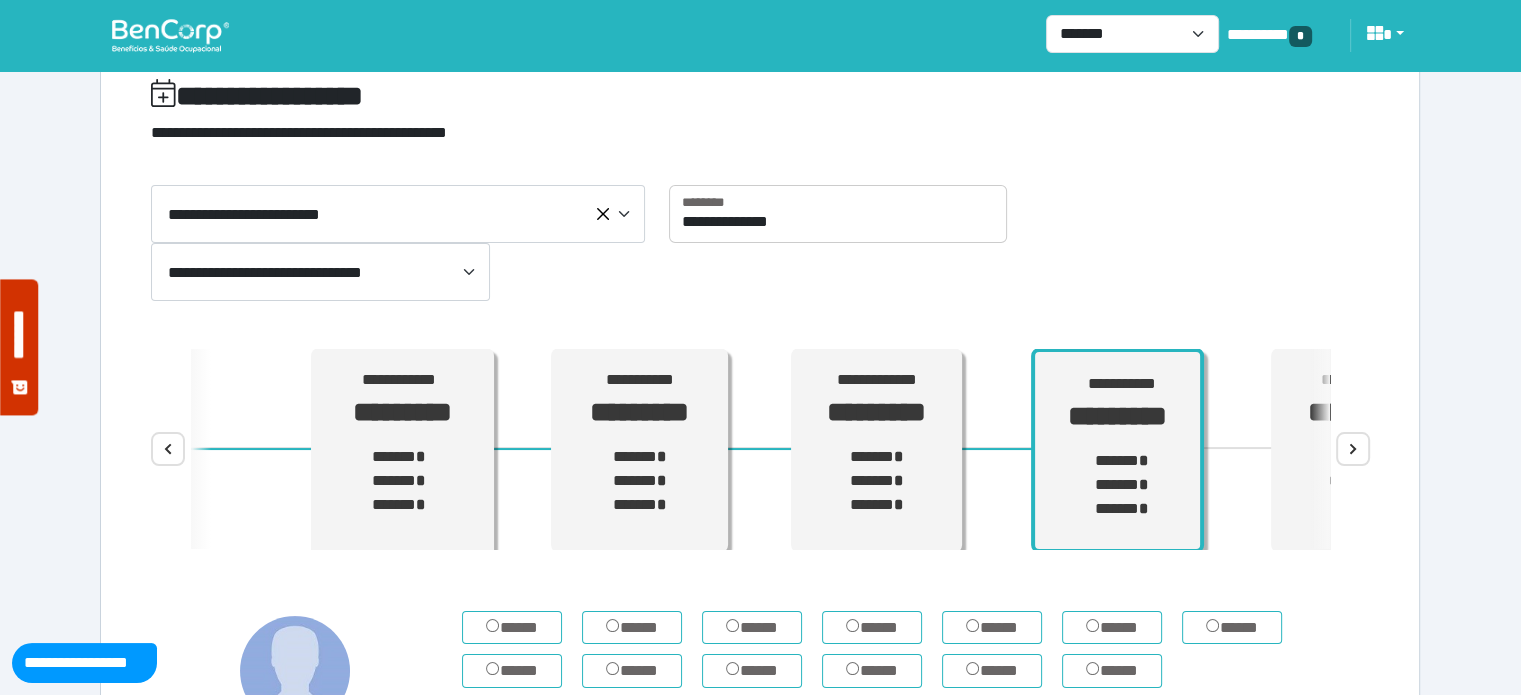 select 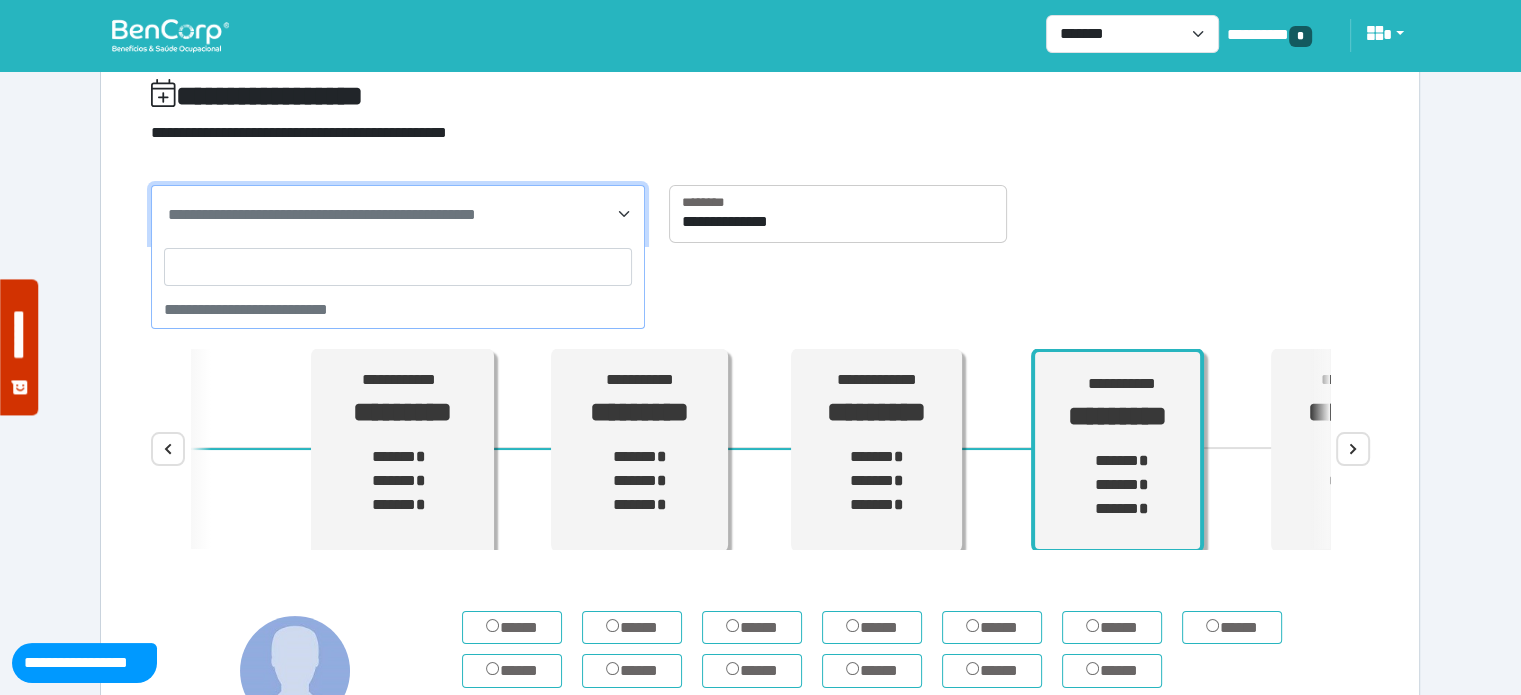 click at bounding box center (398, 267) 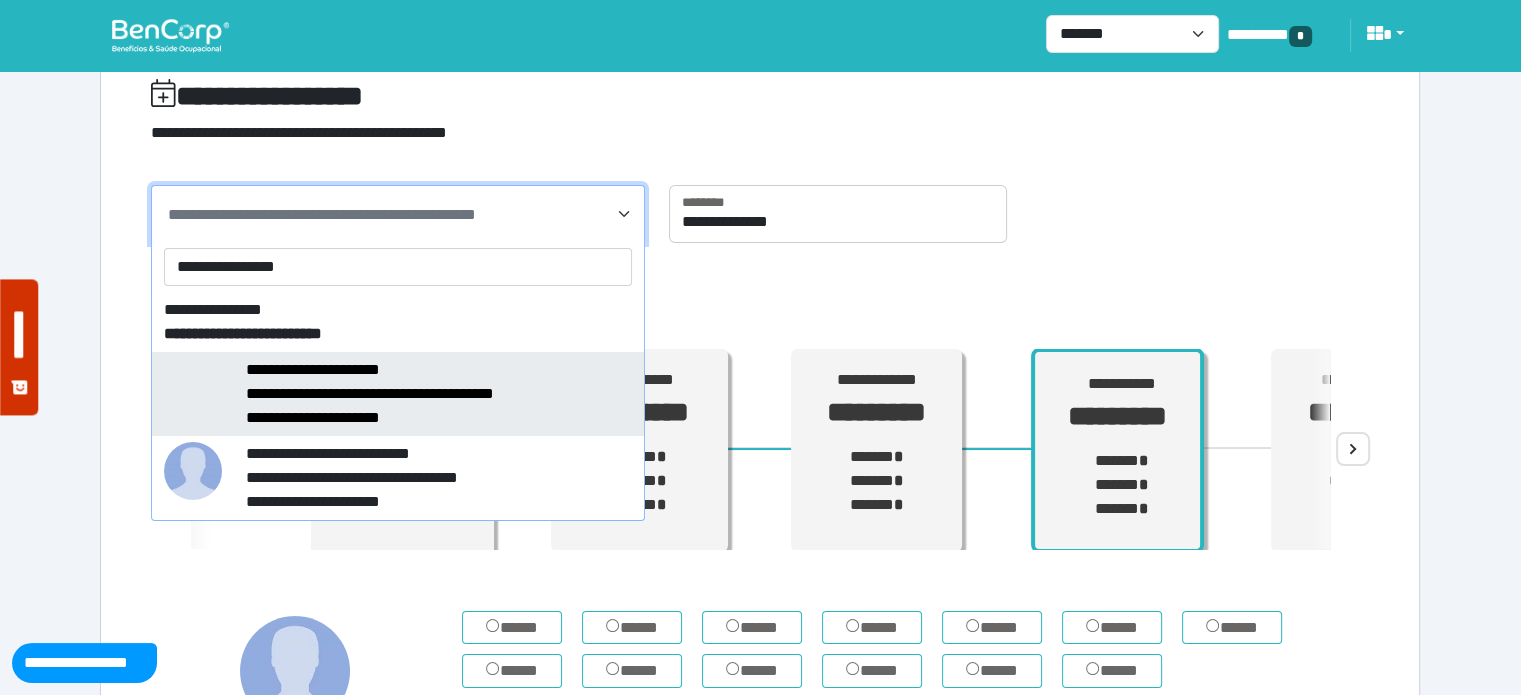 type on "**********" 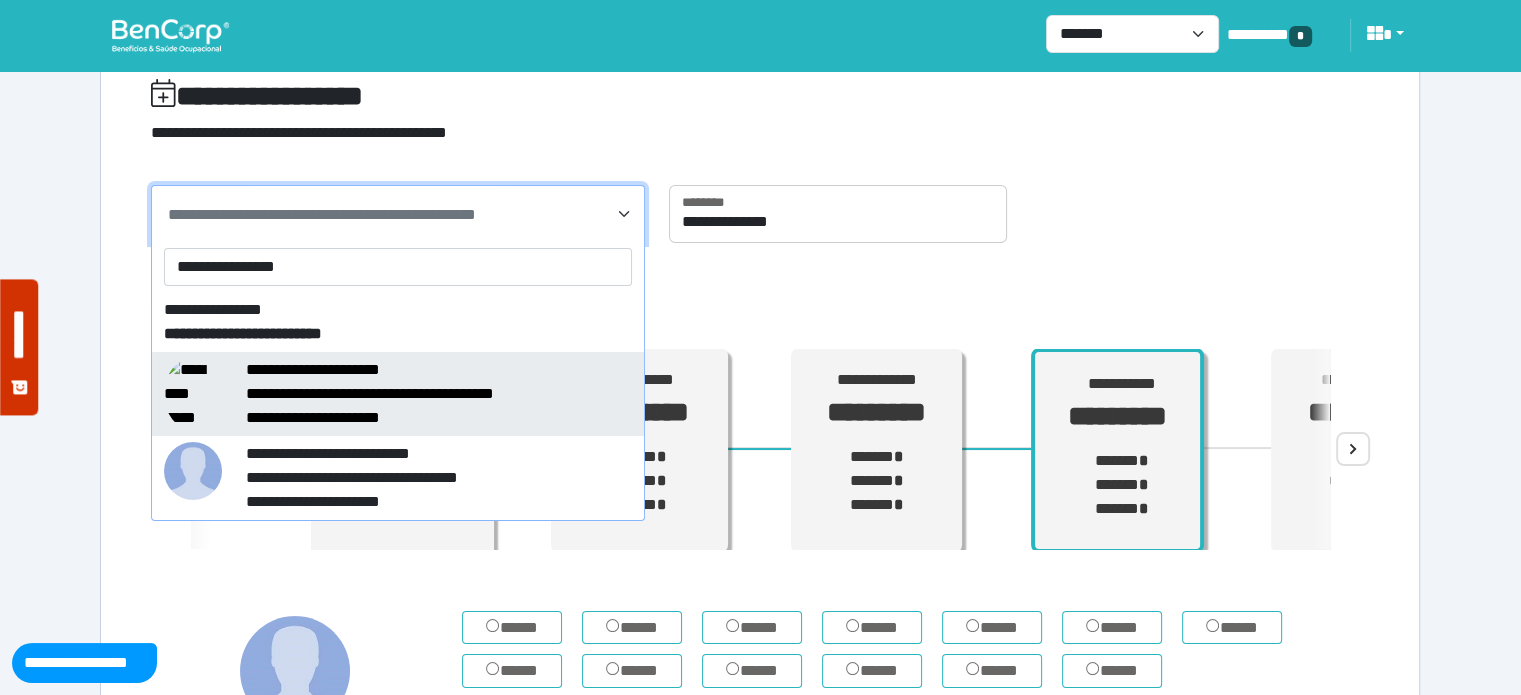 type on "**********" 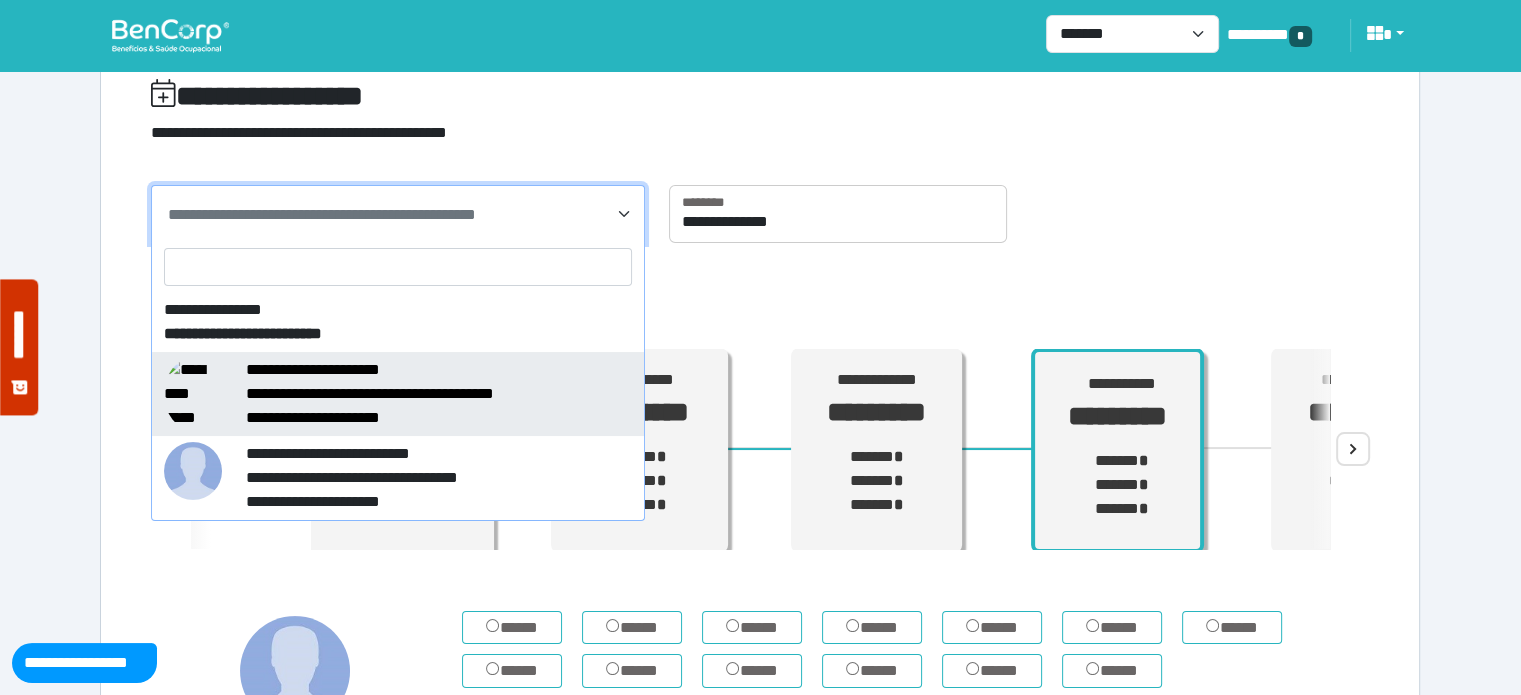 select on "*****" 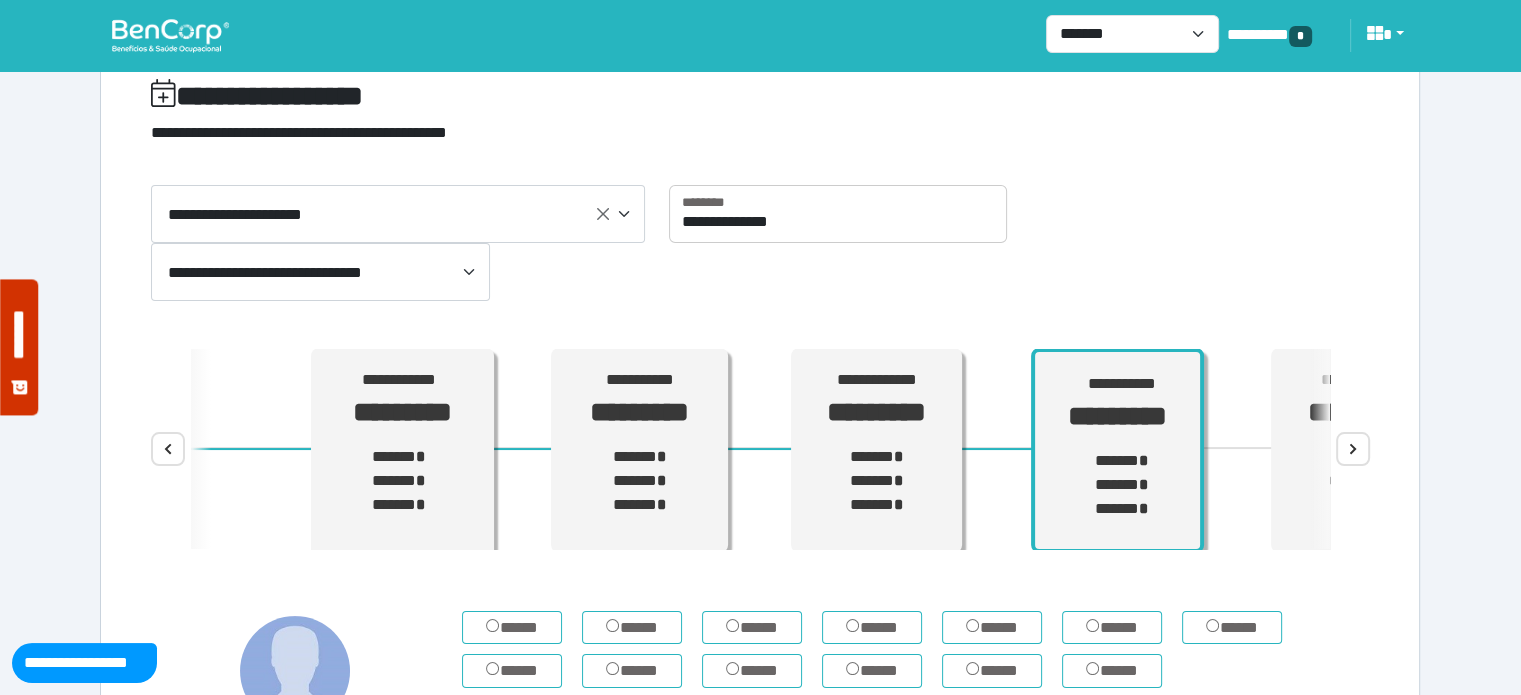 click on "**********" at bounding box center [760, 501] 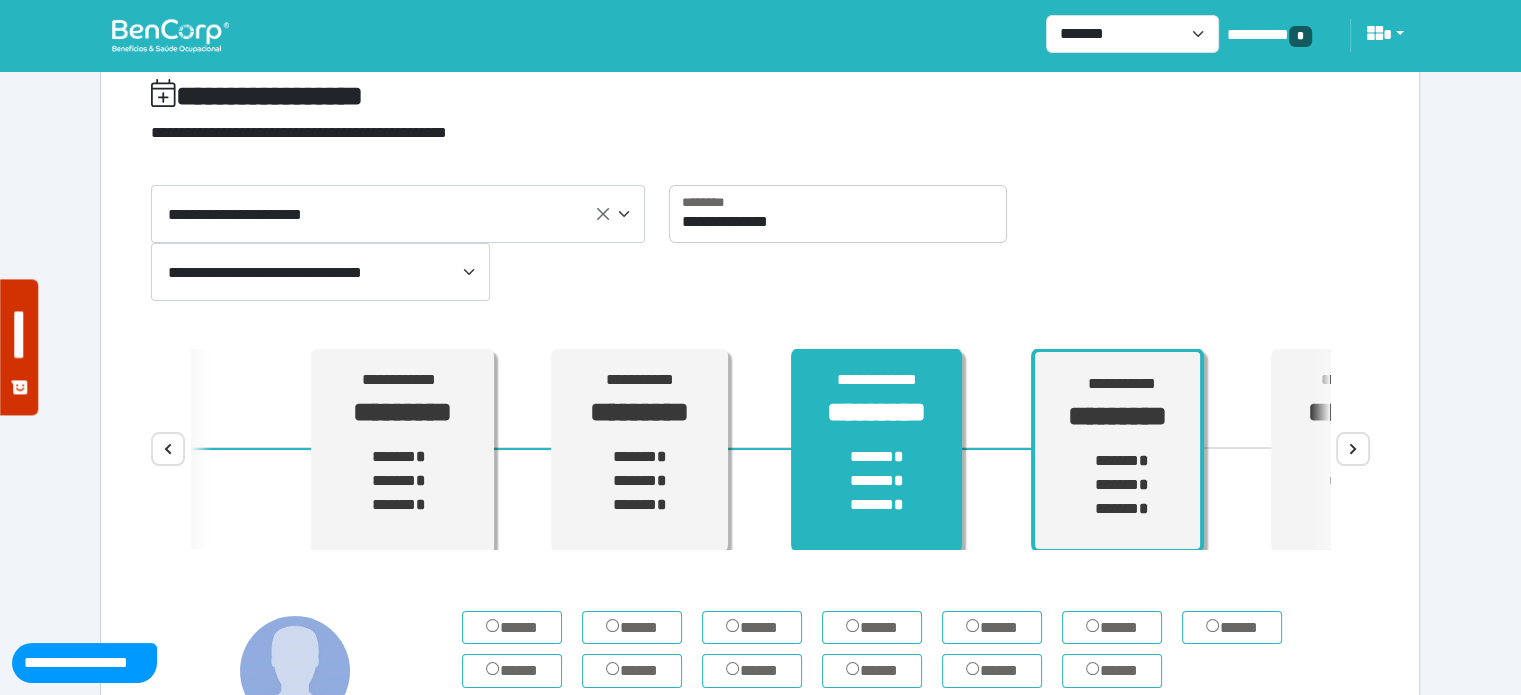 click on "**********" at bounding box center [876, 451] 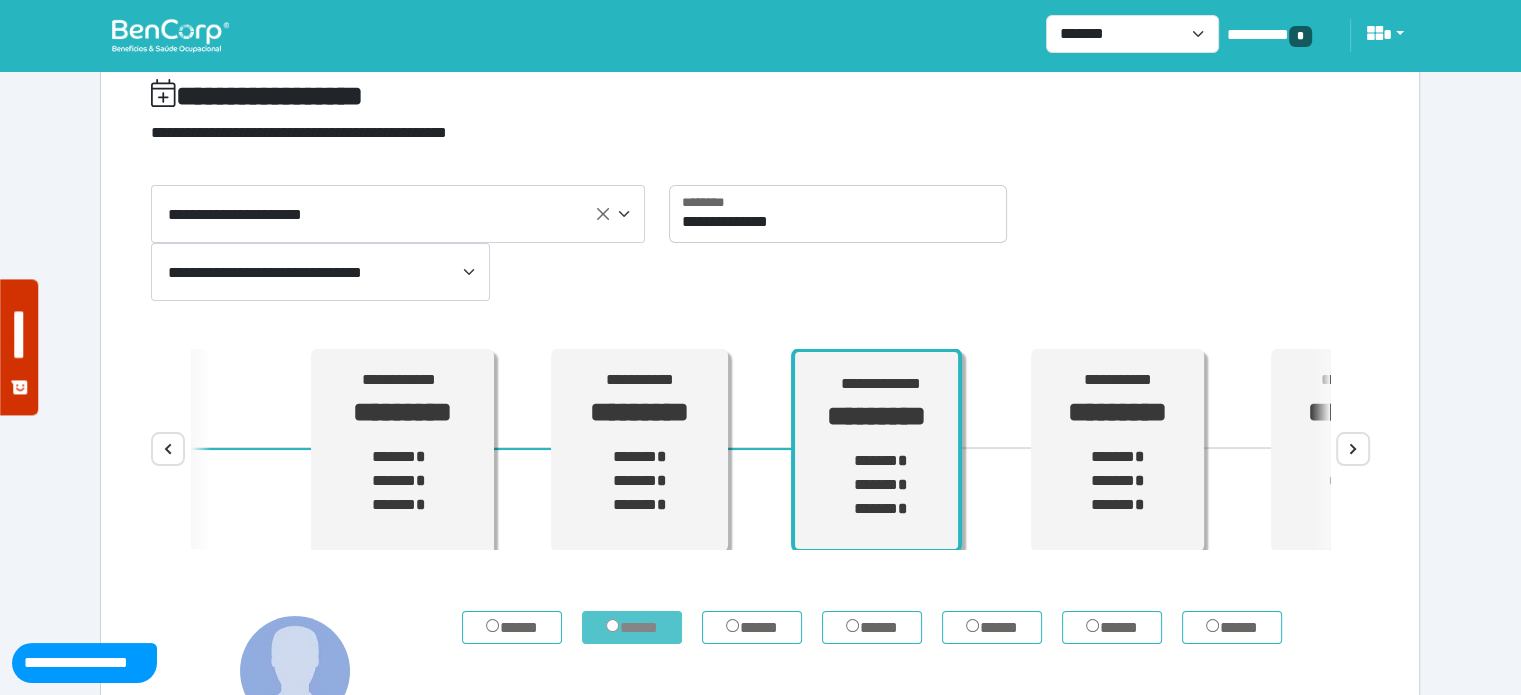 click on "*****" at bounding box center (632, 628) 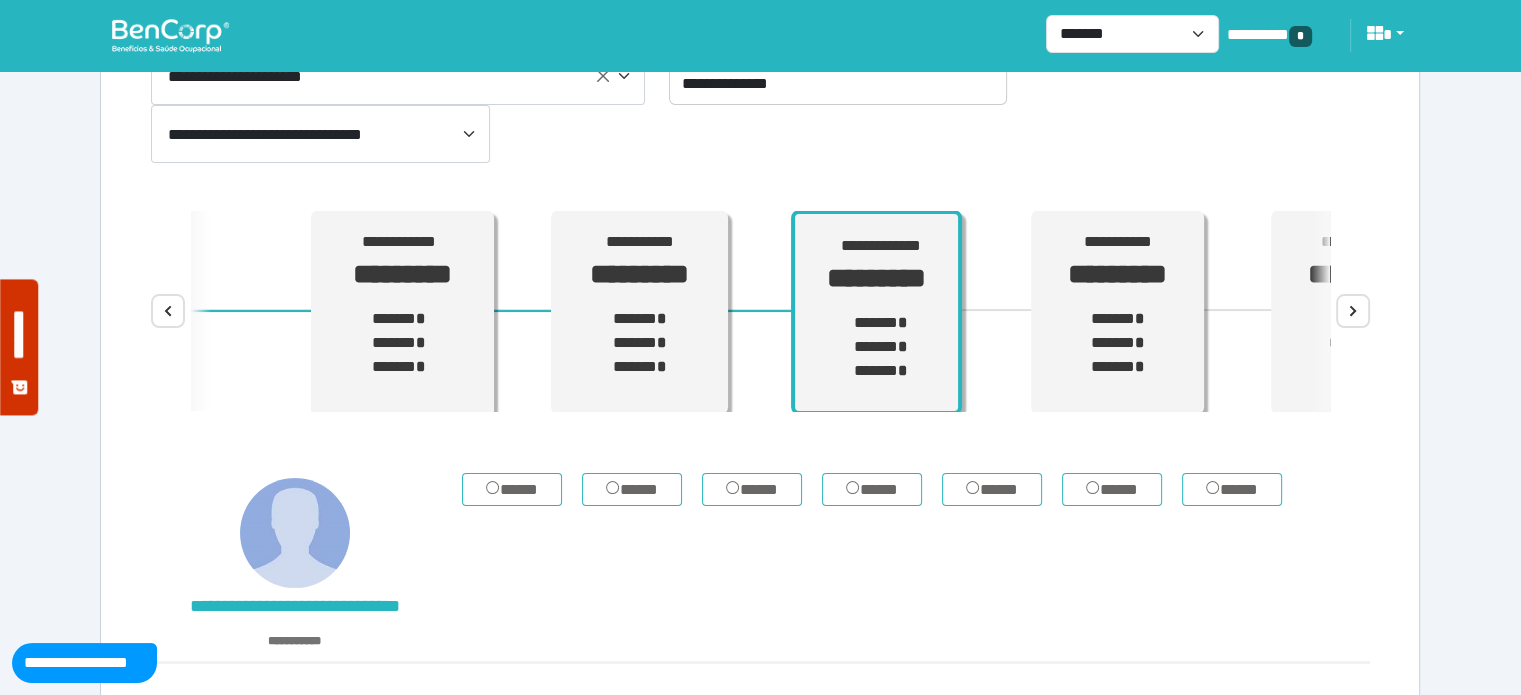 scroll, scrollTop: 196, scrollLeft: 0, axis: vertical 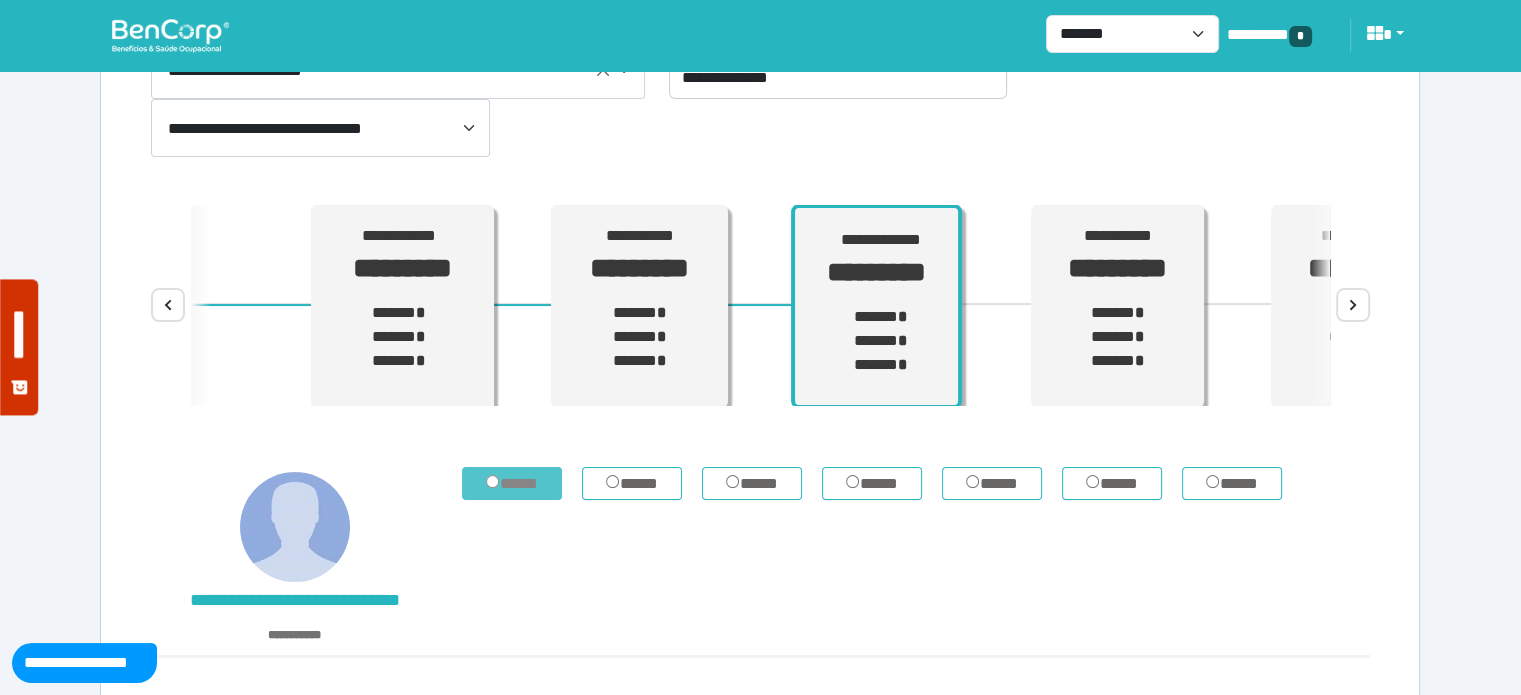 click on "*****" at bounding box center [512, 484] 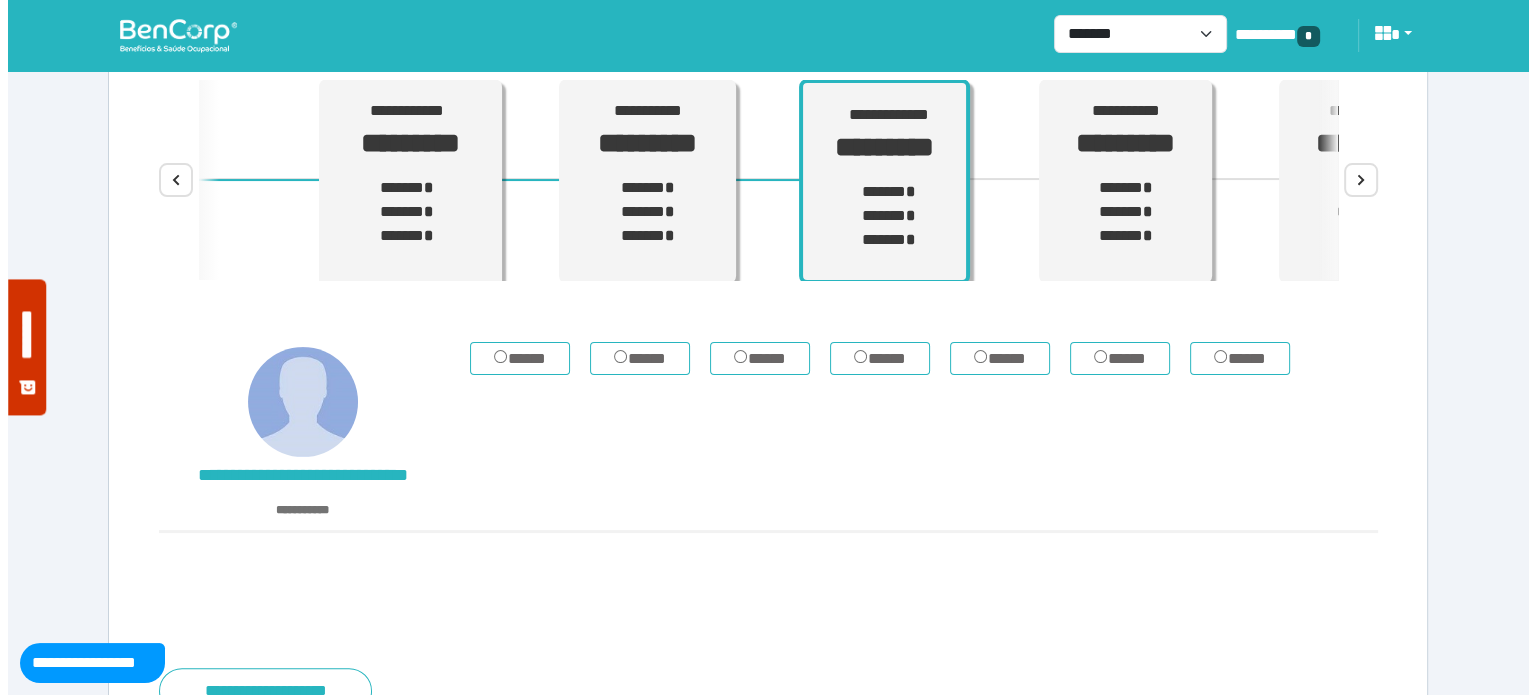 scroll, scrollTop: 410, scrollLeft: 0, axis: vertical 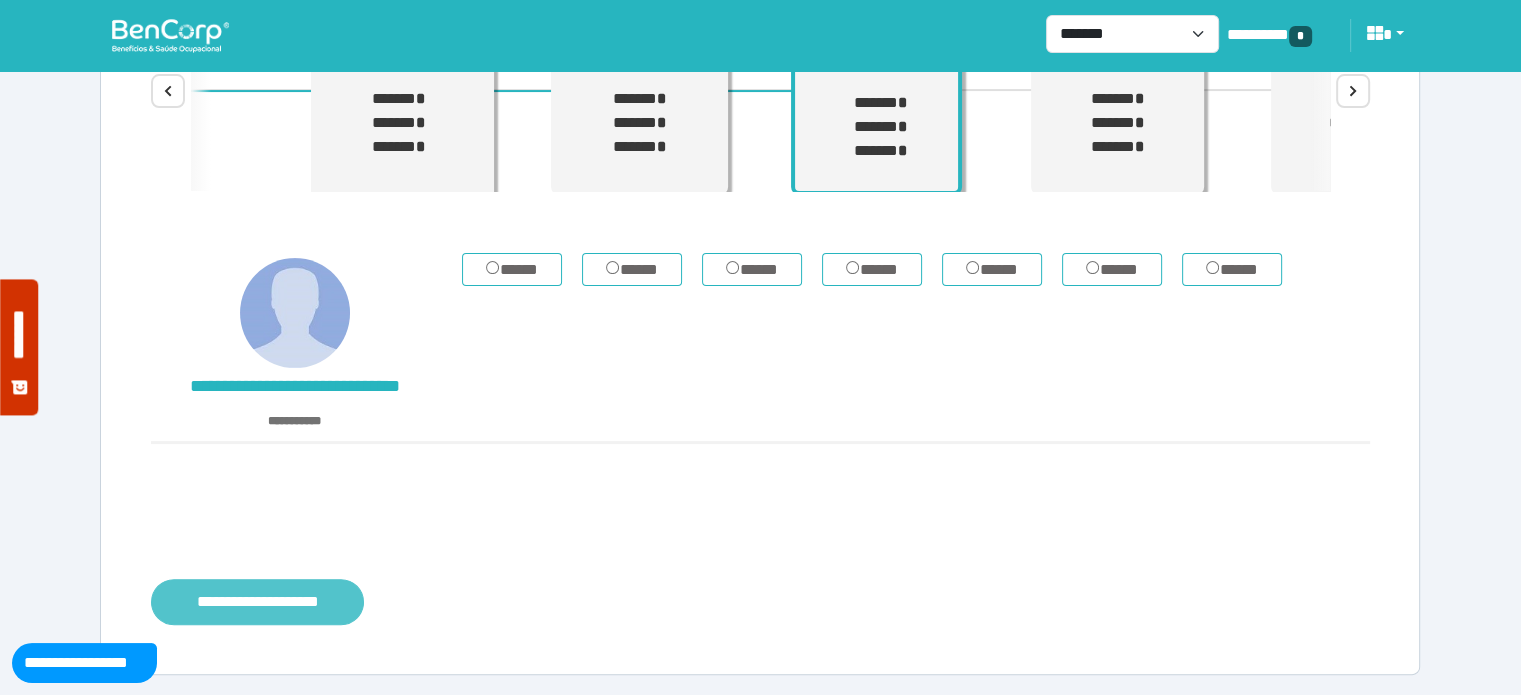 click on "**********" at bounding box center (257, 602) 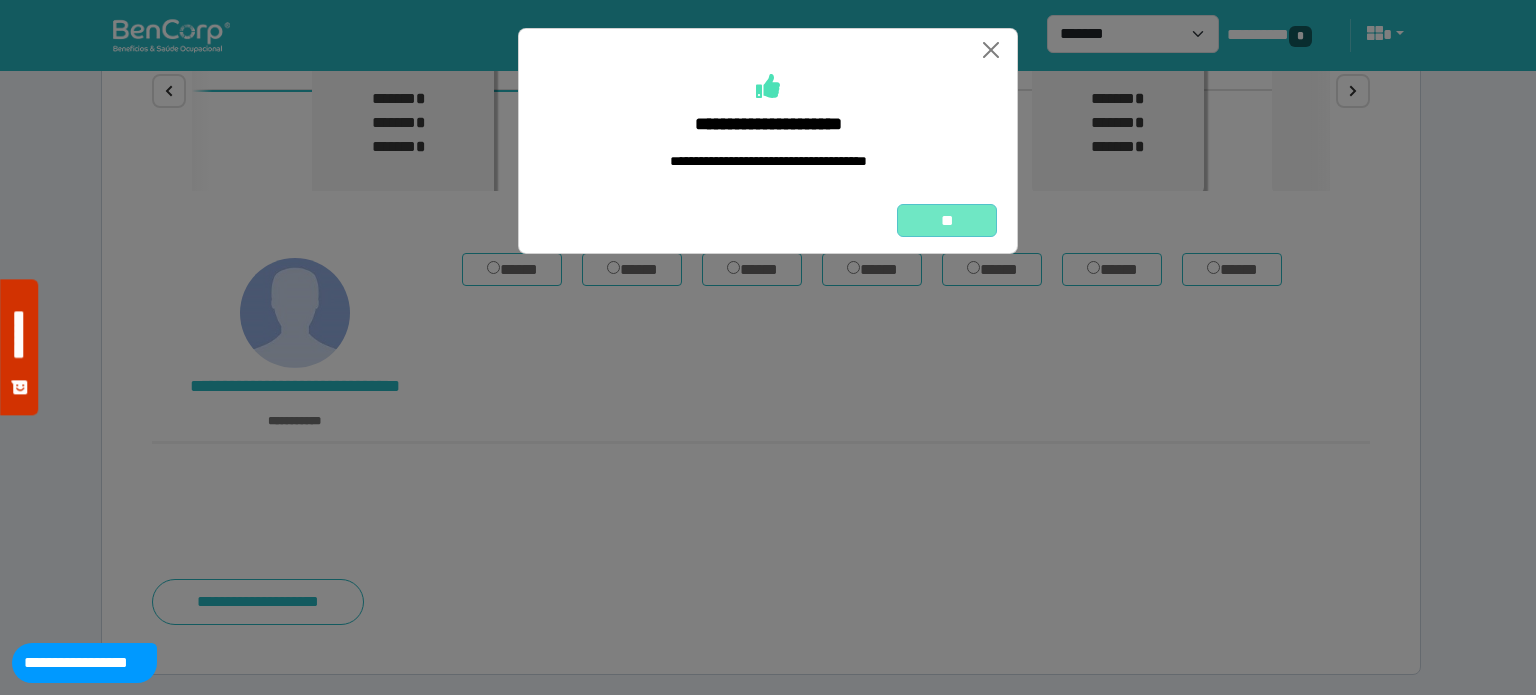 click on "**" at bounding box center (947, 221) 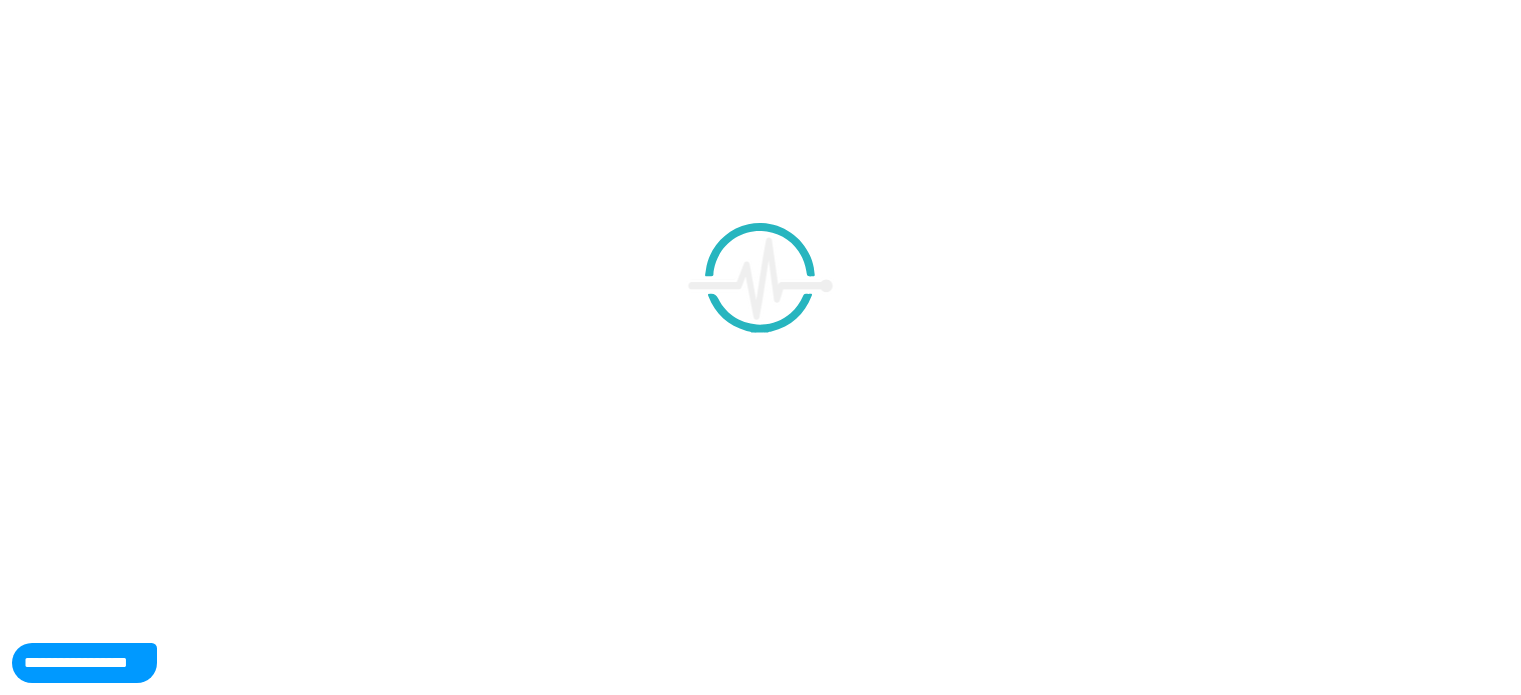 scroll, scrollTop: 0, scrollLeft: 0, axis: both 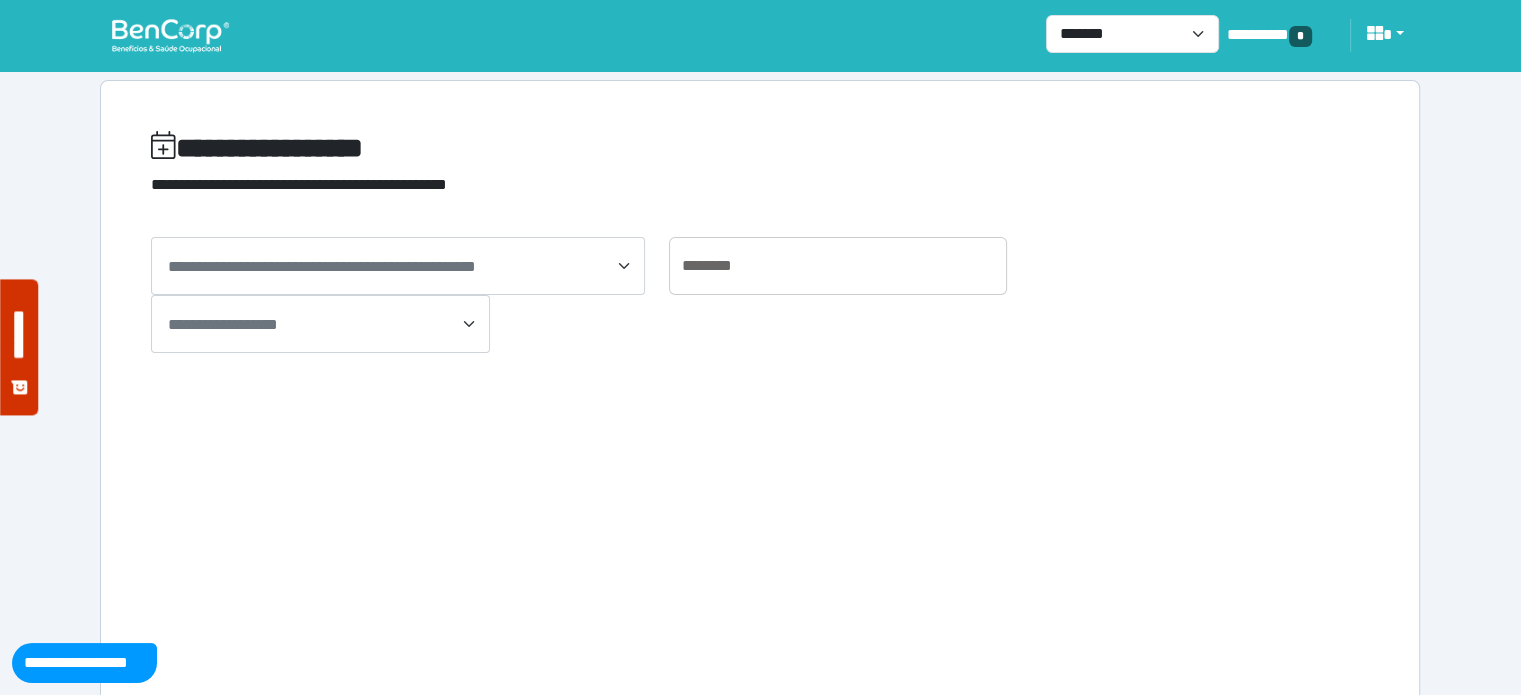 click at bounding box center [170, 35] 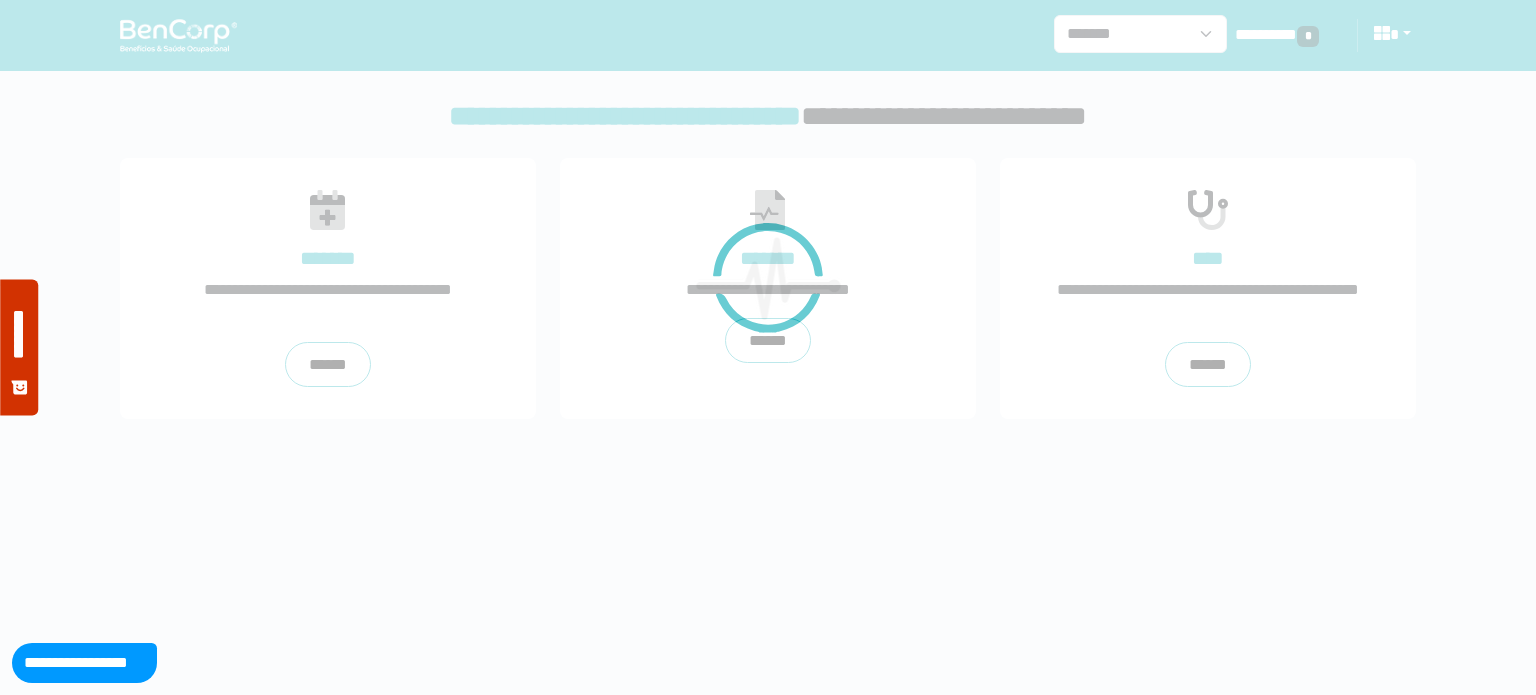 scroll, scrollTop: 0, scrollLeft: 0, axis: both 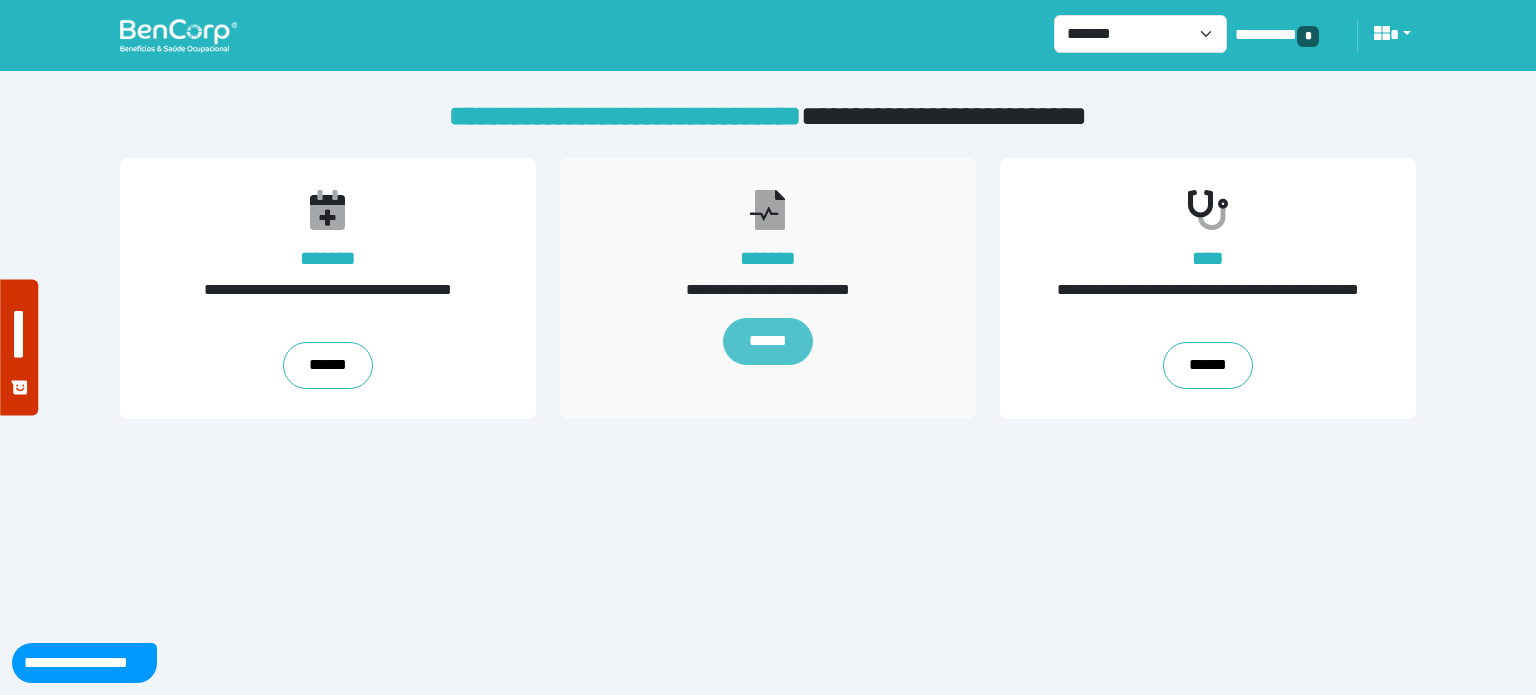 click on "******" at bounding box center (768, 342) 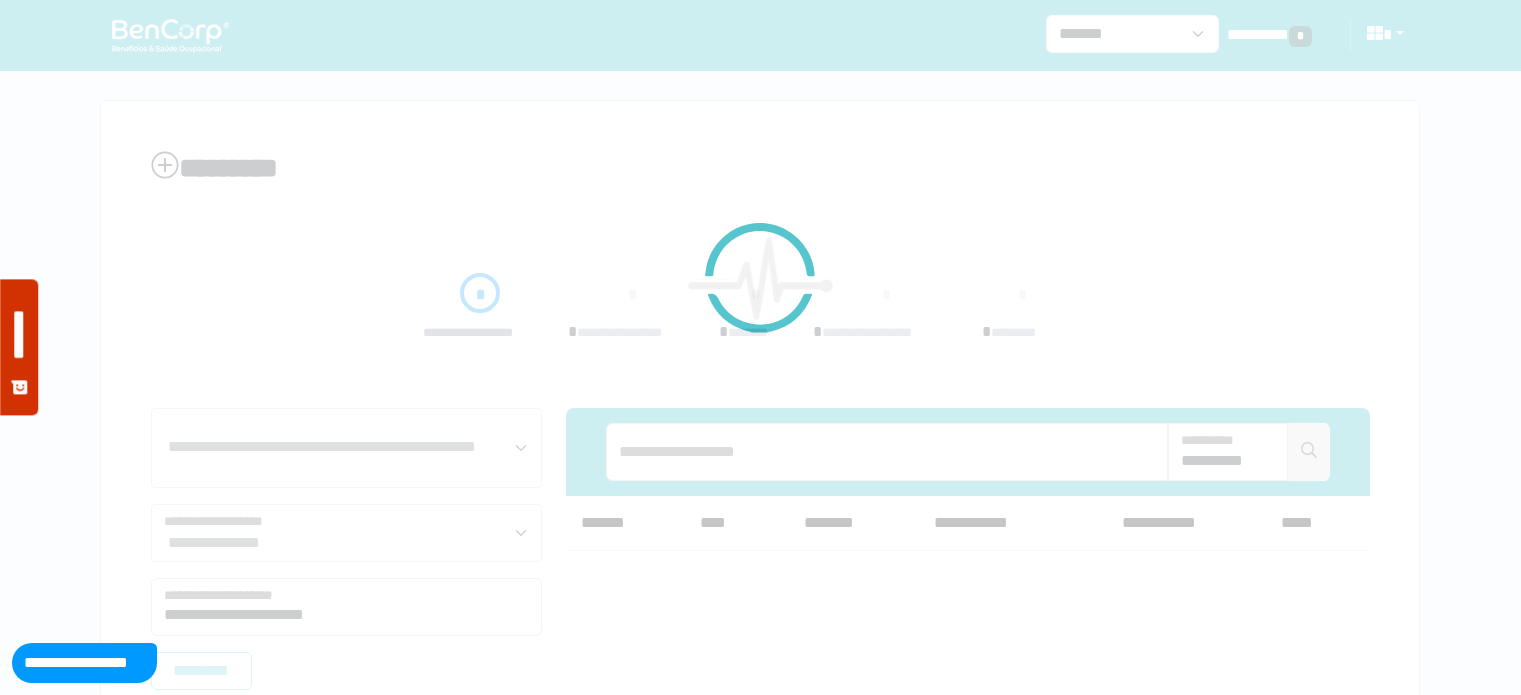 scroll, scrollTop: 0, scrollLeft: 0, axis: both 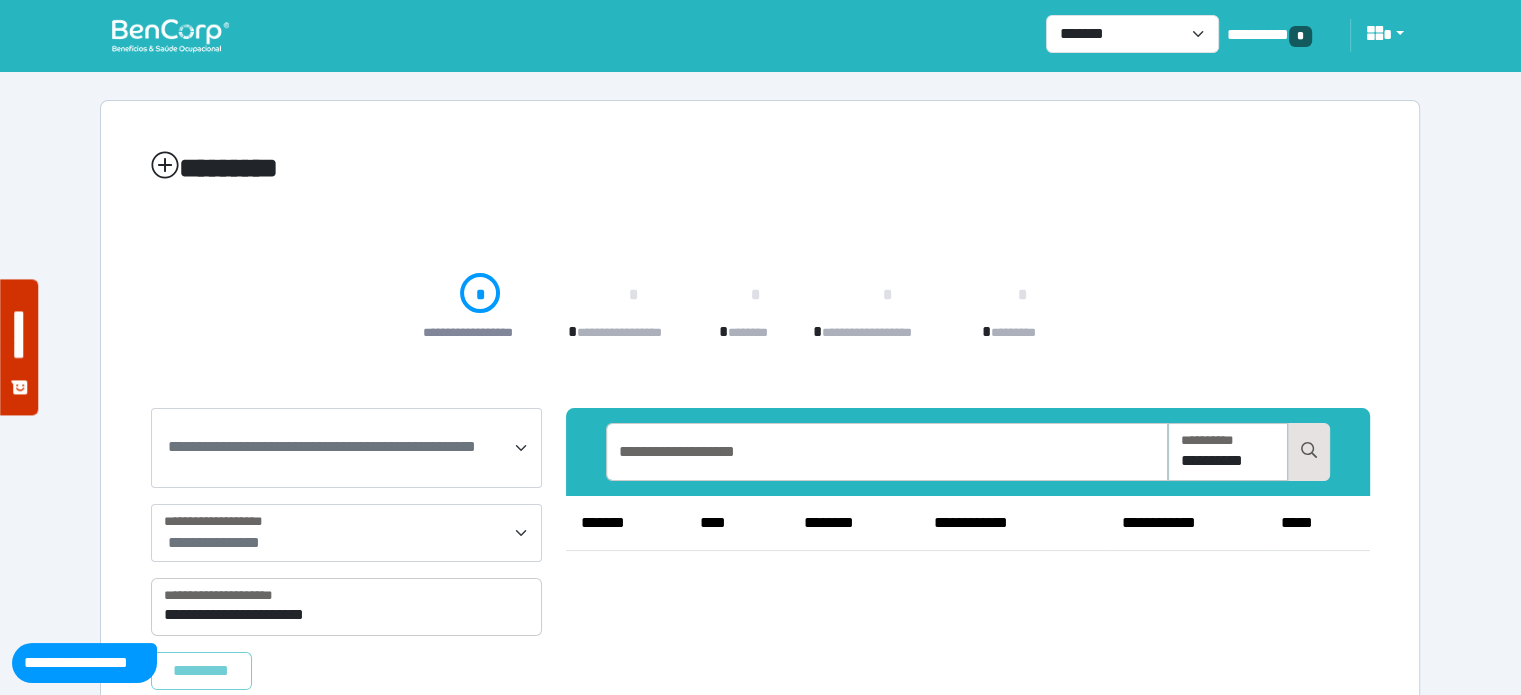 click on "**********" at bounding box center (760, 316) 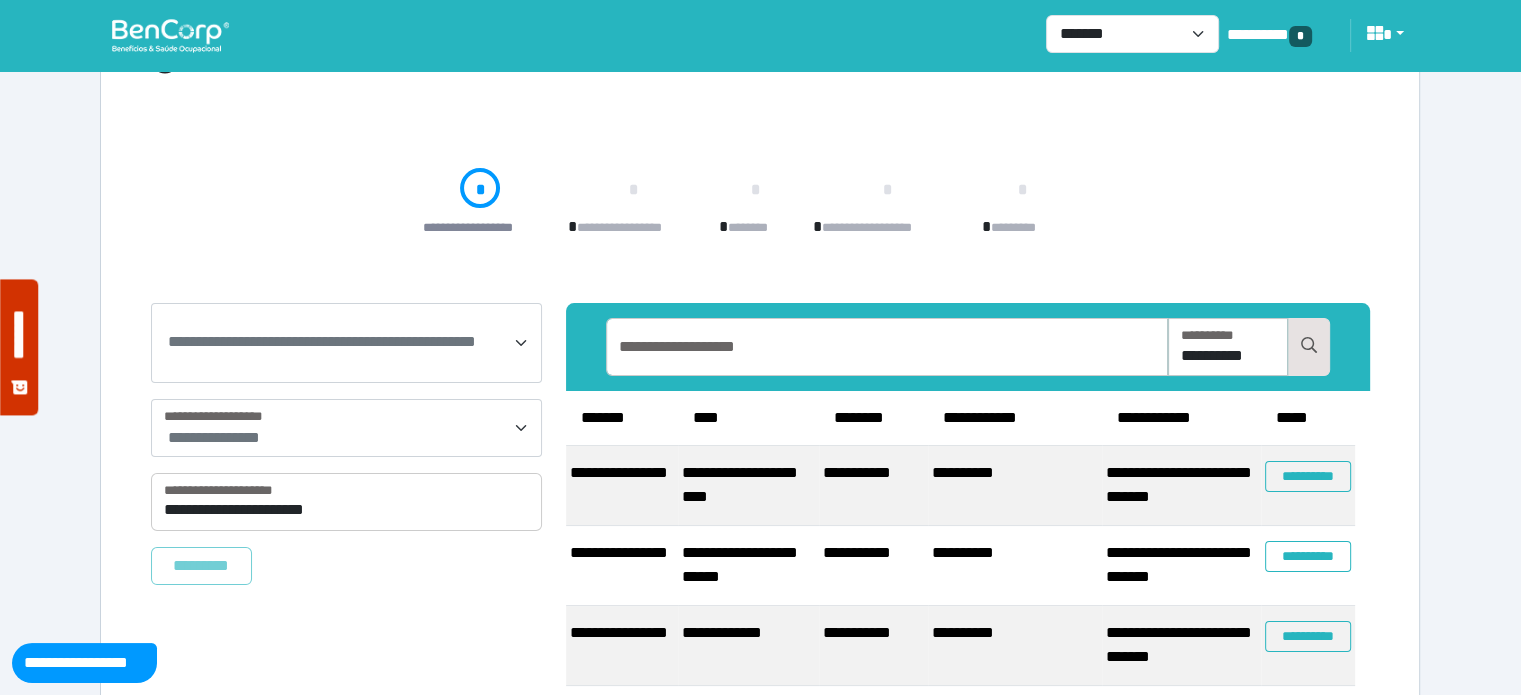 scroll, scrollTop: 145, scrollLeft: 0, axis: vertical 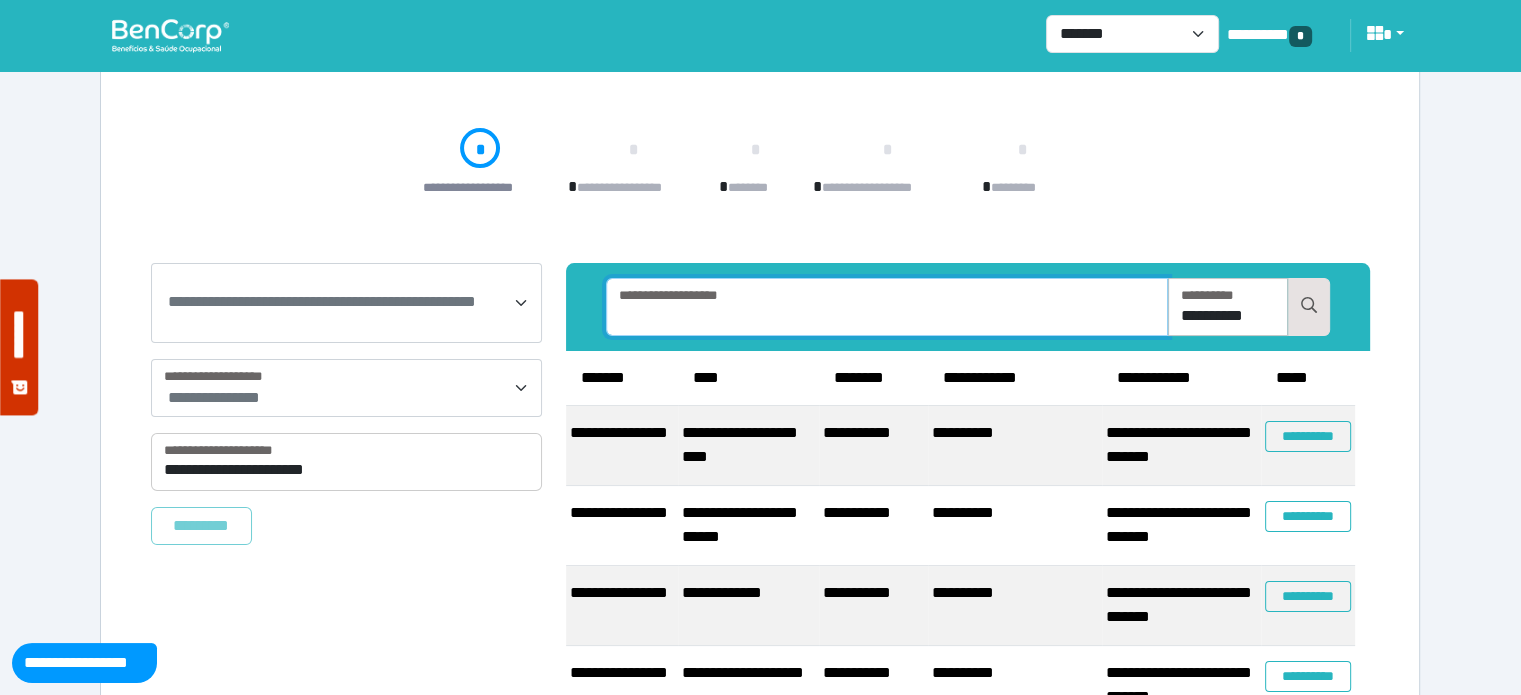 click at bounding box center [887, 307] 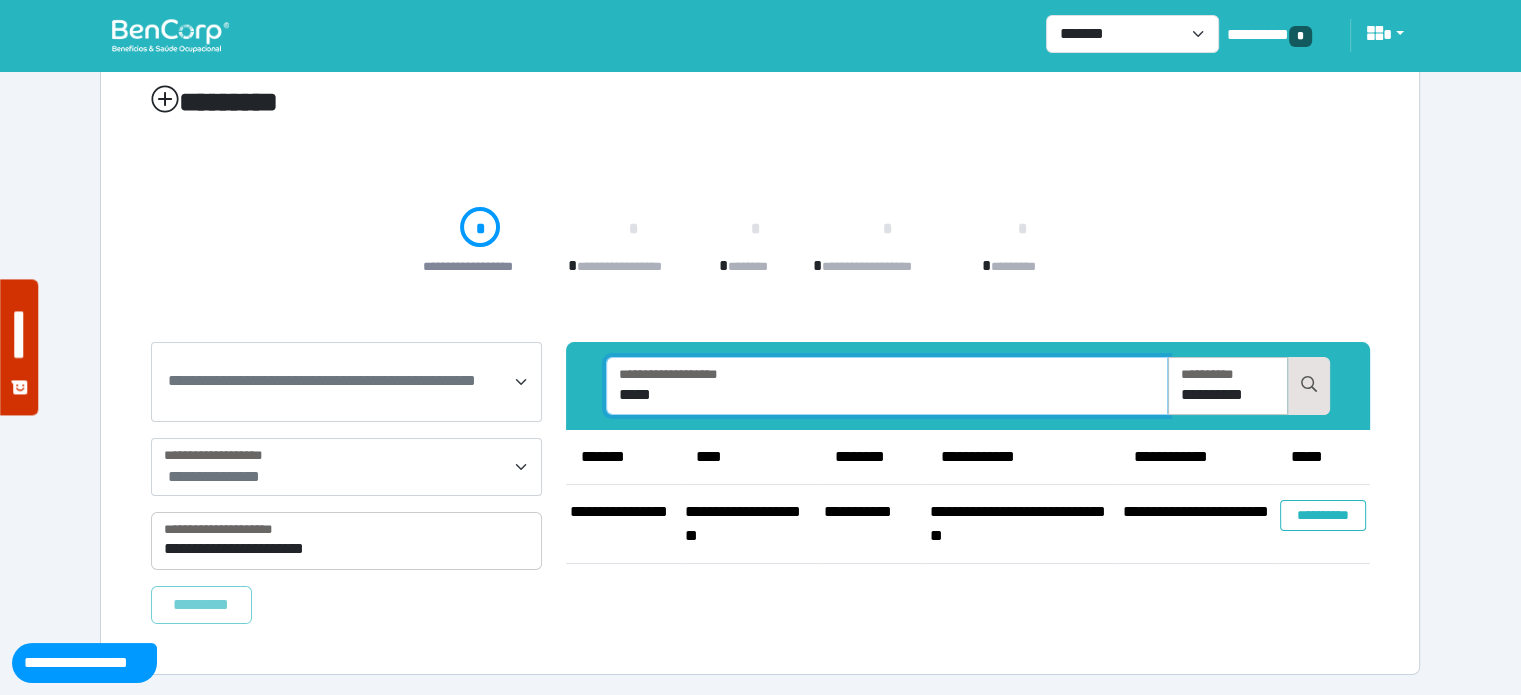 scroll, scrollTop: 65, scrollLeft: 0, axis: vertical 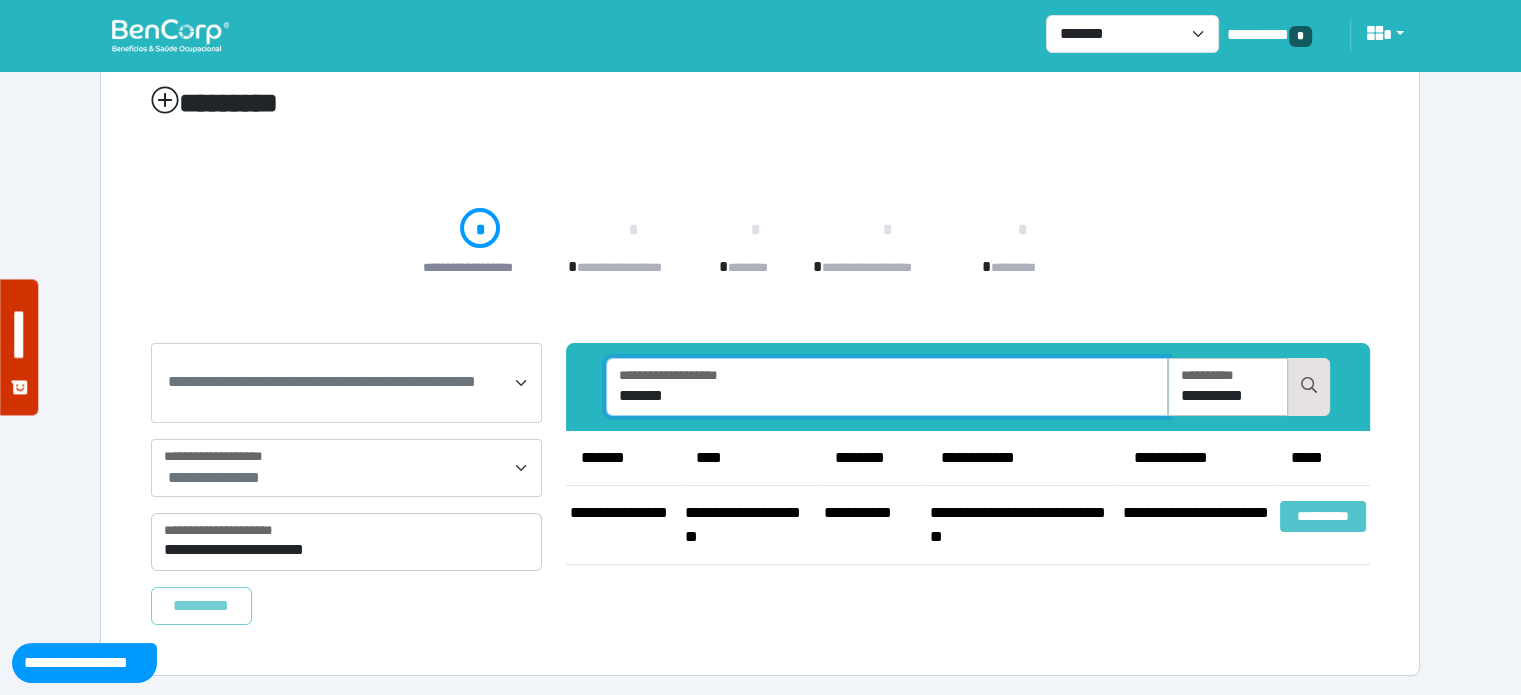 type on "*******" 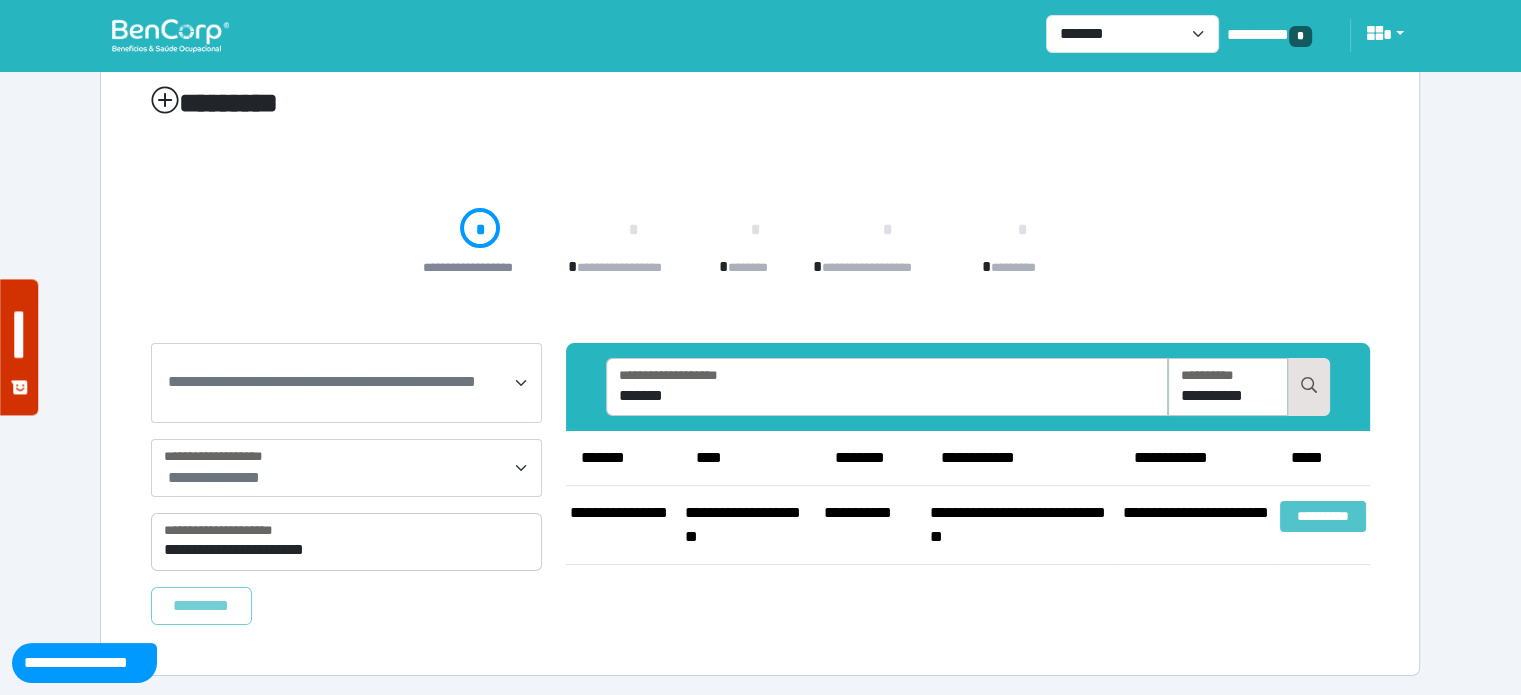 click on "**********" at bounding box center [1323, 516] 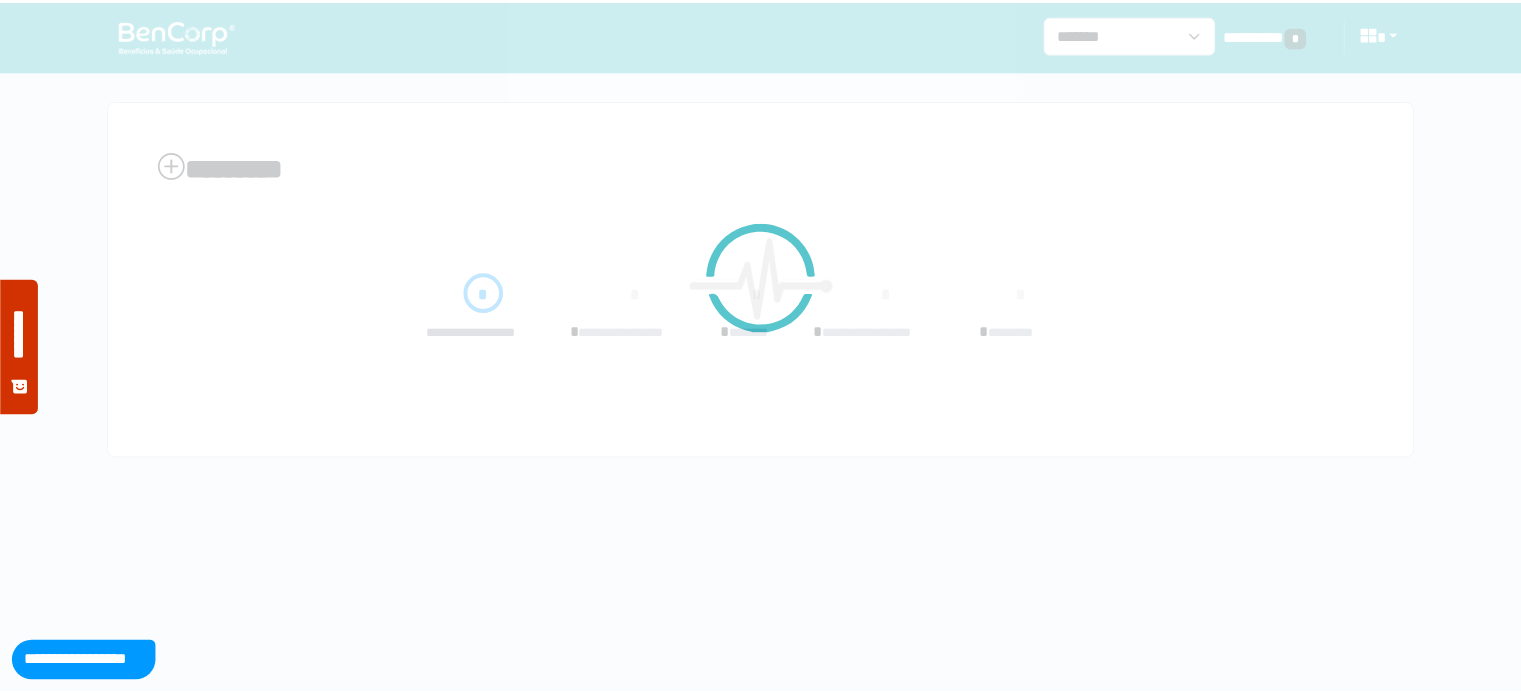 scroll, scrollTop: 0, scrollLeft: 0, axis: both 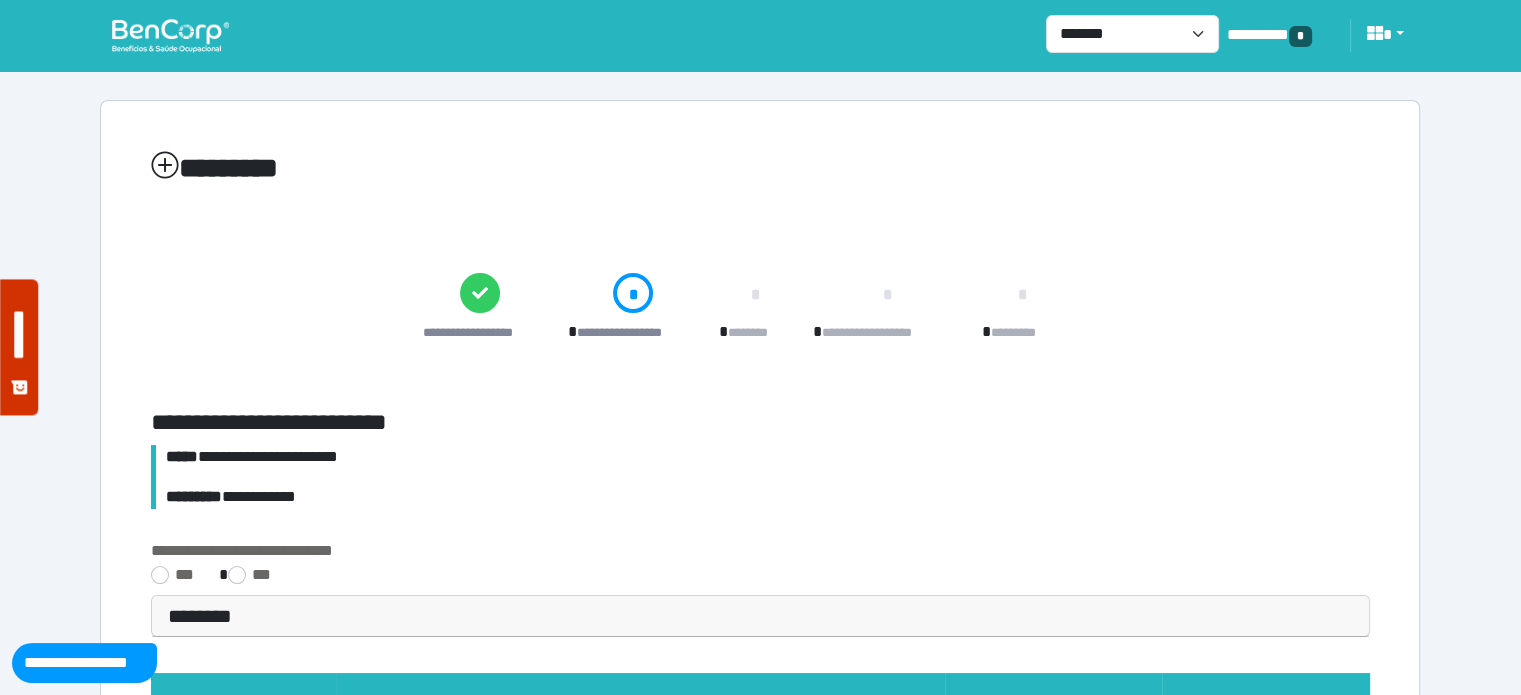 click on "**********" at bounding box center (768, 457) 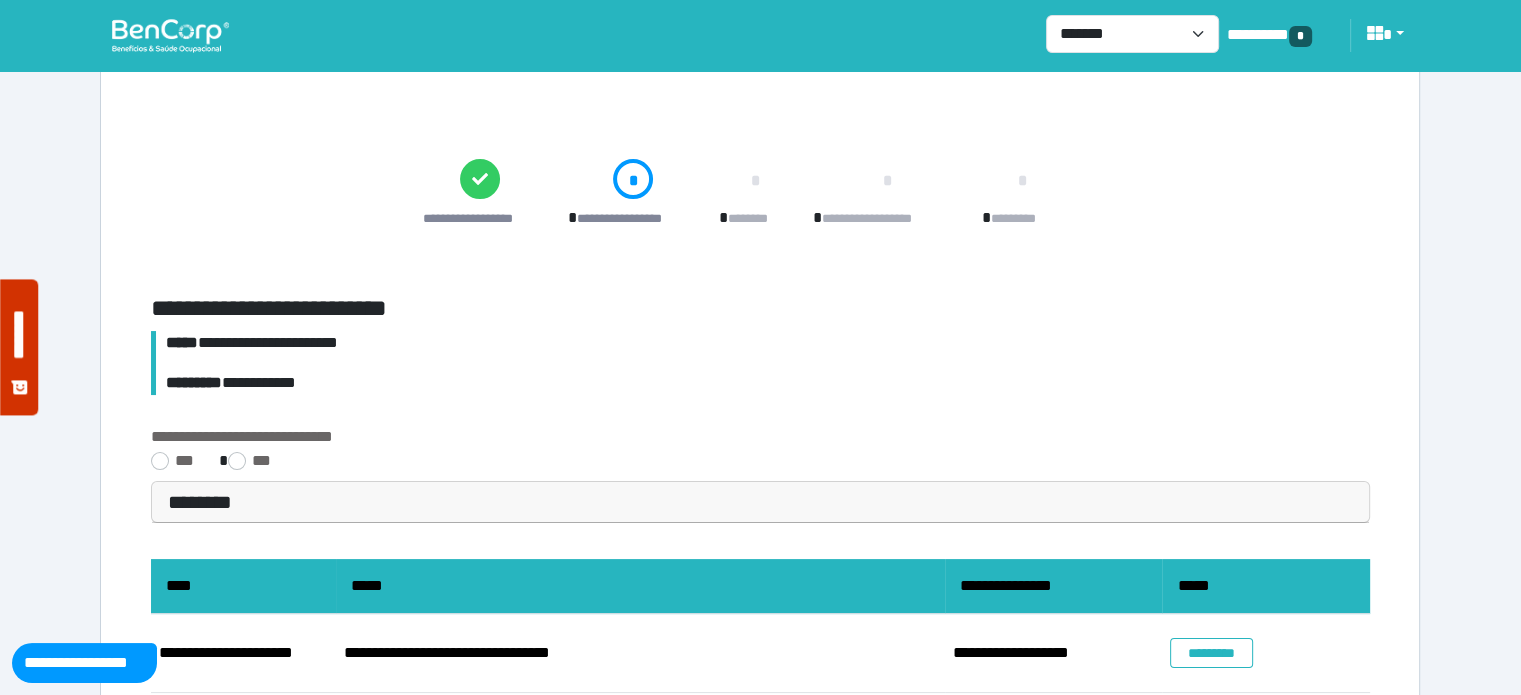 scroll, scrollTop: 188, scrollLeft: 0, axis: vertical 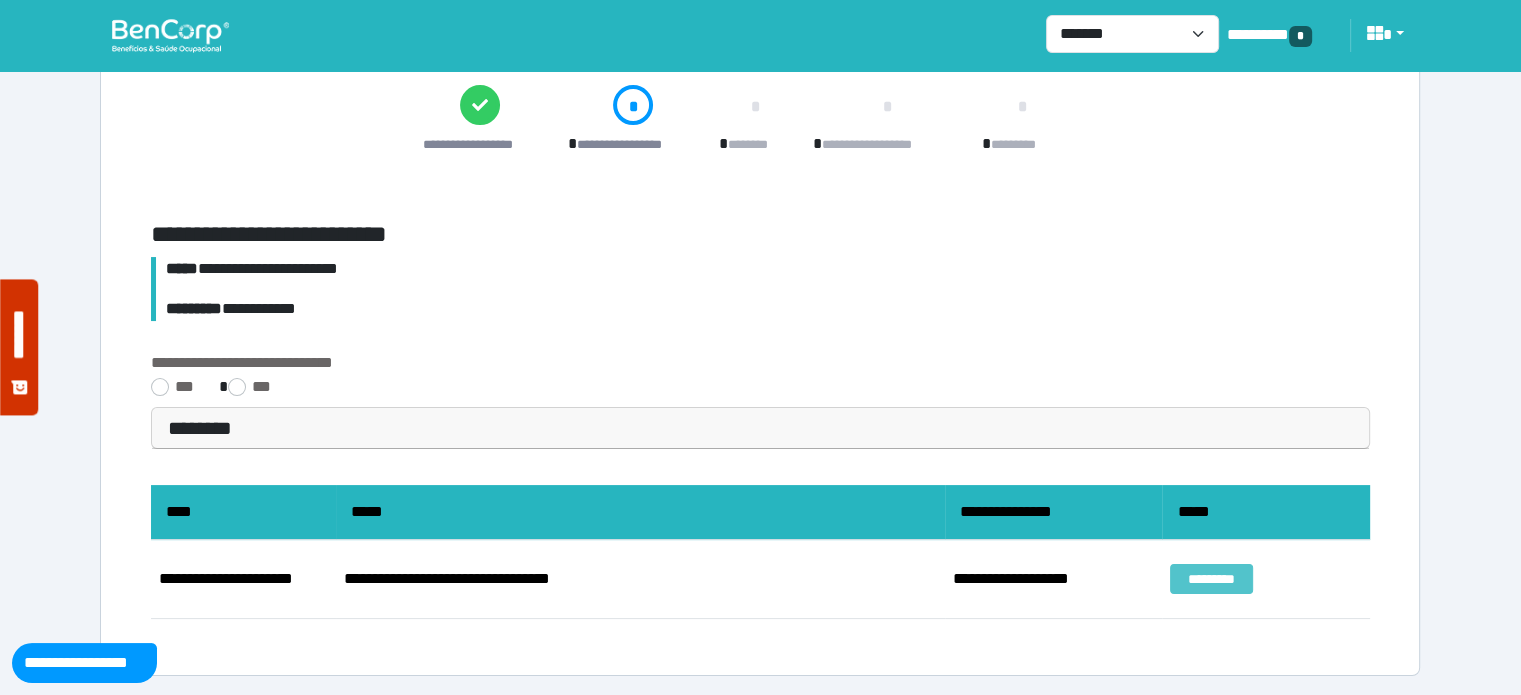 click on "*********" at bounding box center [1211, 579] 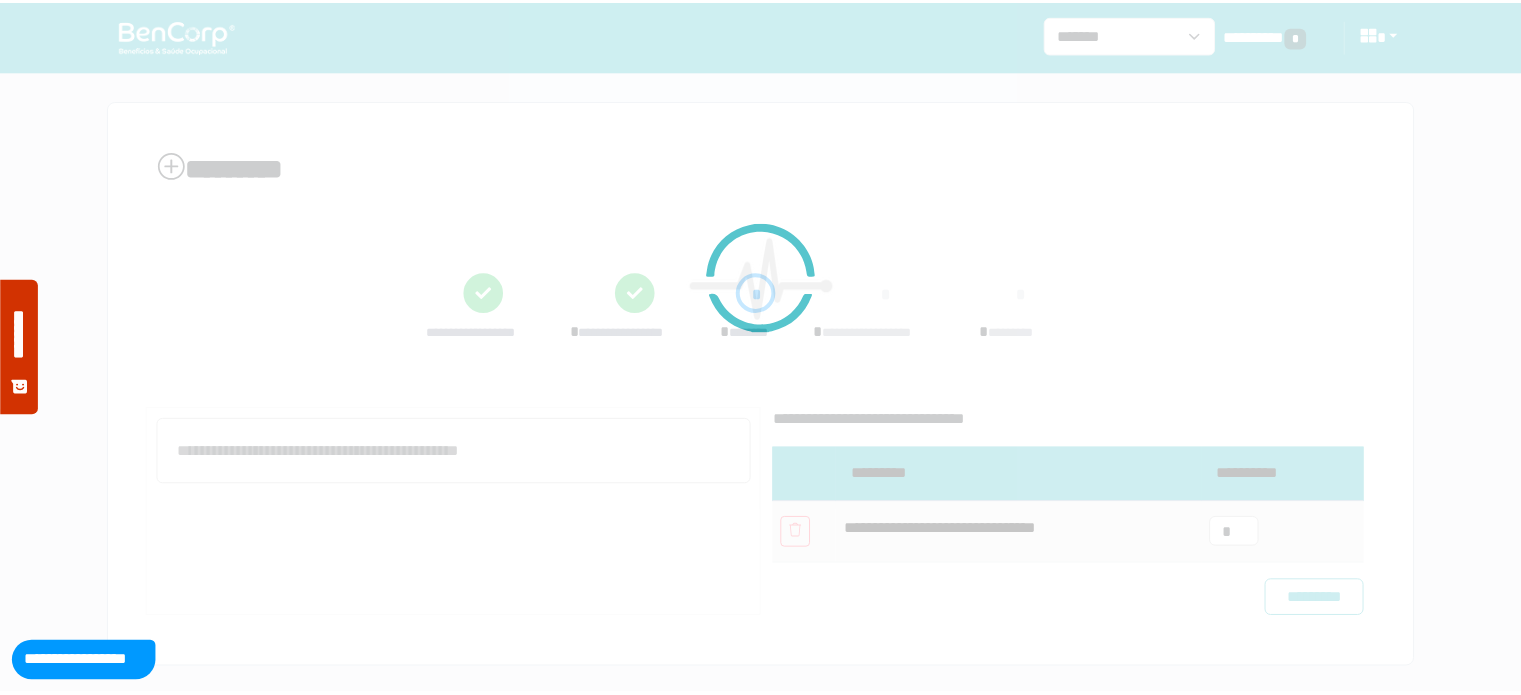 scroll, scrollTop: 0, scrollLeft: 0, axis: both 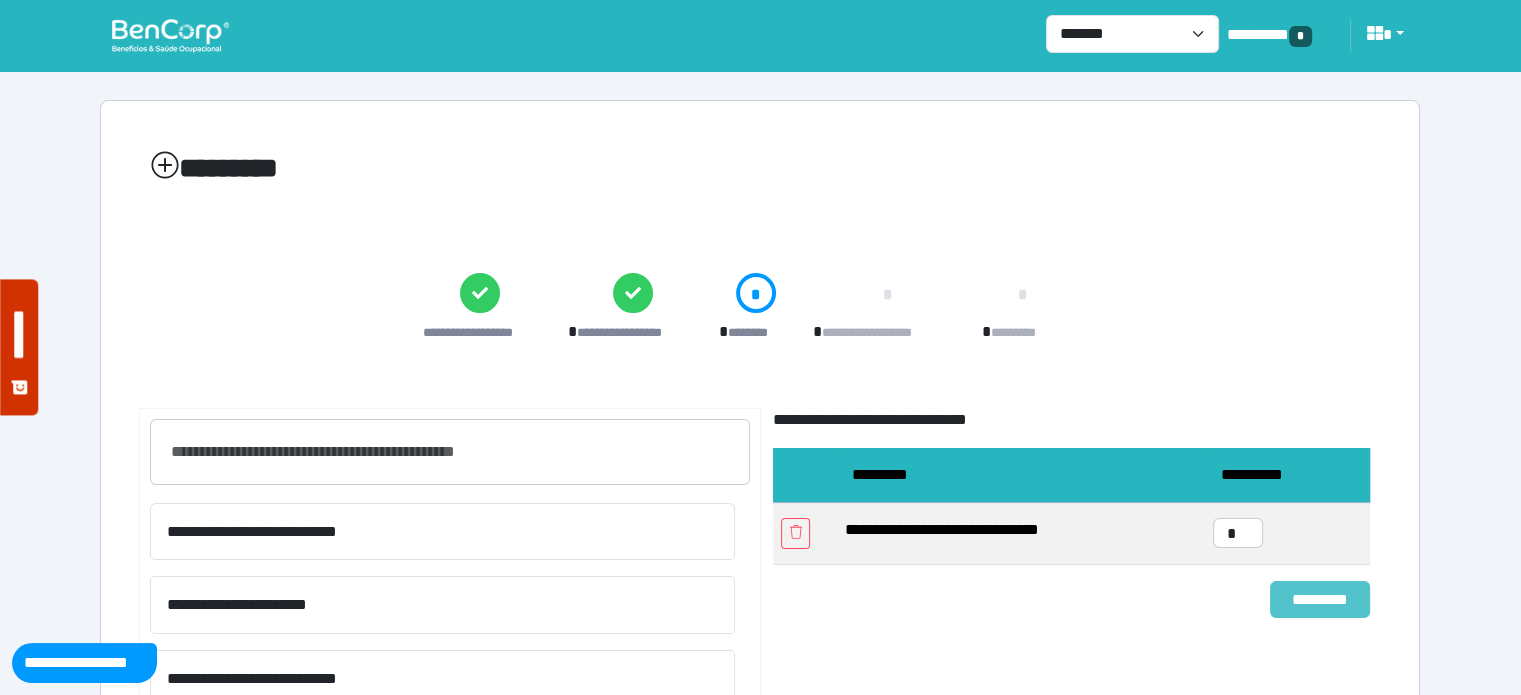 click on "*********" at bounding box center [1320, 600] 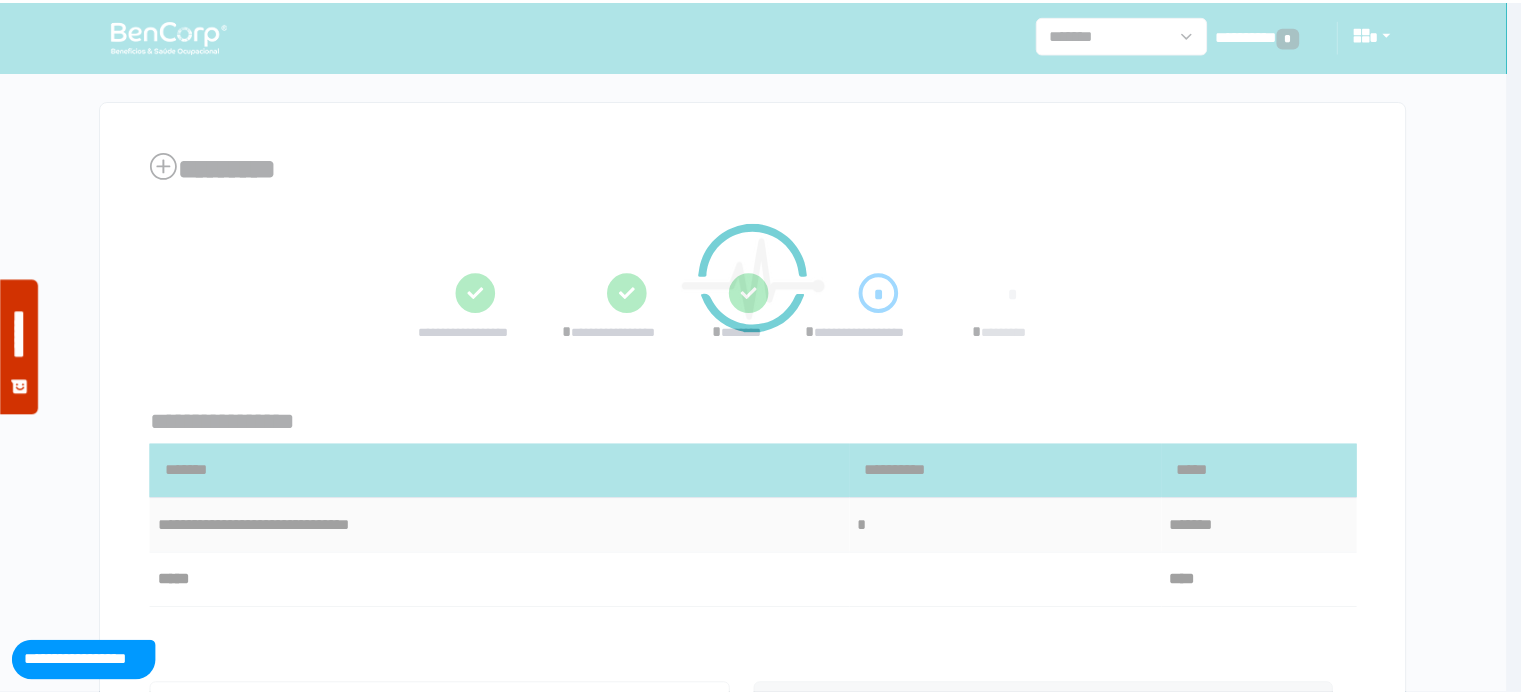 scroll, scrollTop: 0, scrollLeft: 0, axis: both 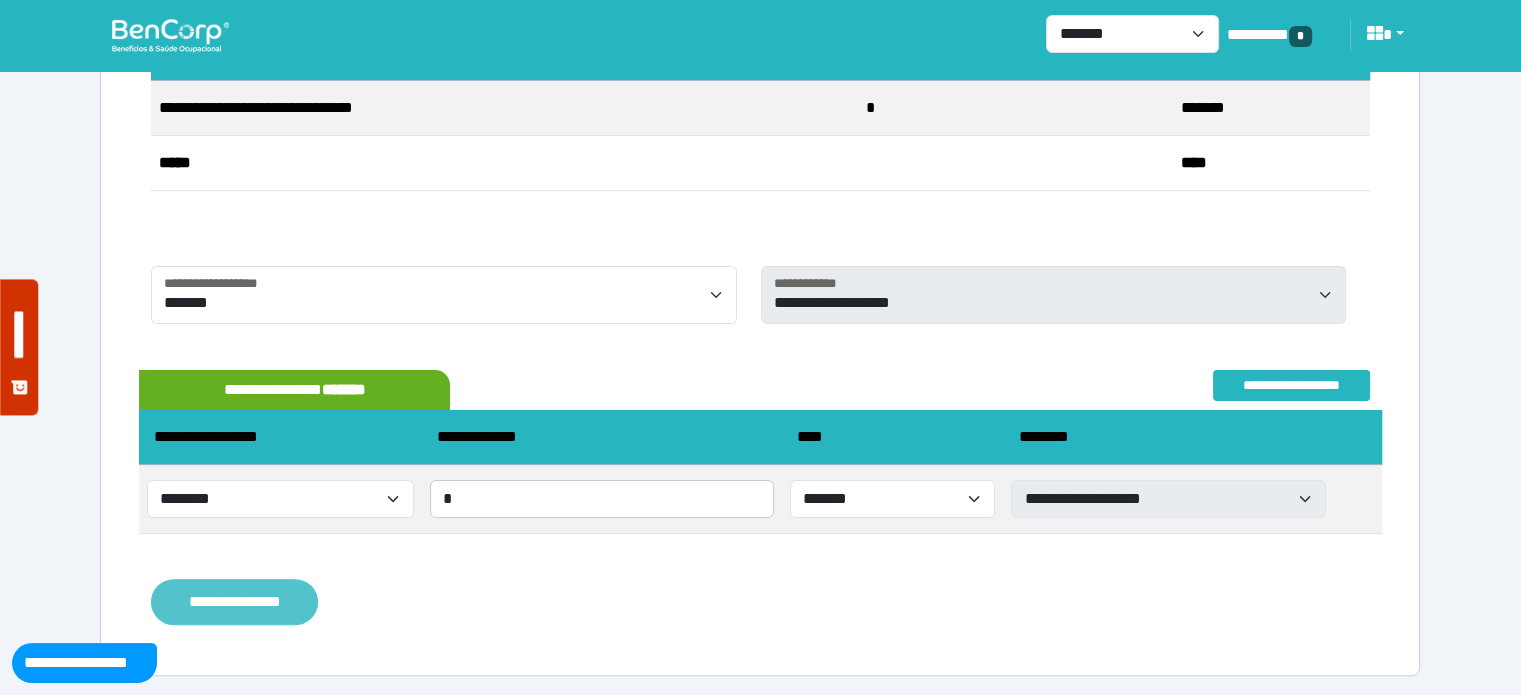 click on "**********" at bounding box center [234, 602] 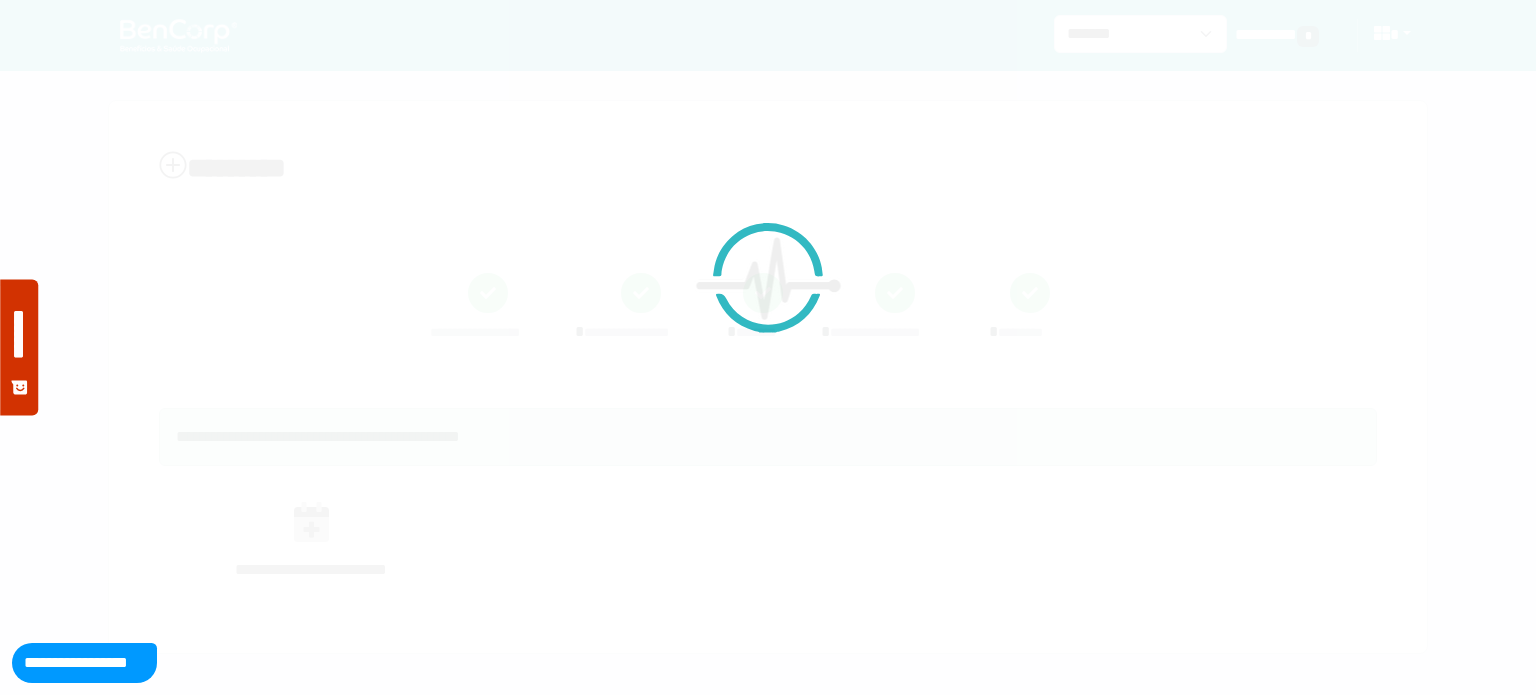 scroll, scrollTop: 0, scrollLeft: 0, axis: both 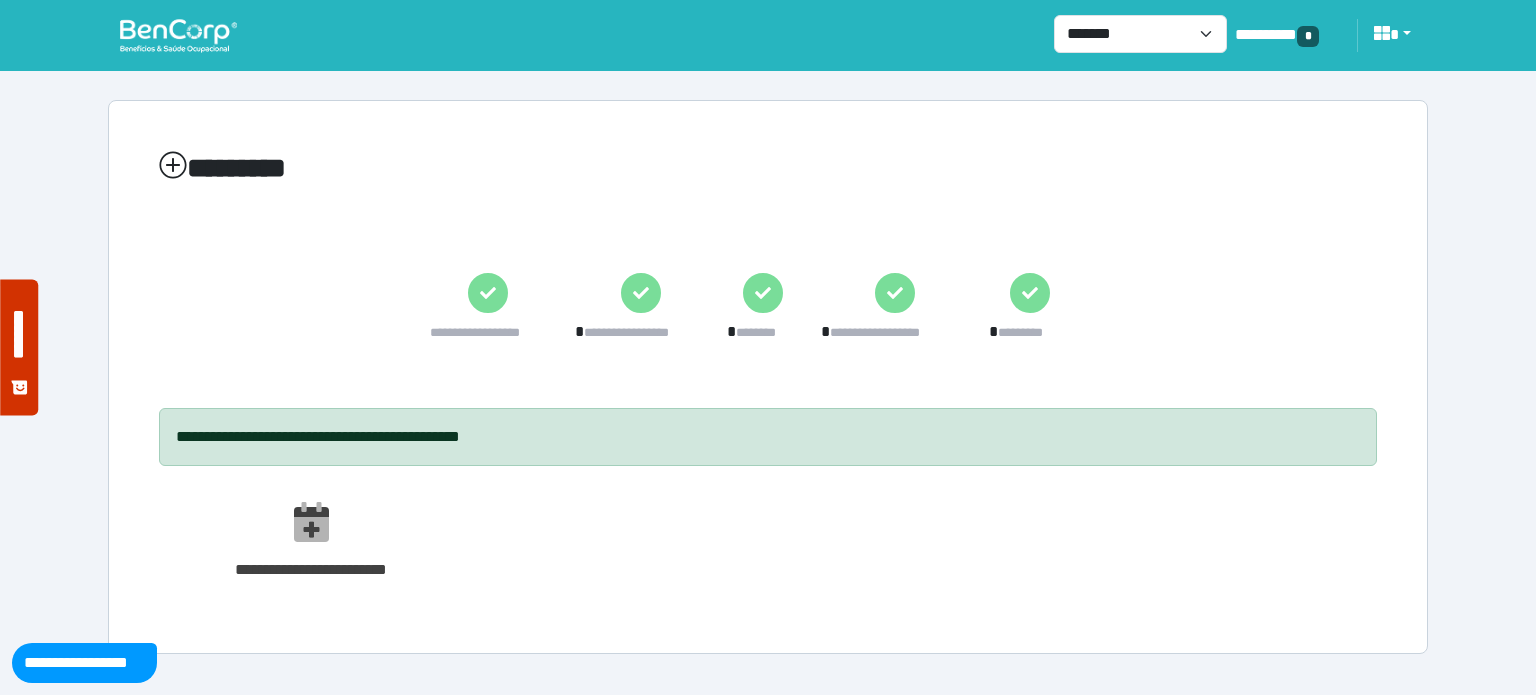 click on "**********" at bounding box center (768, 337) 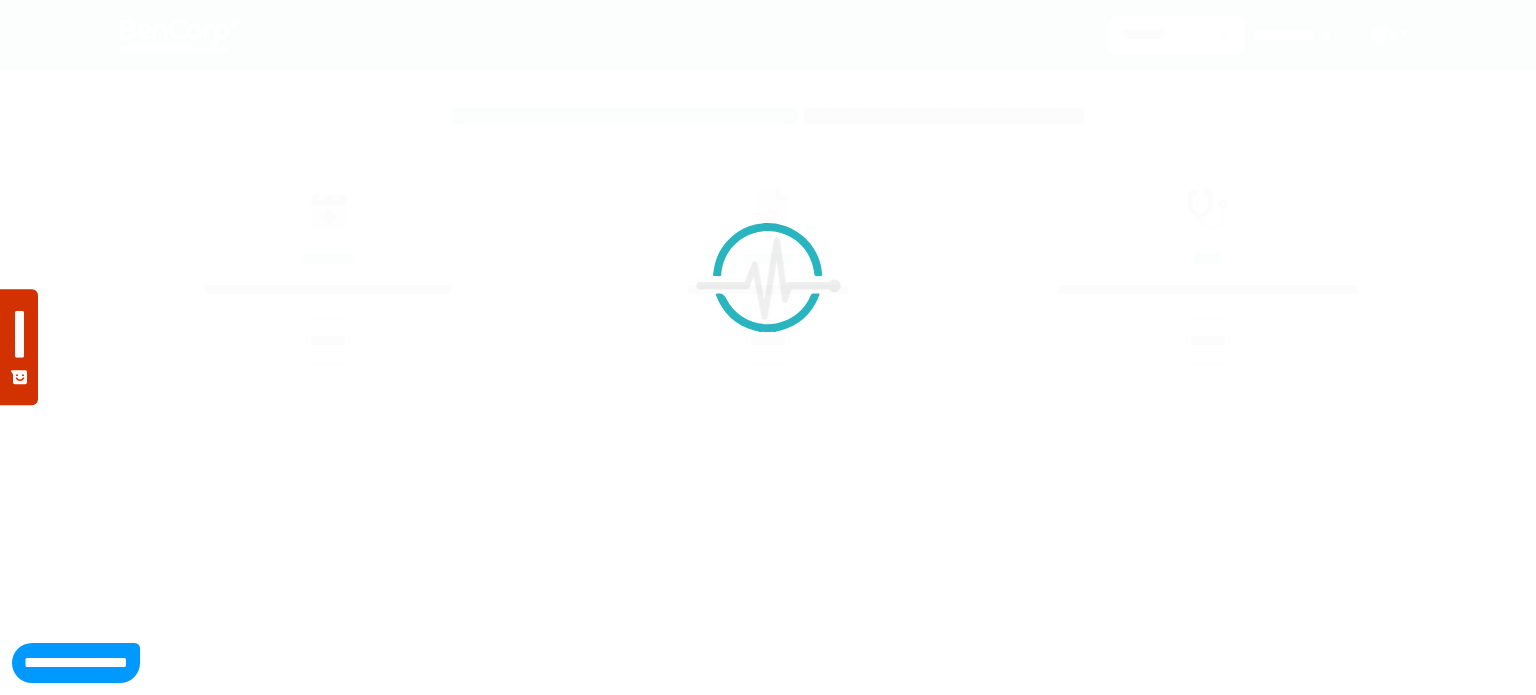 scroll, scrollTop: 0, scrollLeft: 0, axis: both 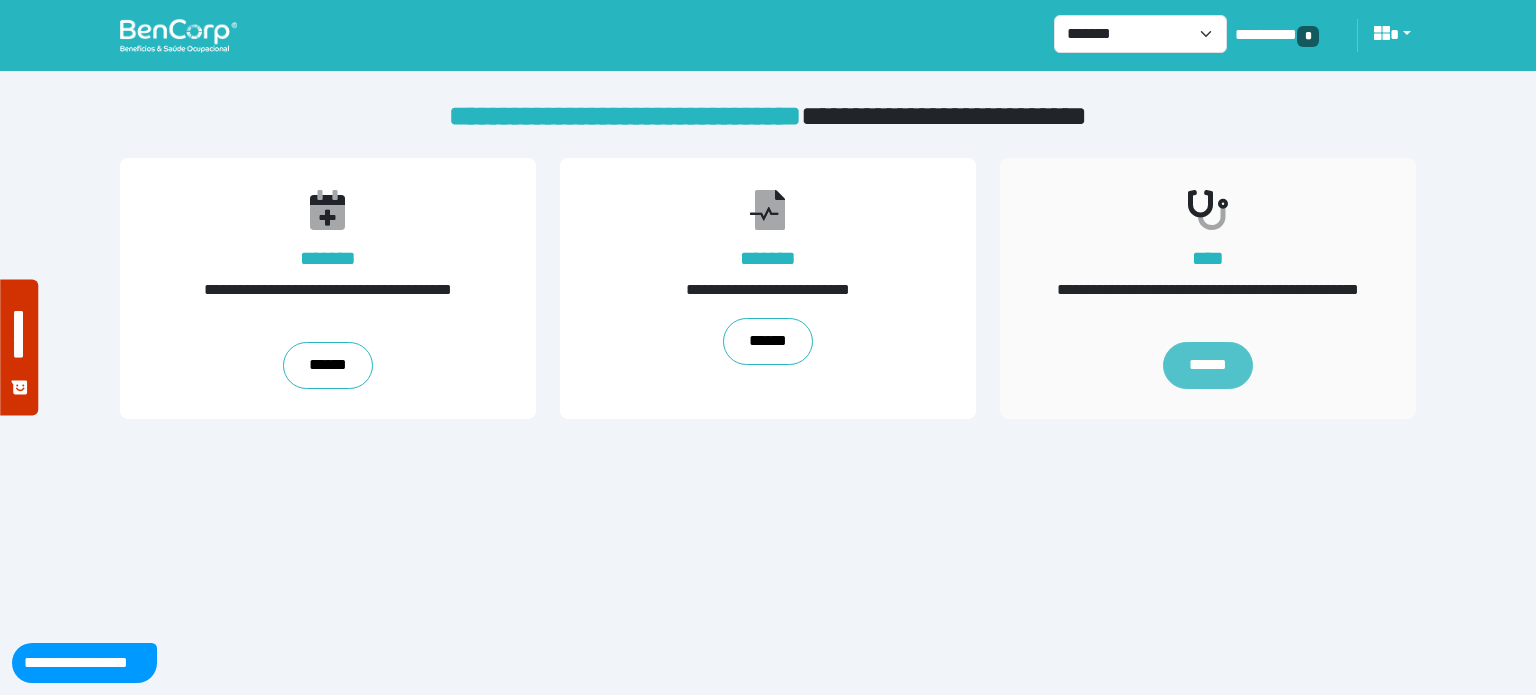 click on "******" at bounding box center (1208, 366) 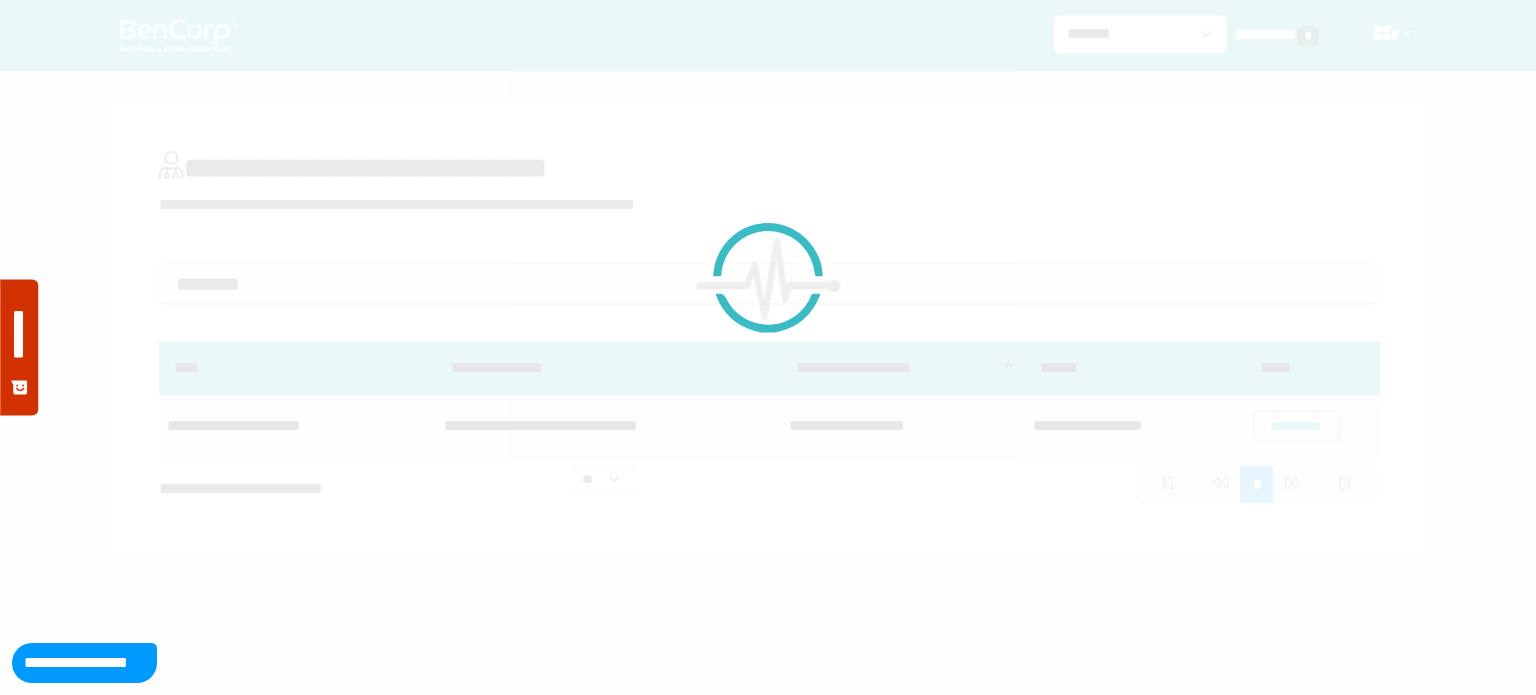 scroll, scrollTop: 0, scrollLeft: 0, axis: both 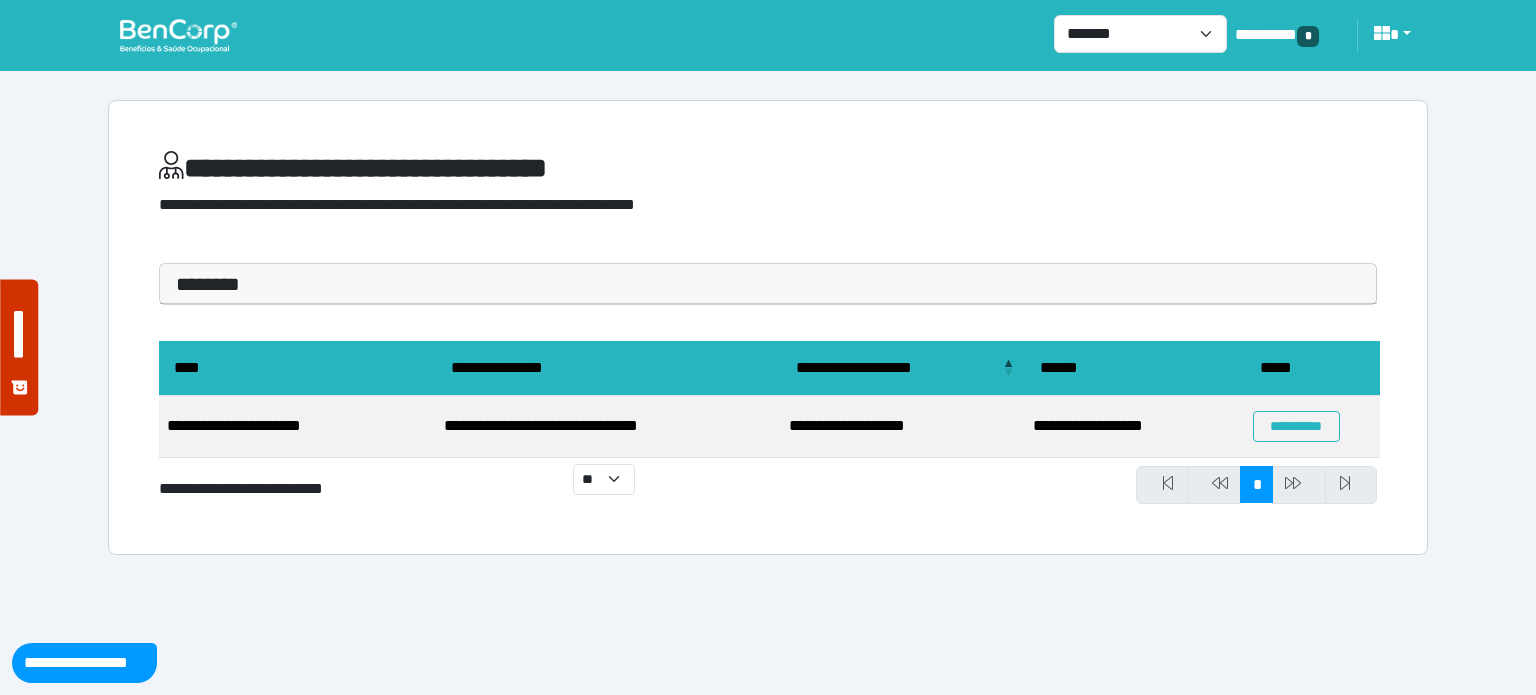 click on "**********" at bounding box center (903, 427) 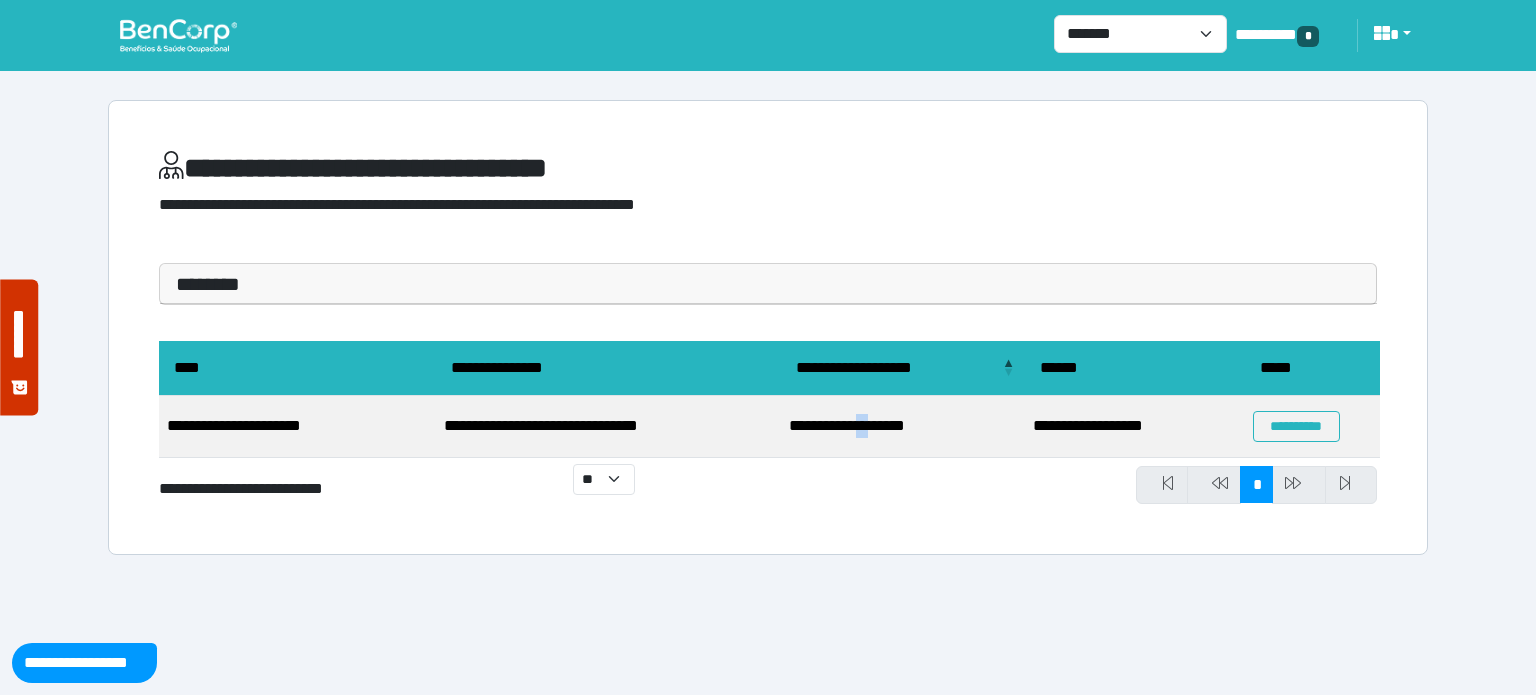 click on "**********" at bounding box center [903, 427] 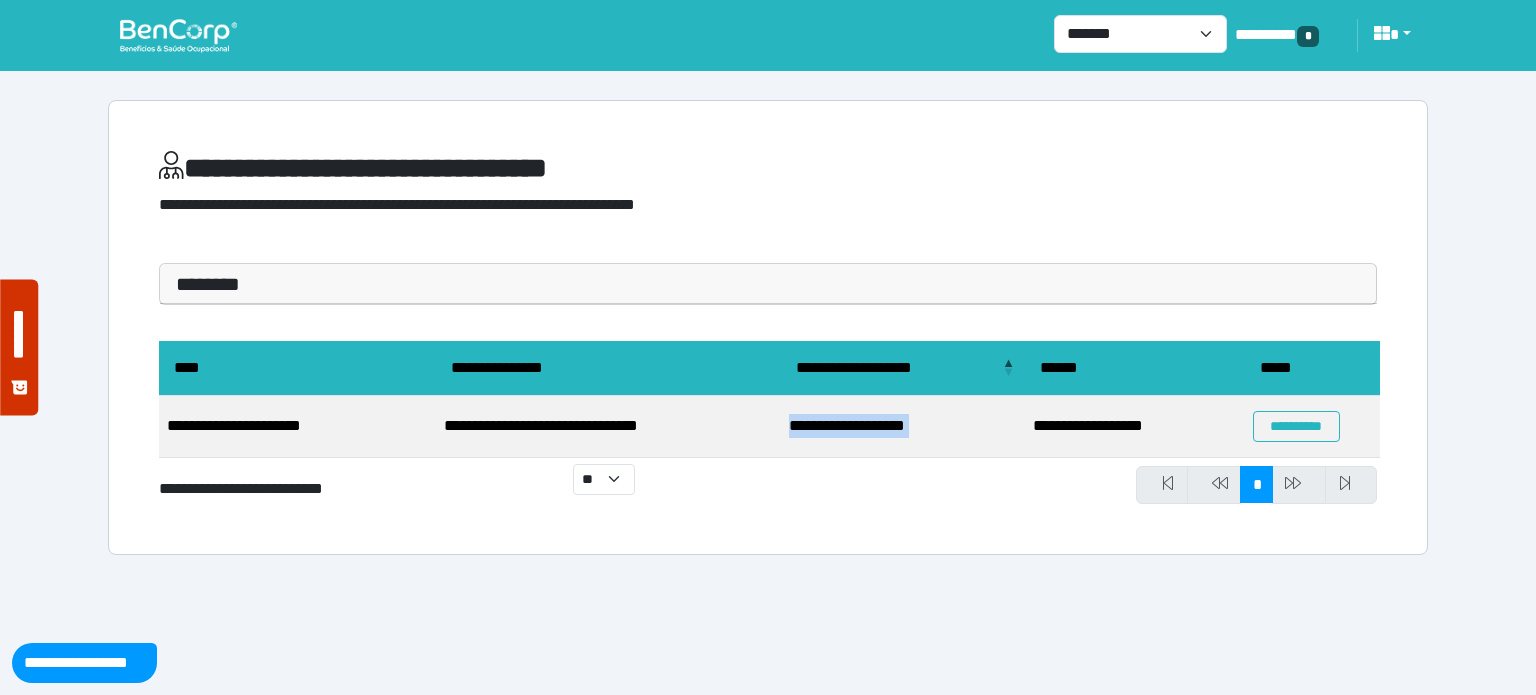 click on "**********" at bounding box center (903, 427) 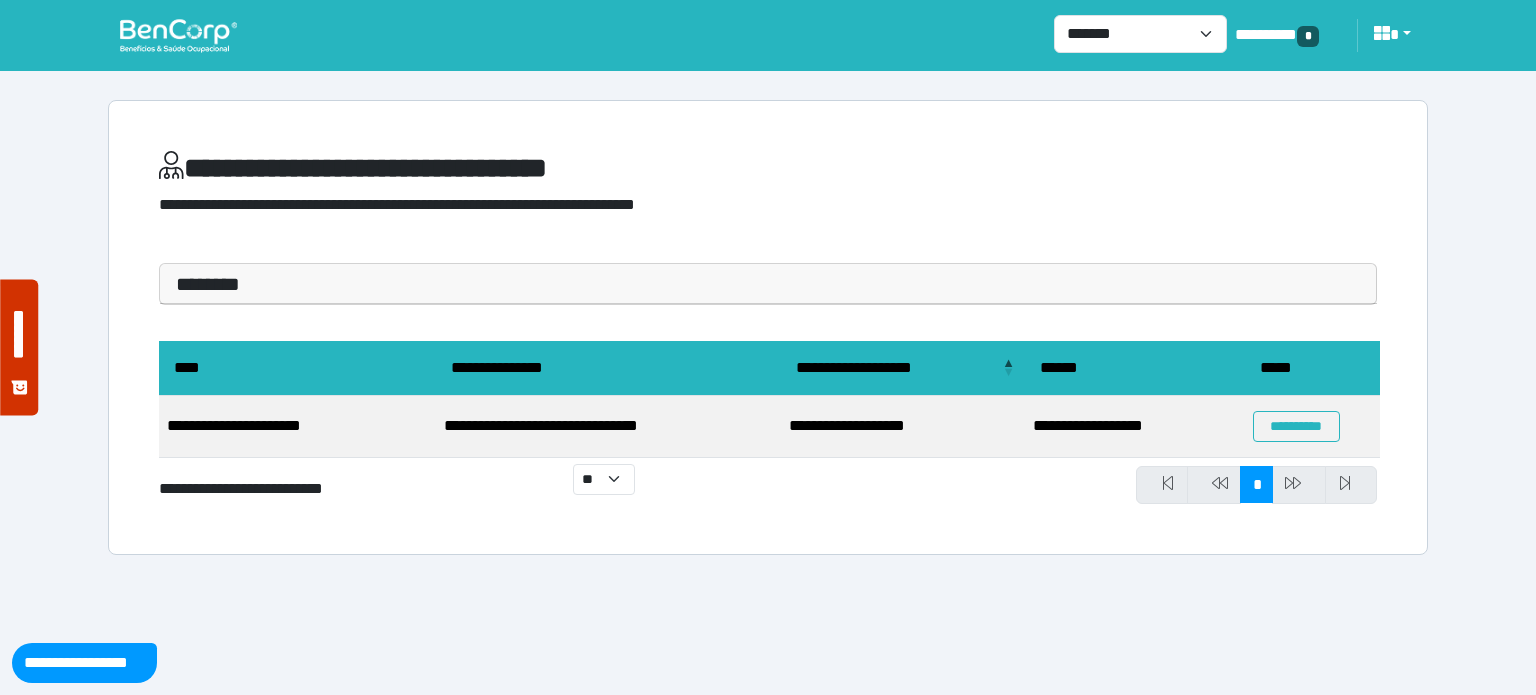 click on "**********" at bounding box center (768, 327) 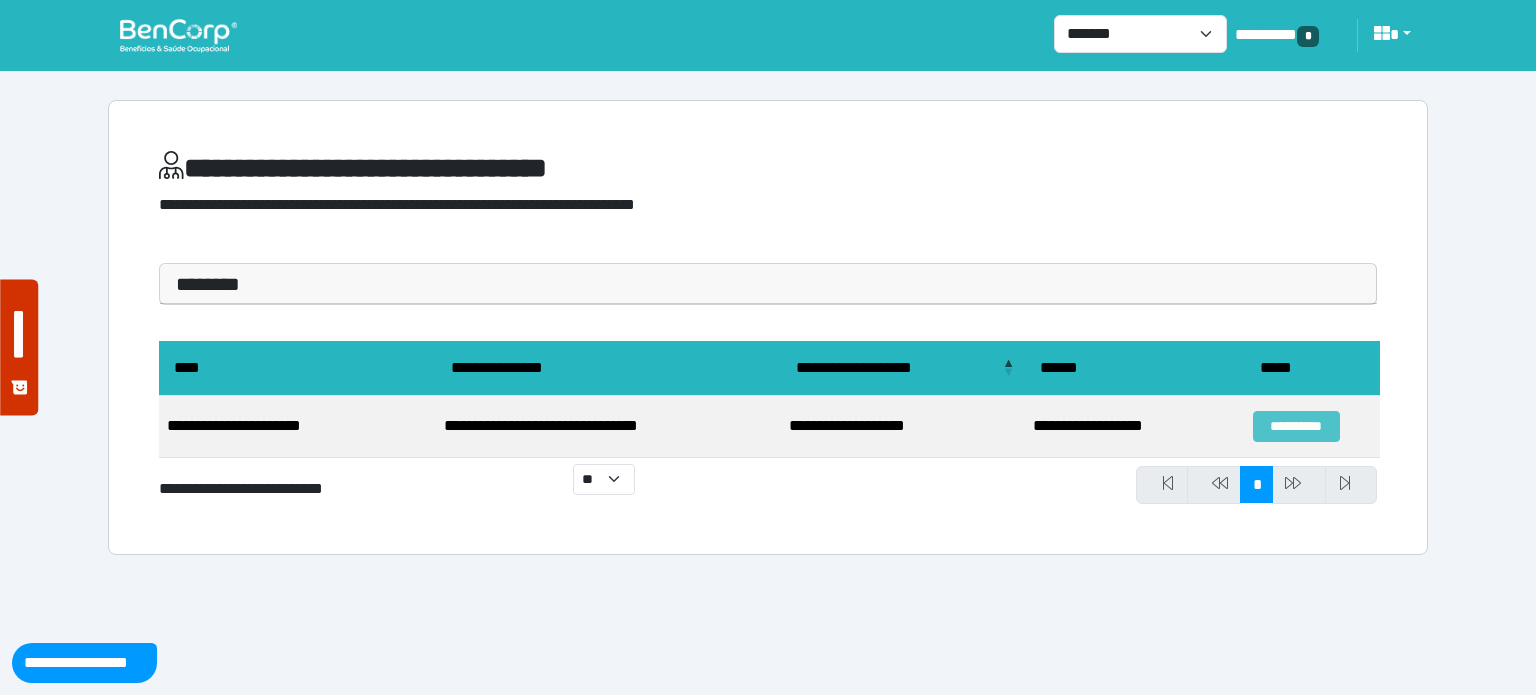 click on "**********" at bounding box center (1296, 426) 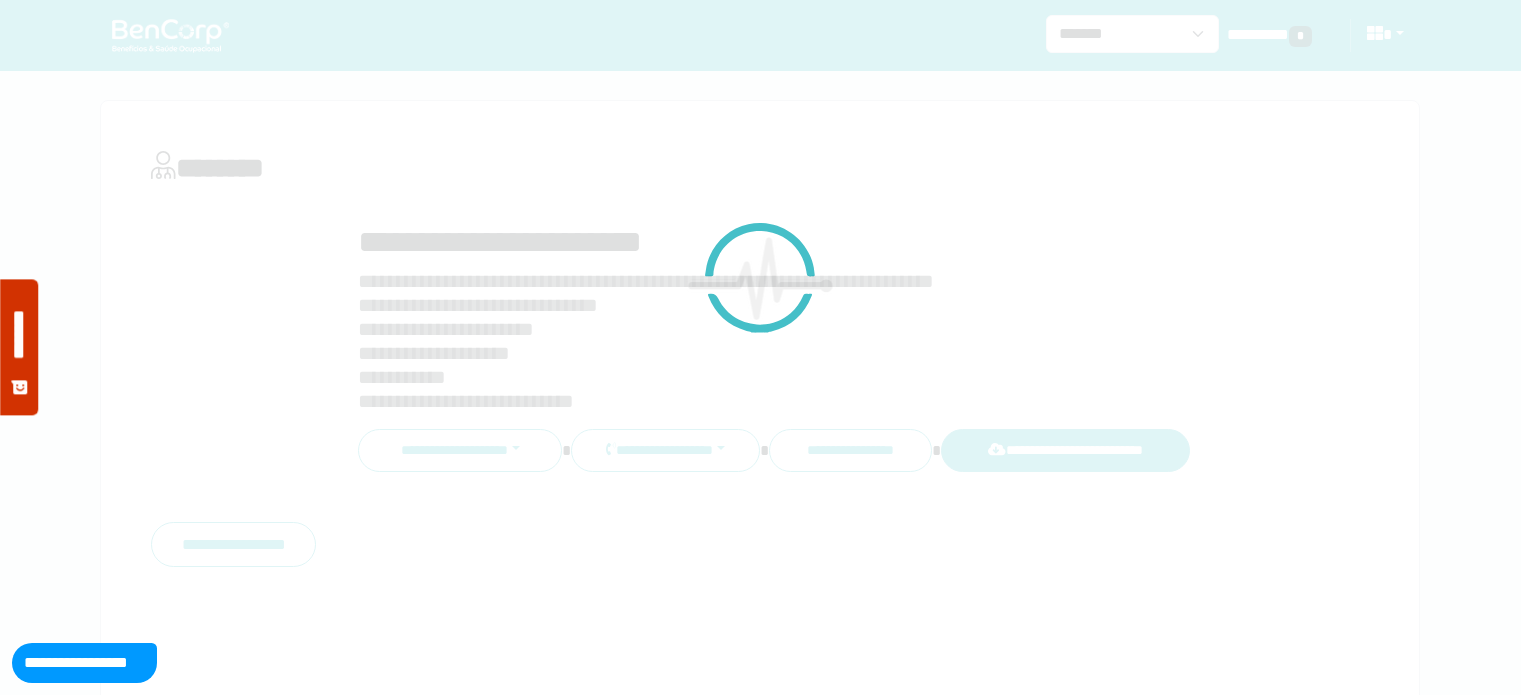 scroll, scrollTop: 0, scrollLeft: 0, axis: both 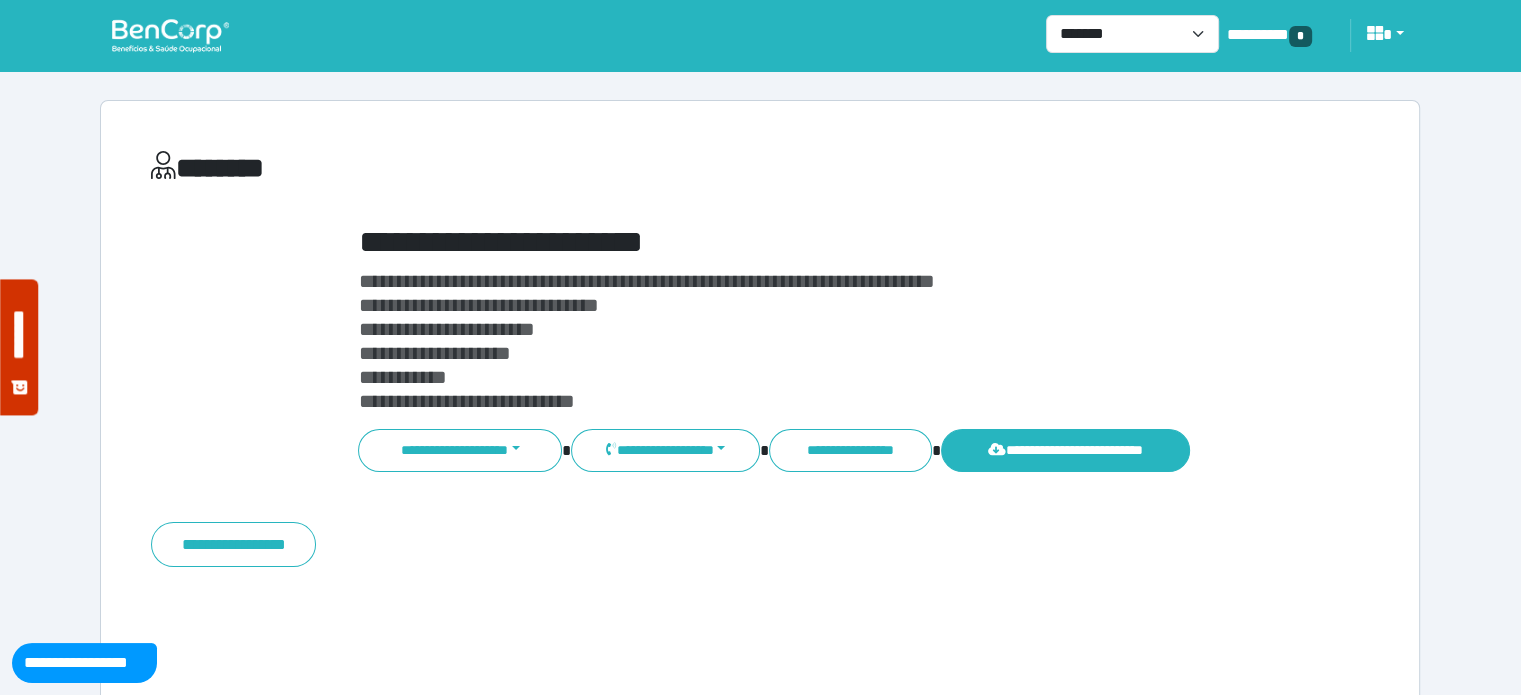 click on "**********" at bounding box center [760, 520] 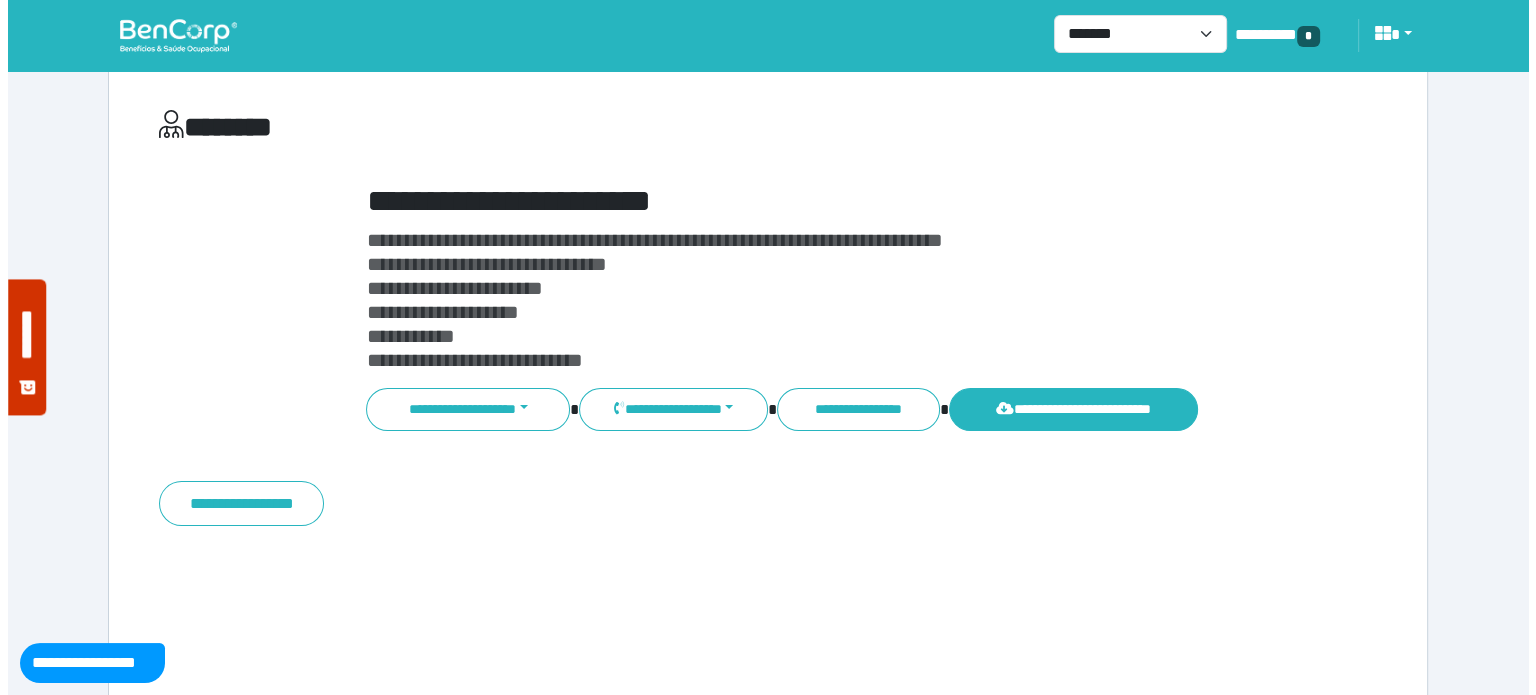scroll, scrollTop: 12, scrollLeft: 0, axis: vertical 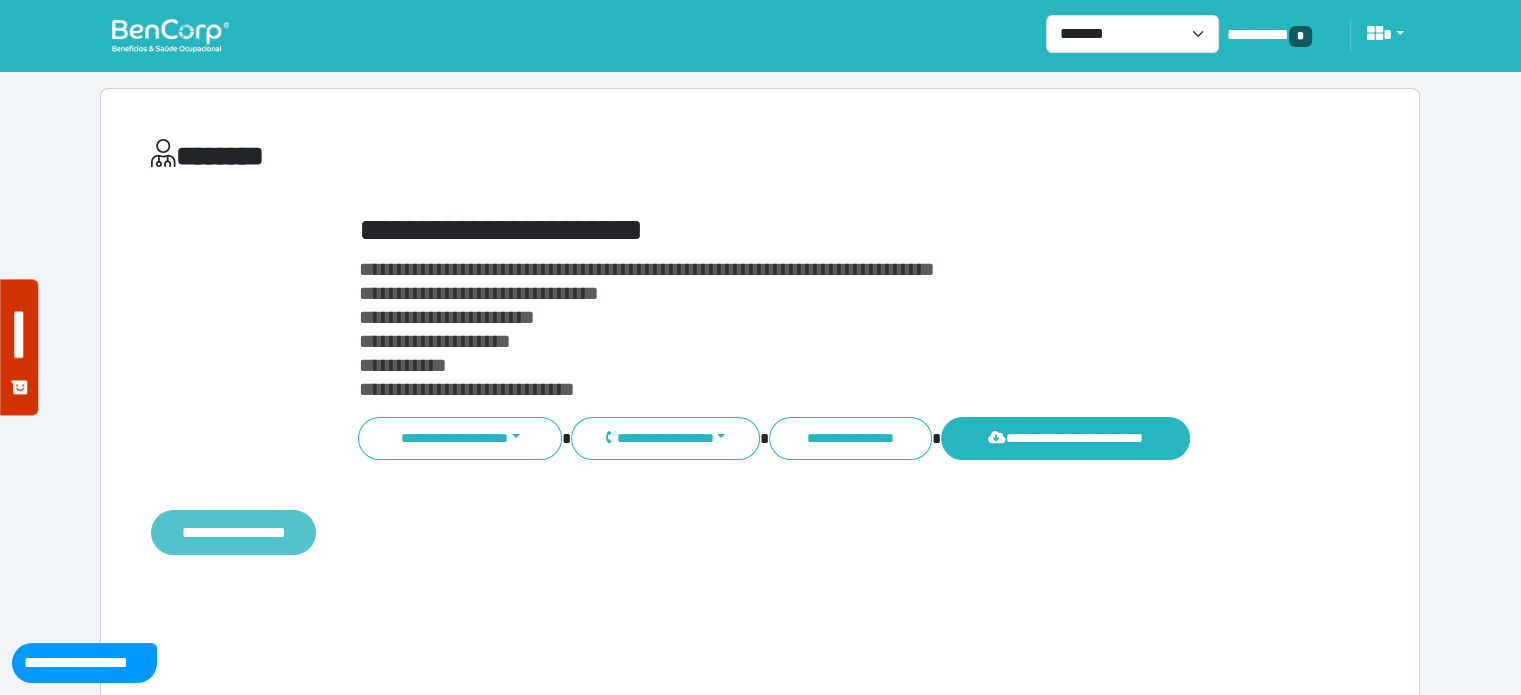 click on "**********" at bounding box center [233, 533] 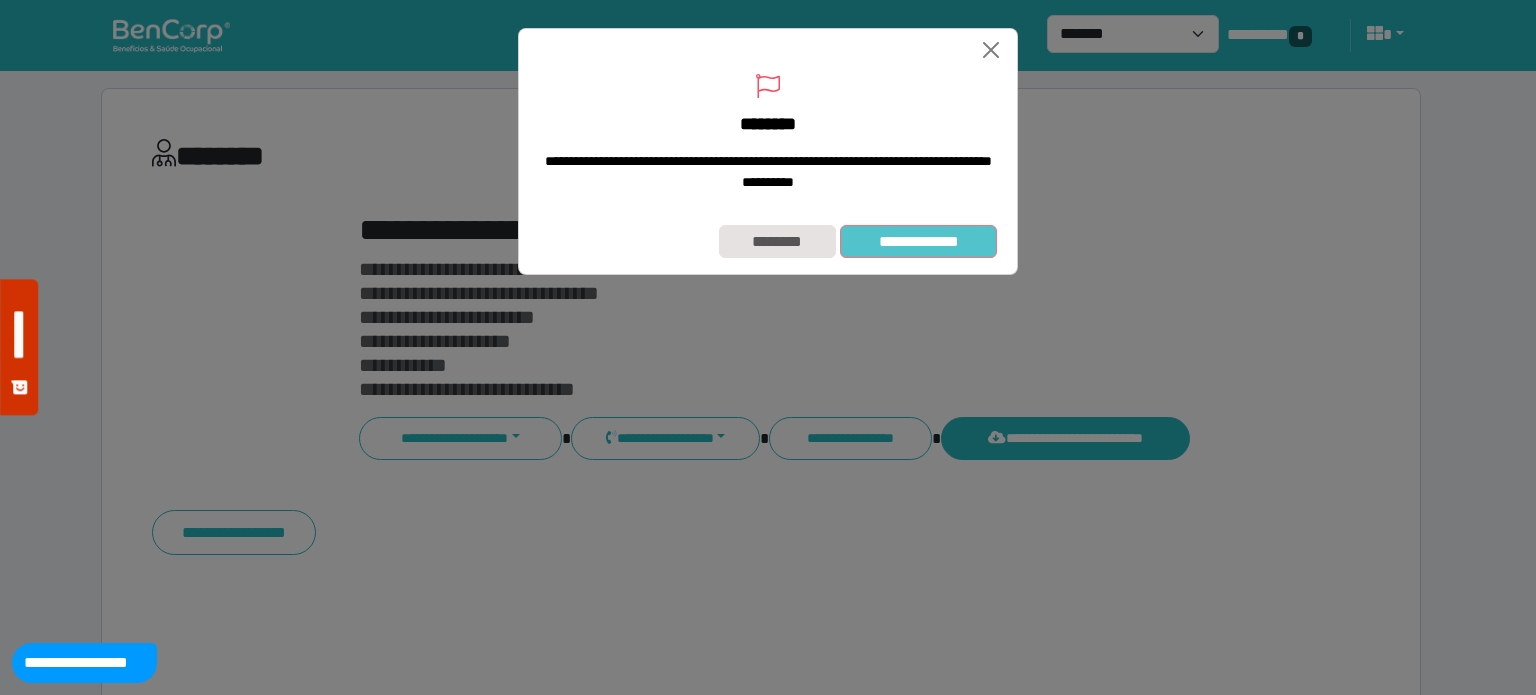 click on "**********" at bounding box center [918, 242] 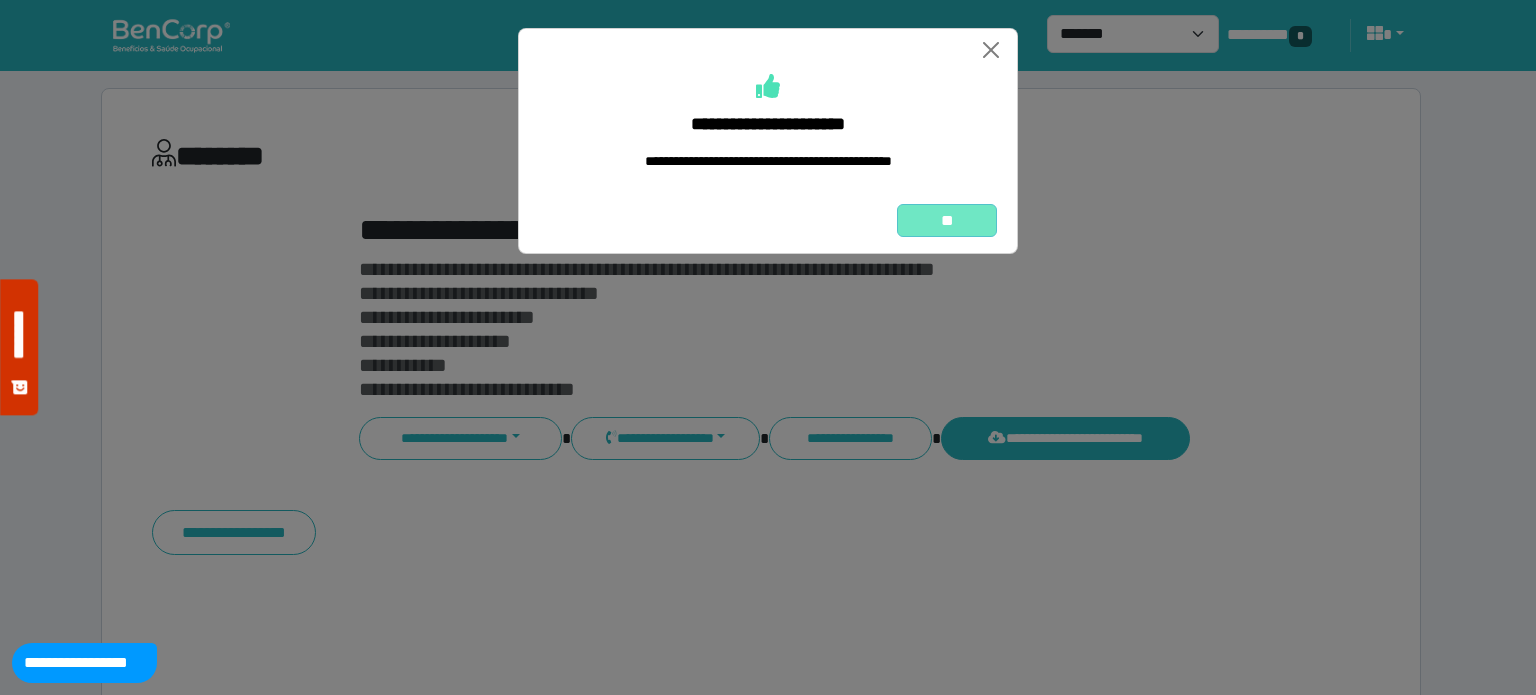 click on "**" at bounding box center [947, 221] 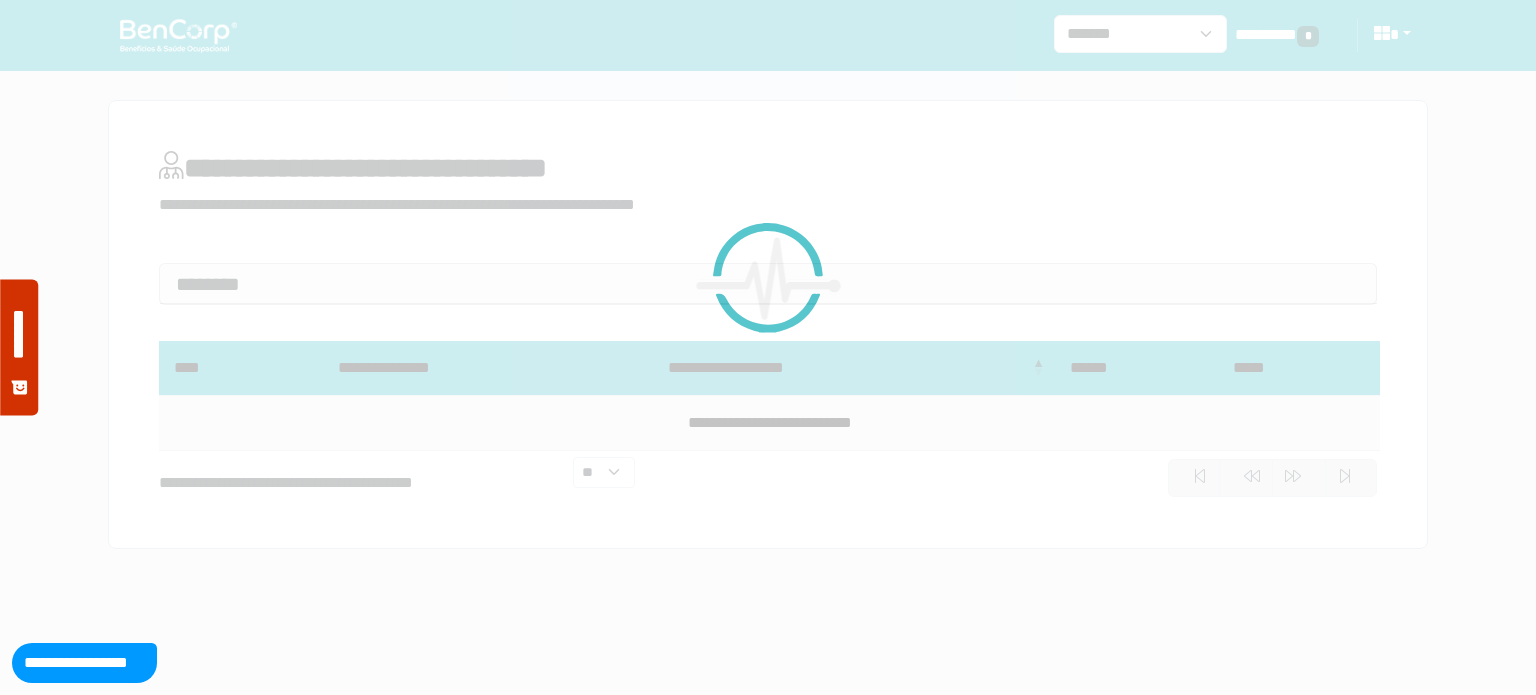 scroll, scrollTop: 0, scrollLeft: 0, axis: both 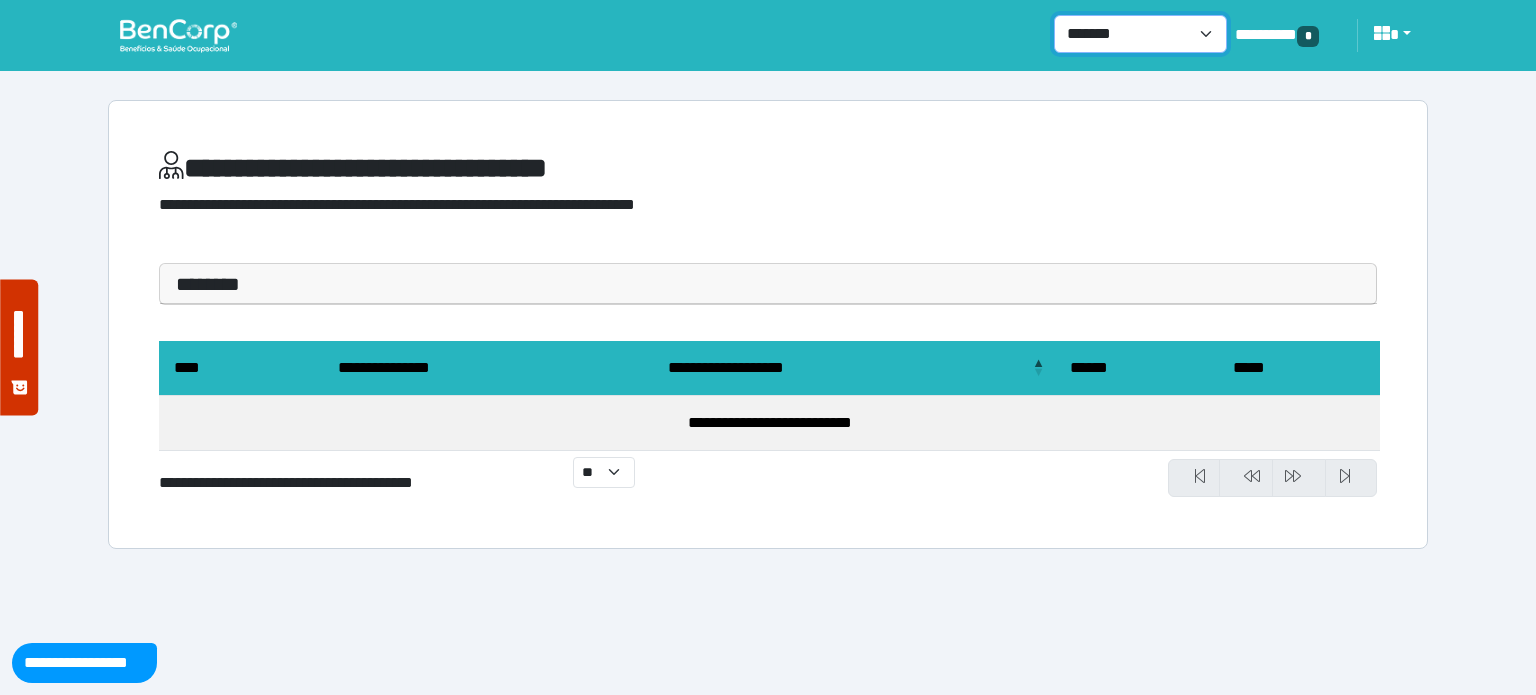 click on "**********" at bounding box center (1140, 34) 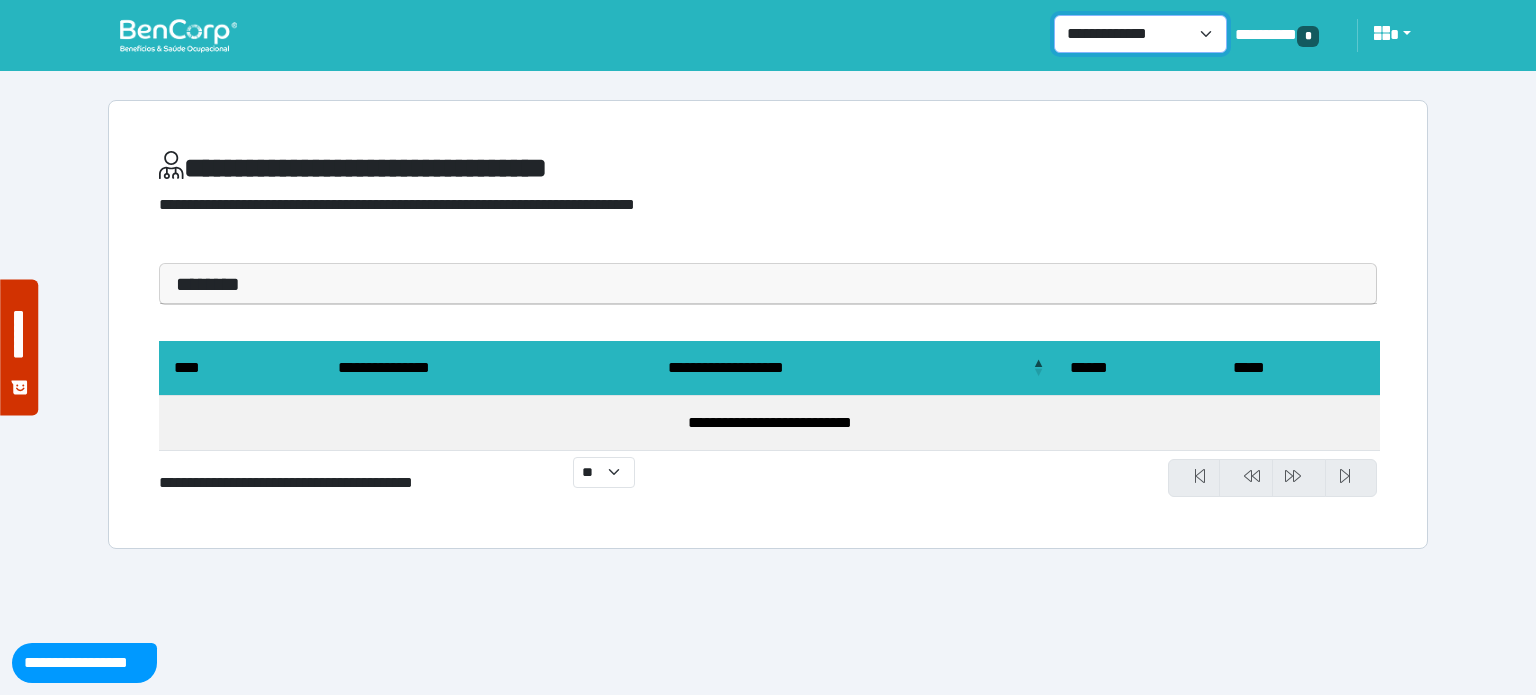 click on "**********" at bounding box center [1140, 34] 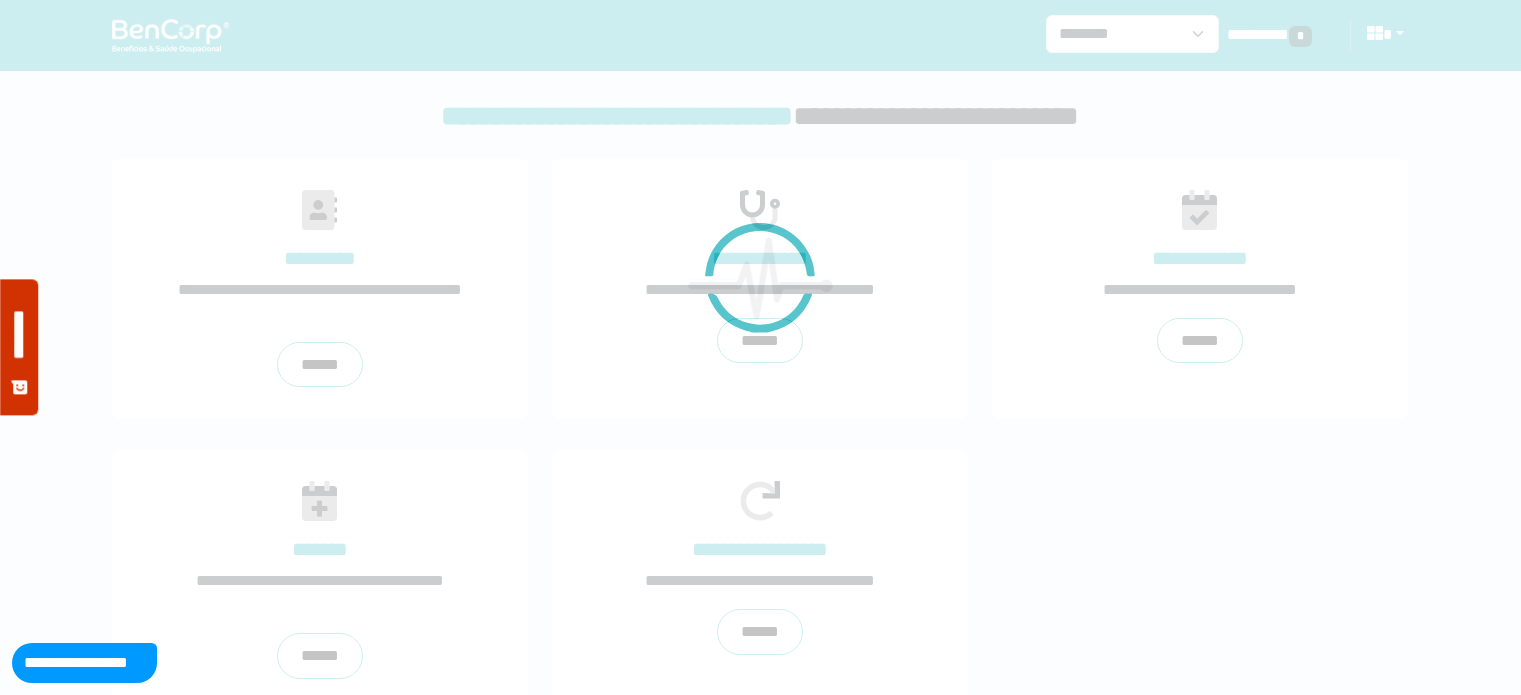 scroll, scrollTop: 0, scrollLeft: 0, axis: both 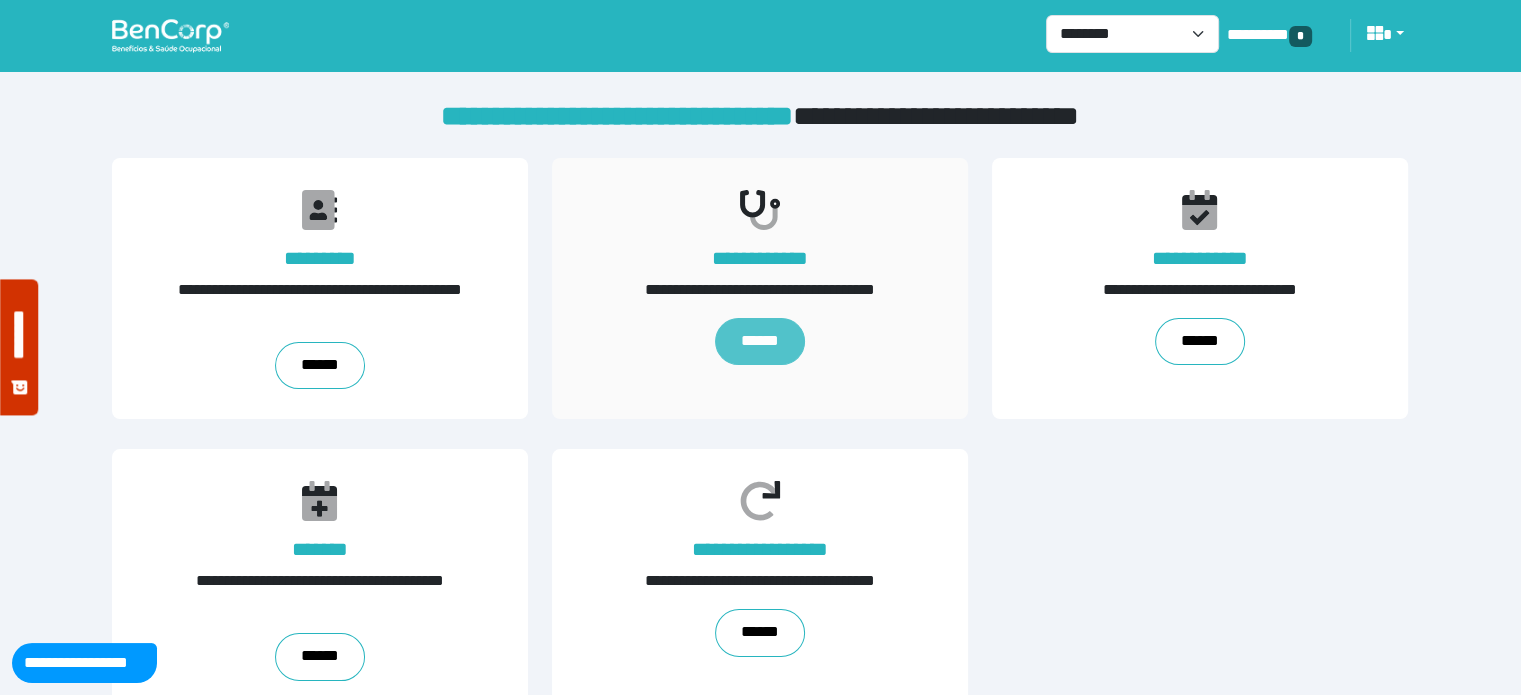 click on "******" at bounding box center [760, 342] 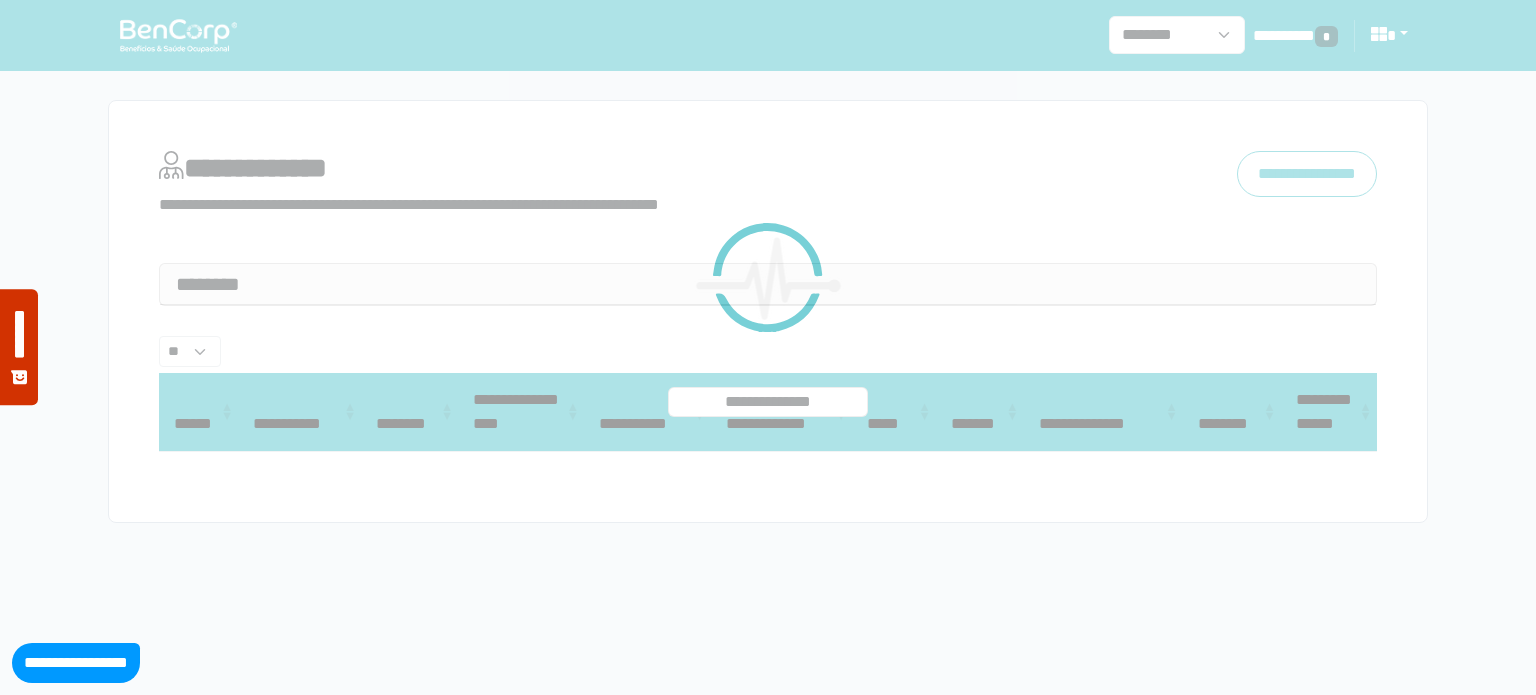 select 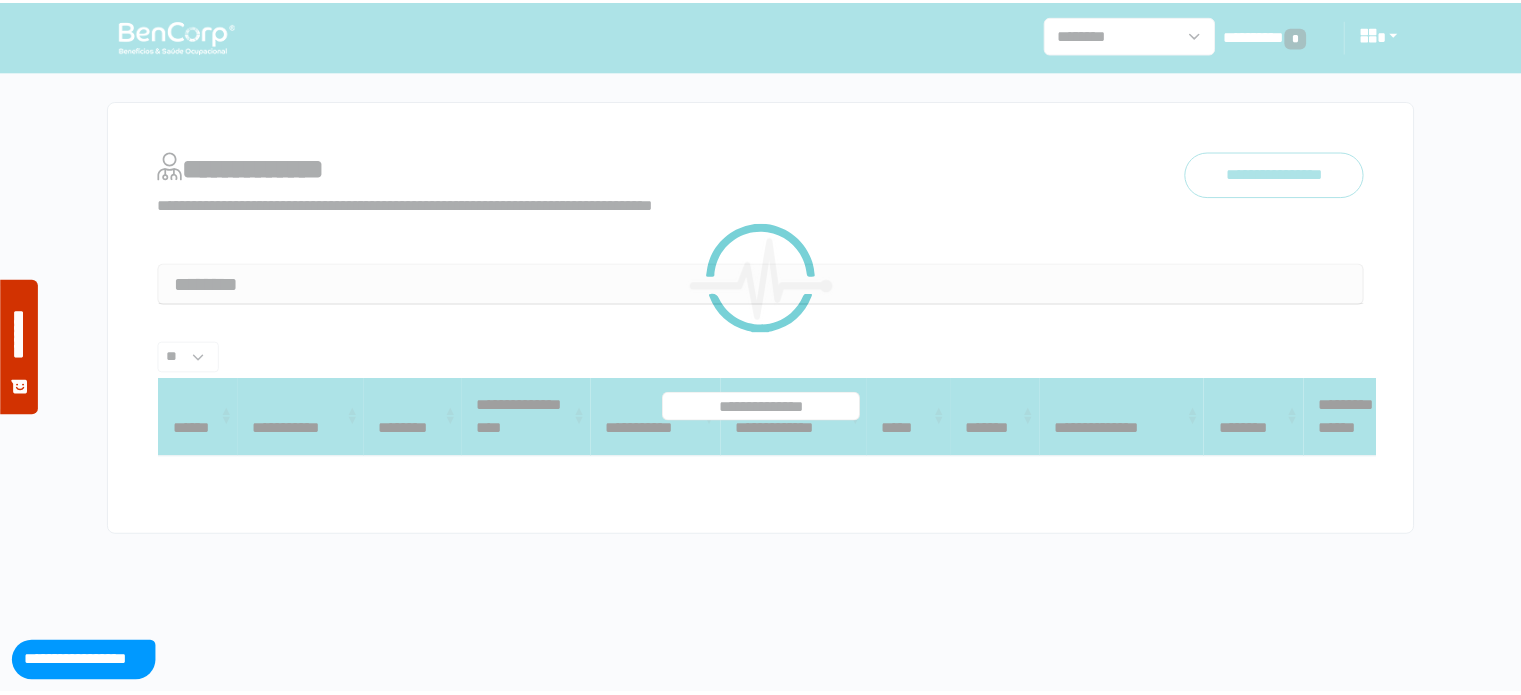 scroll, scrollTop: 0, scrollLeft: 0, axis: both 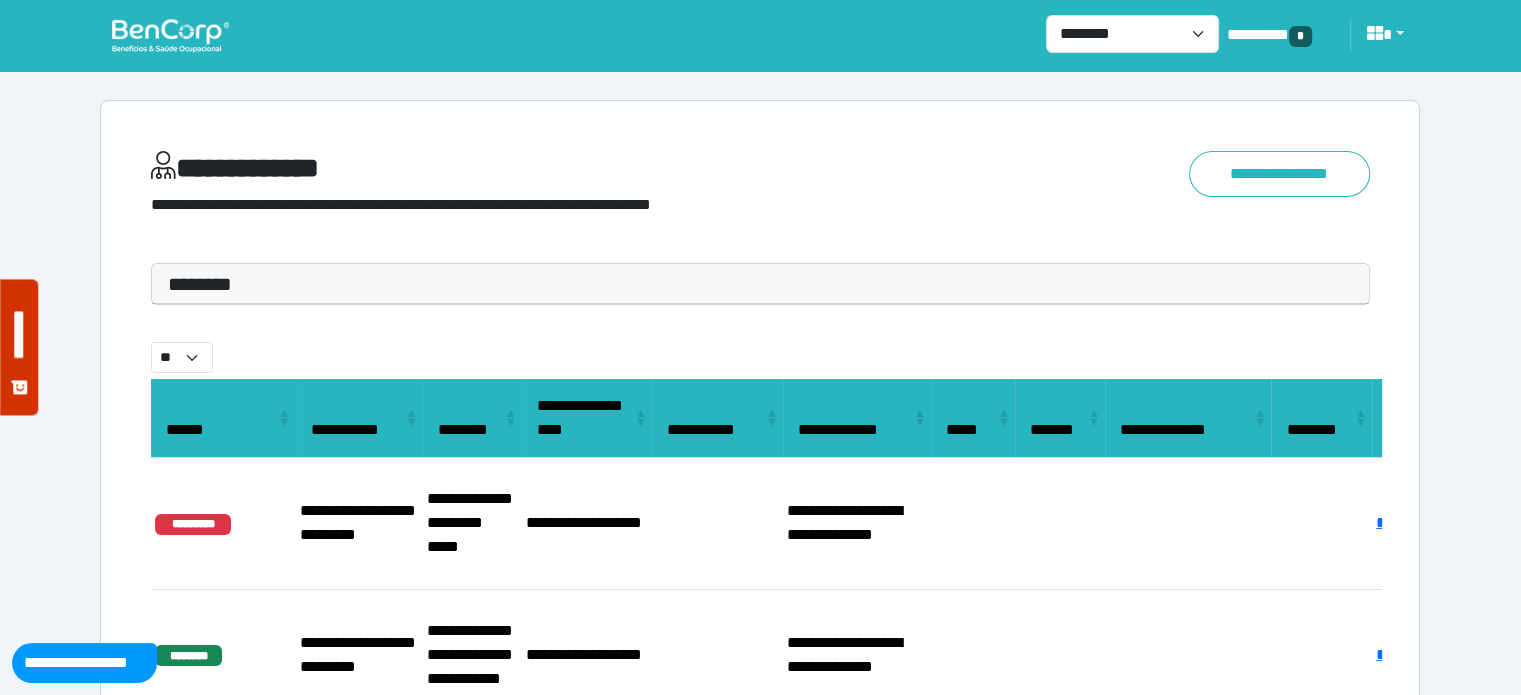 click on "********" at bounding box center (760, 284) 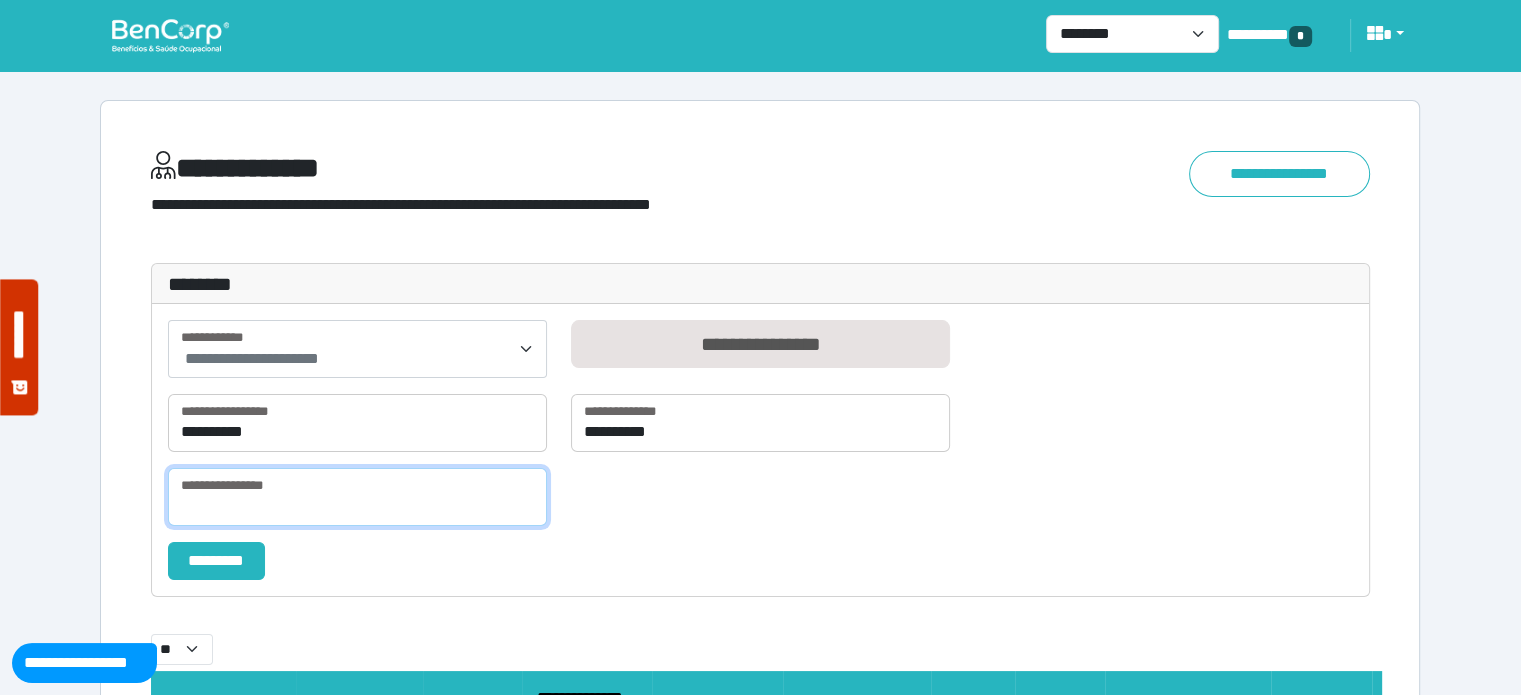 click at bounding box center [357, 497] 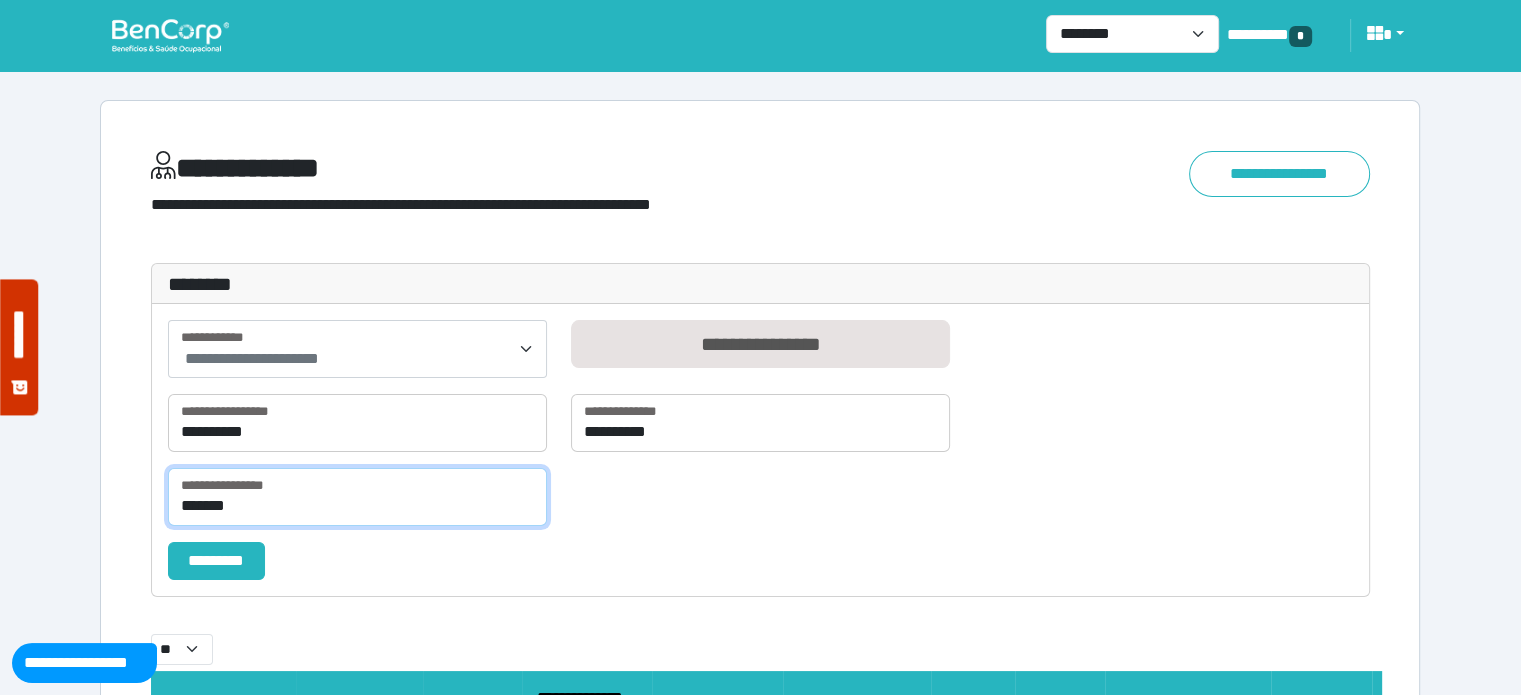 type on "*******" 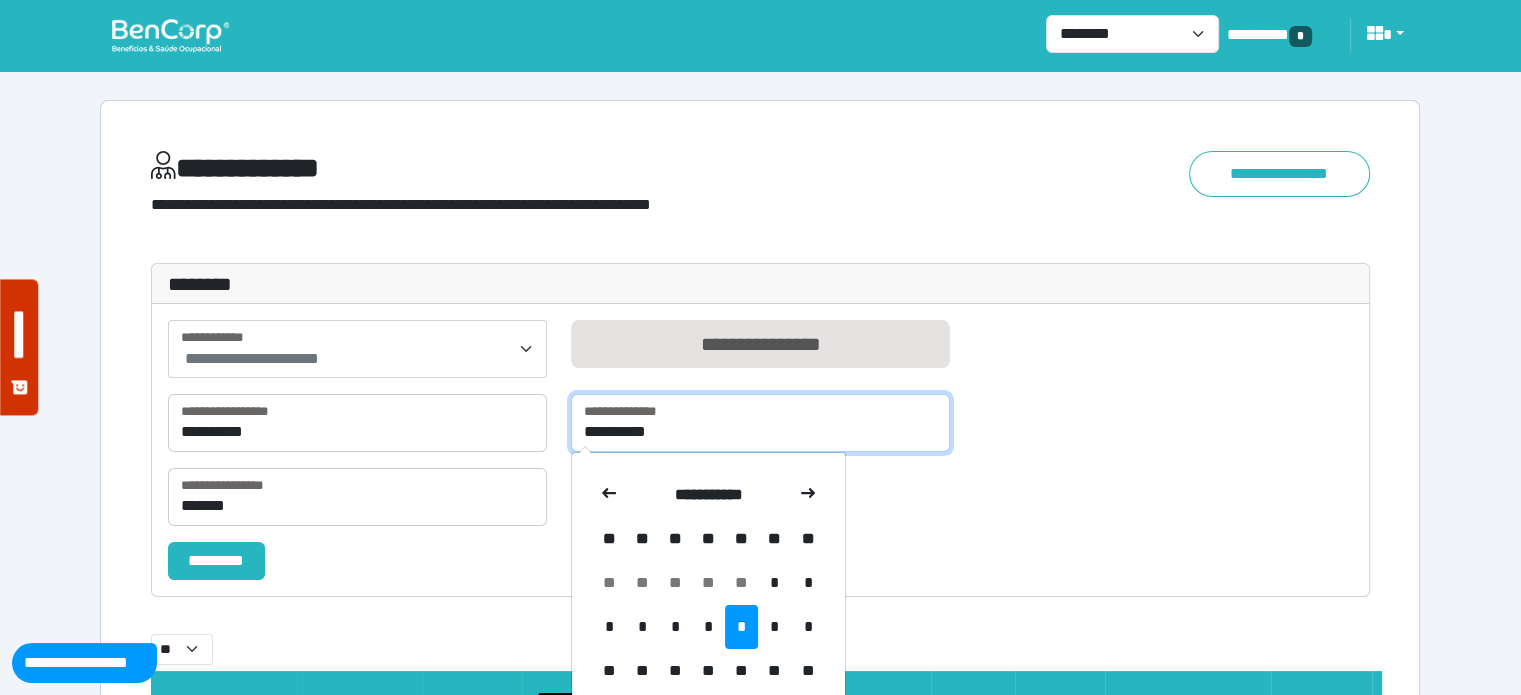 click on "**********" at bounding box center (760, 423) 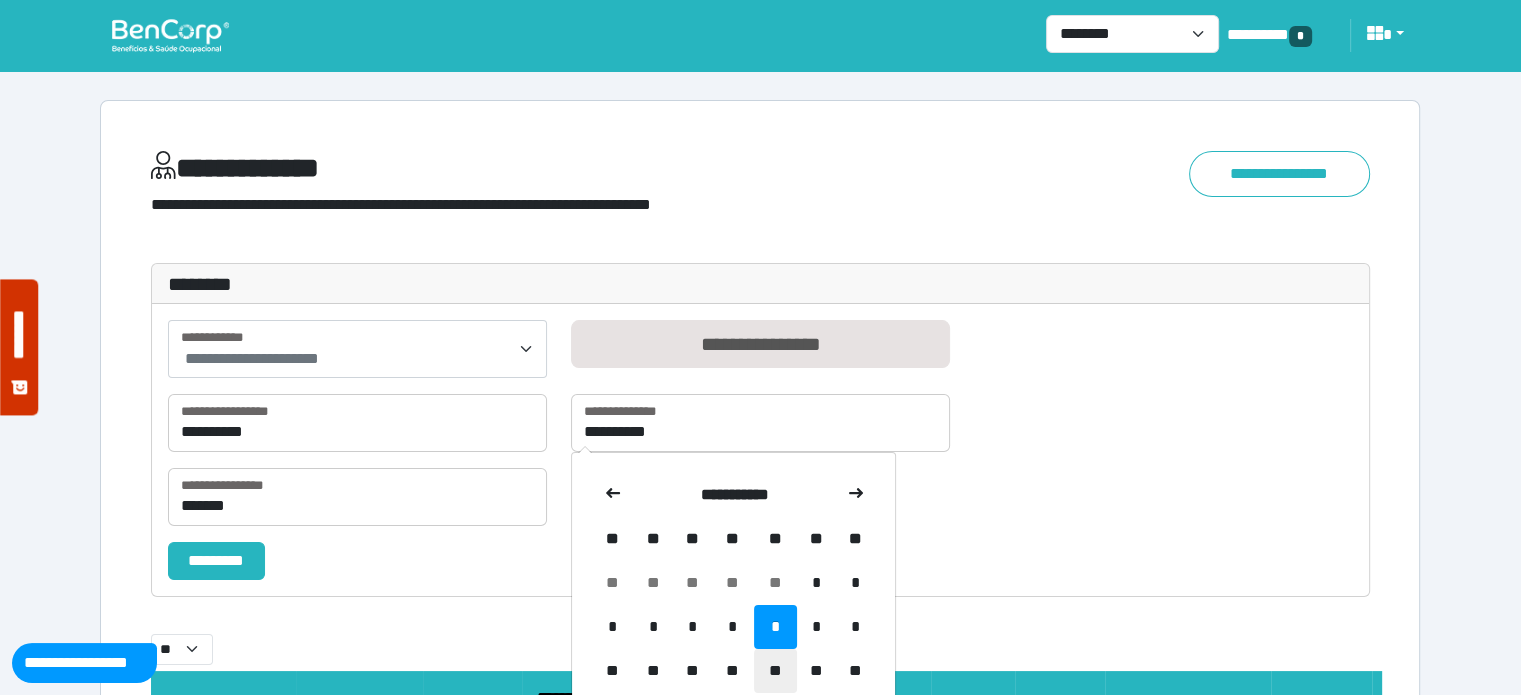 click on "**" at bounding box center (775, 671) 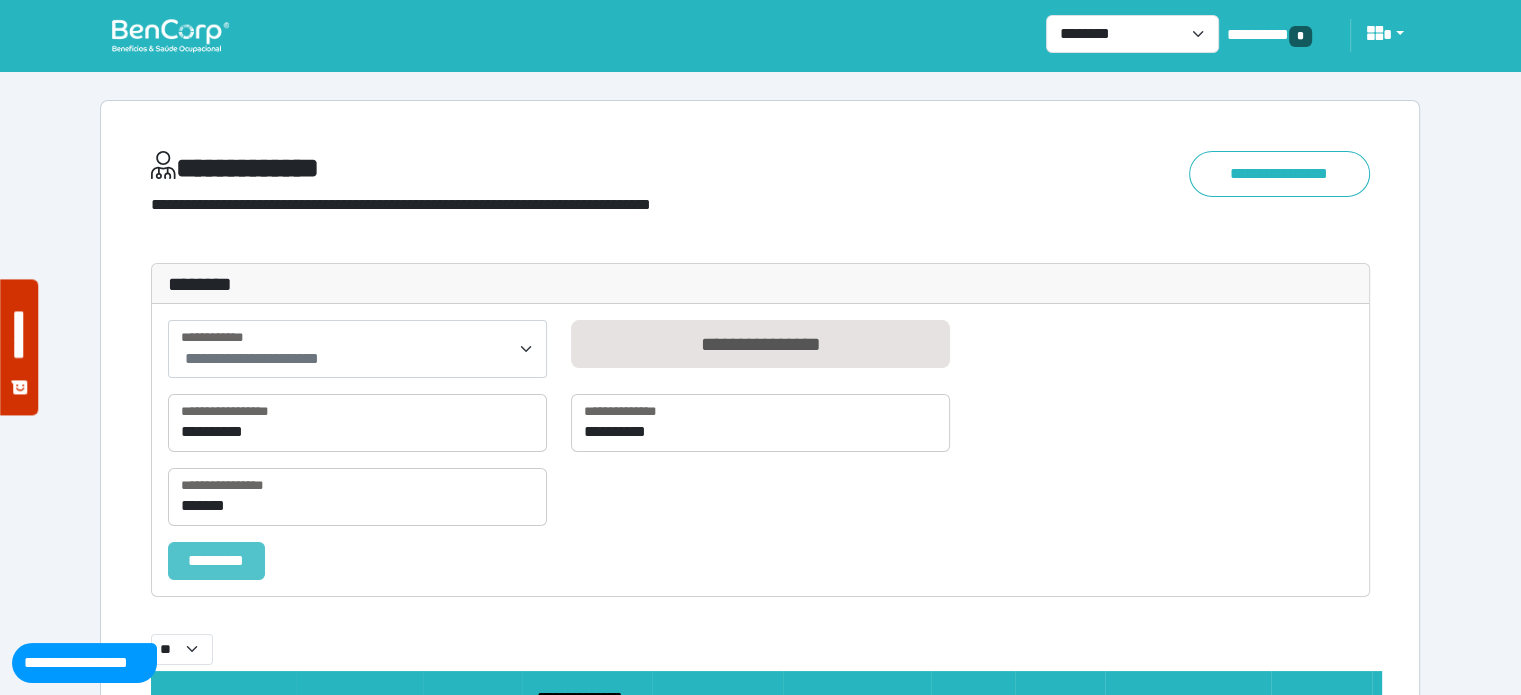 click on "*********" at bounding box center [216, 561] 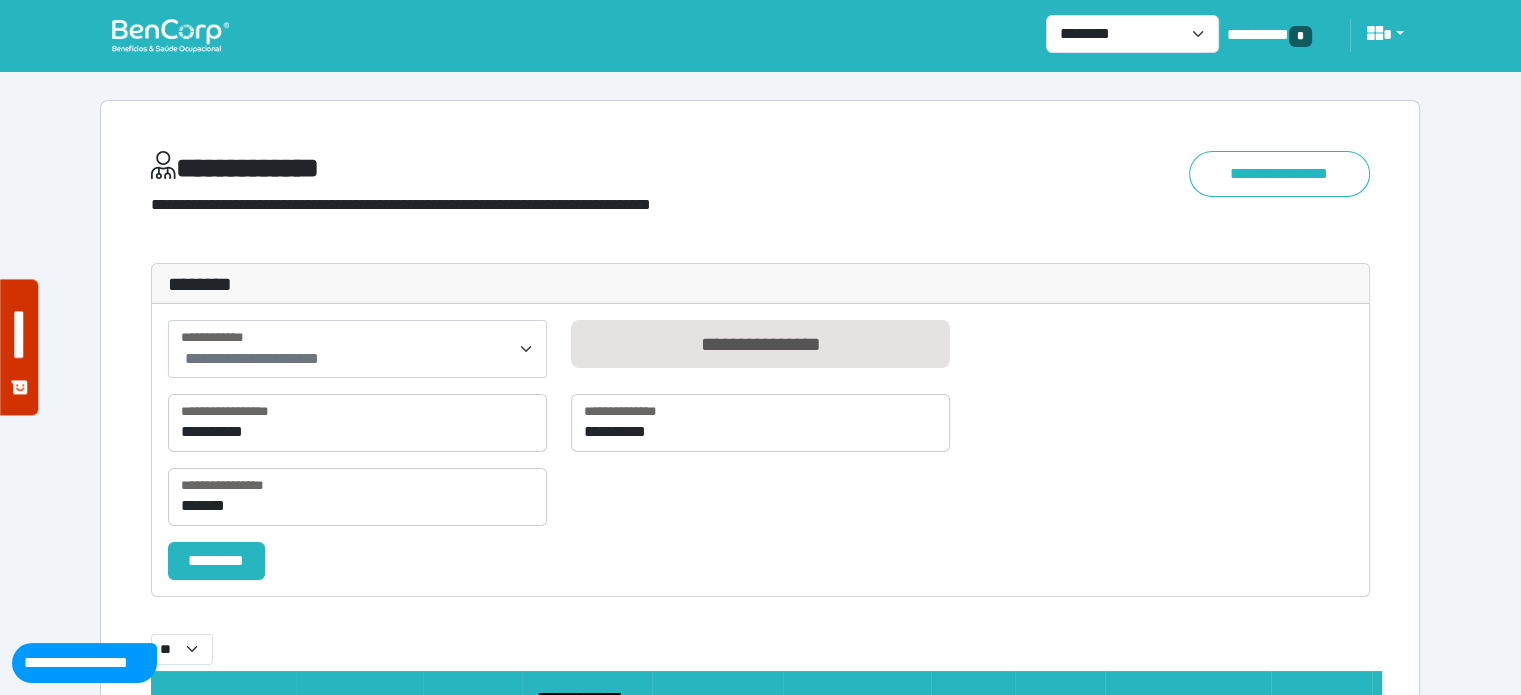 click on "*********" at bounding box center (760, 561) 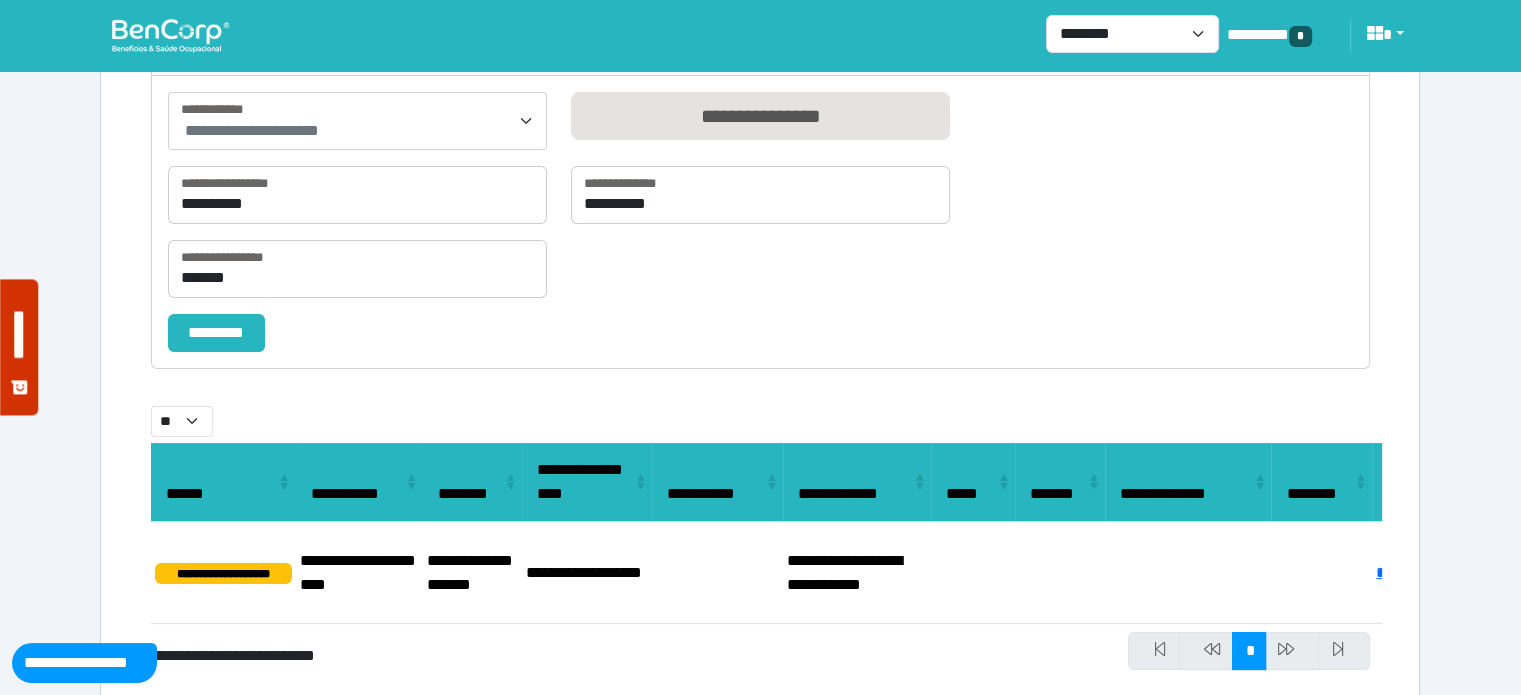 scroll, scrollTop: 283, scrollLeft: 0, axis: vertical 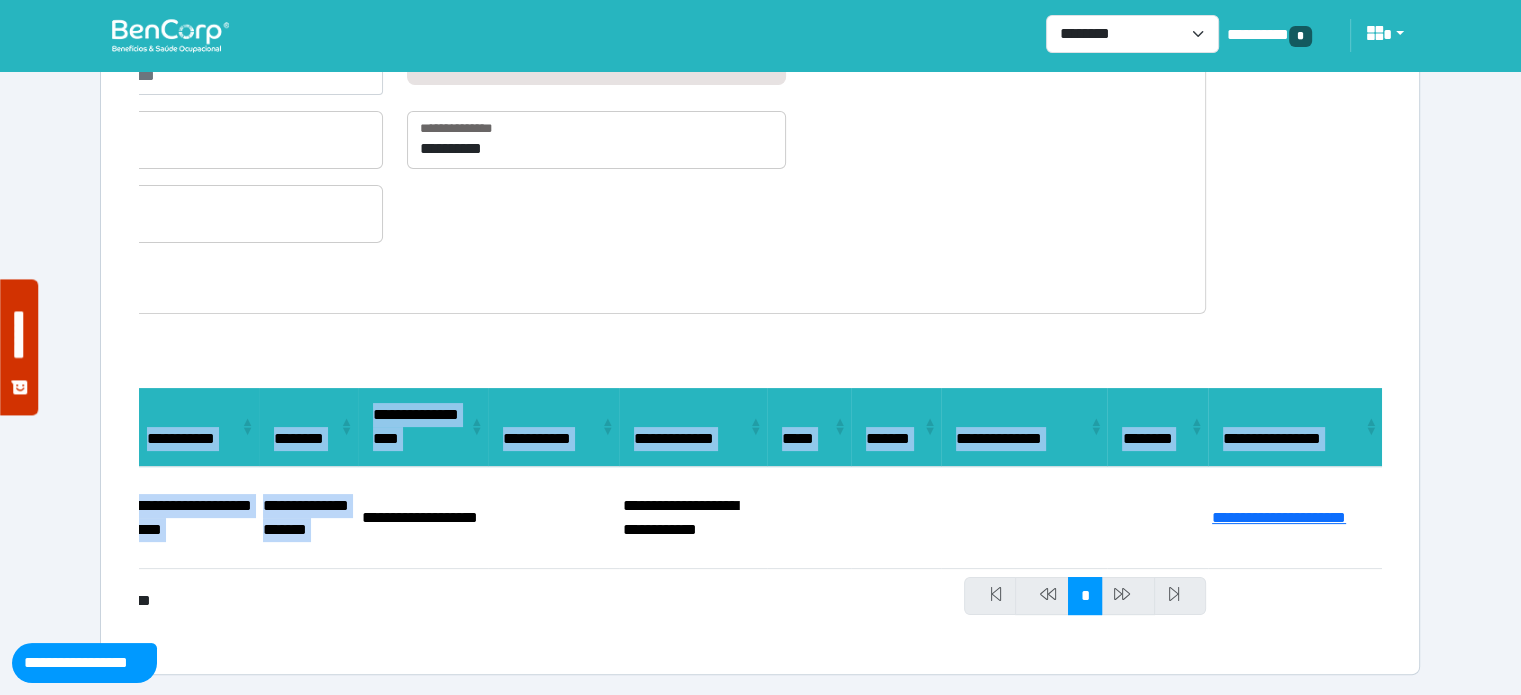 drag, startPoint x: 522, startPoint y: 494, endPoint x: 1535, endPoint y: 544, distance: 1014.2332 